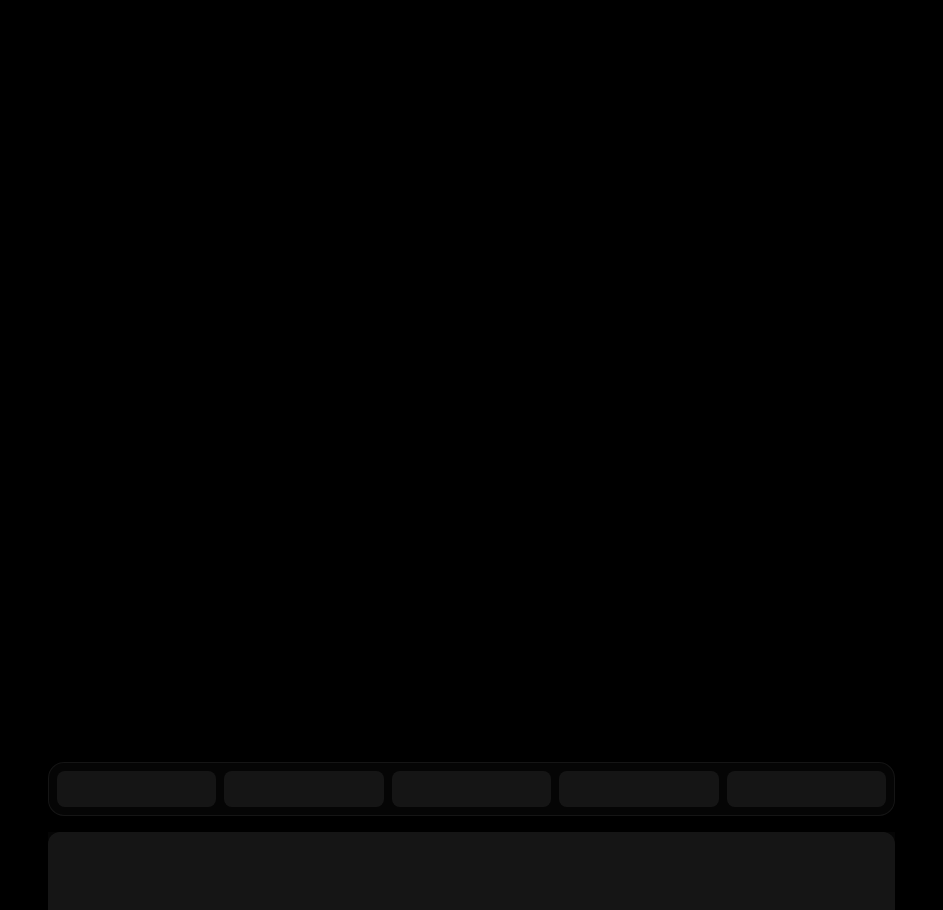 scroll, scrollTop: 0, scrollLeft: 0, axis: both 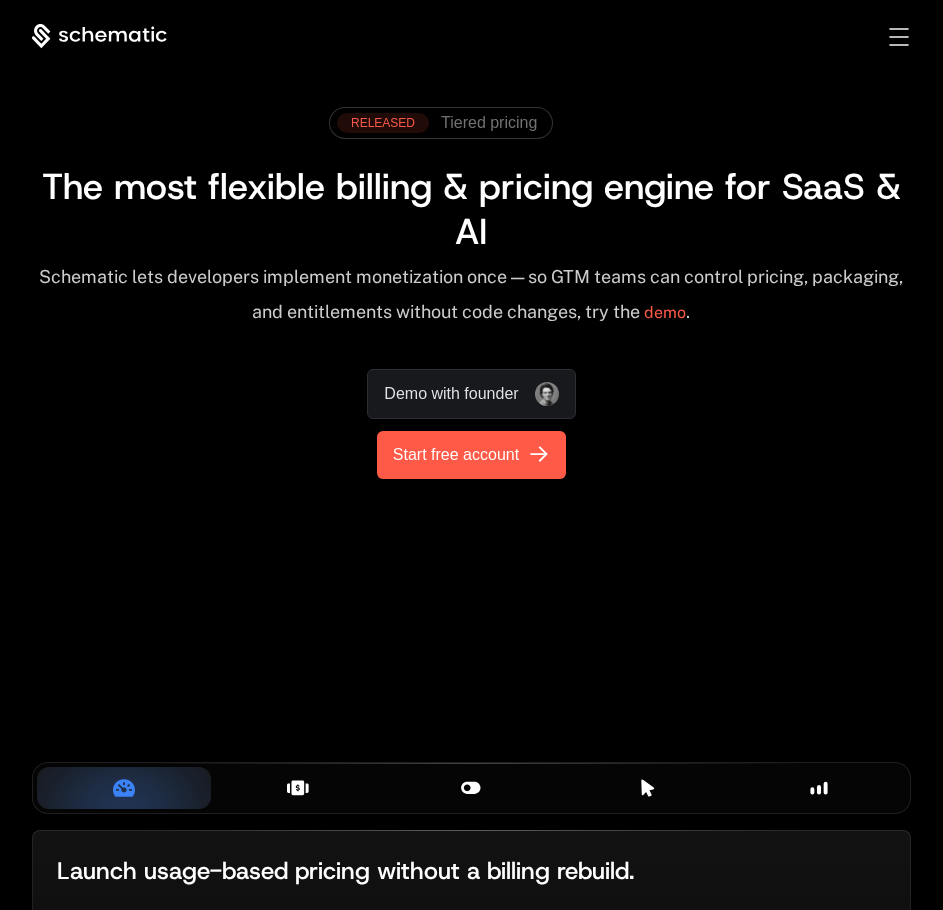click on "Start free account" at bounding box center [456, 455] 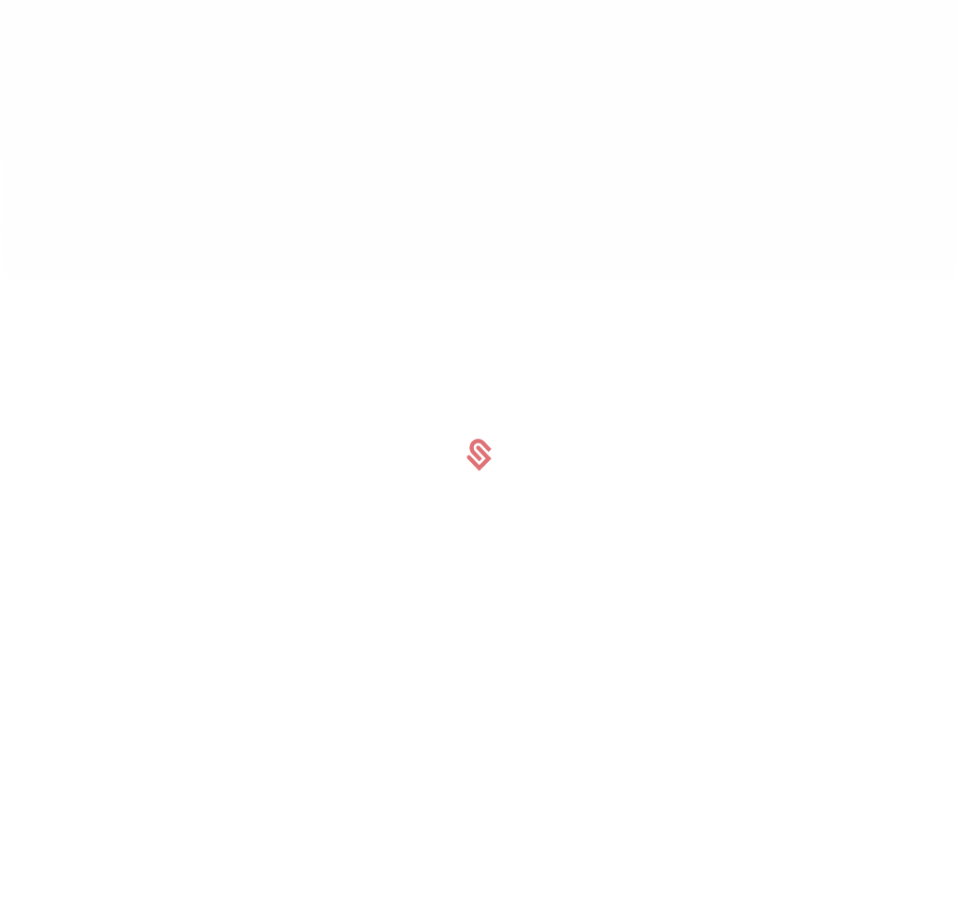 scroll, scrollTop: 0, scrollLeft: 0, axis: both 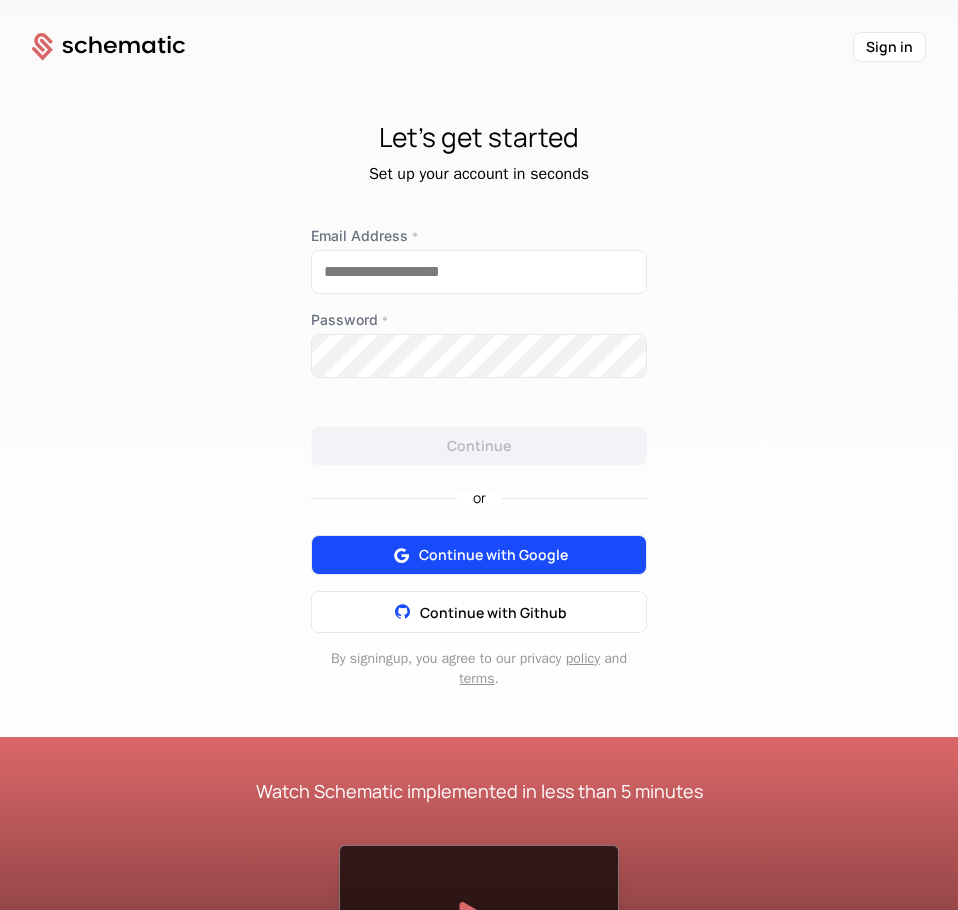 click on "Continue with Google" at bounding box center [493, 555] 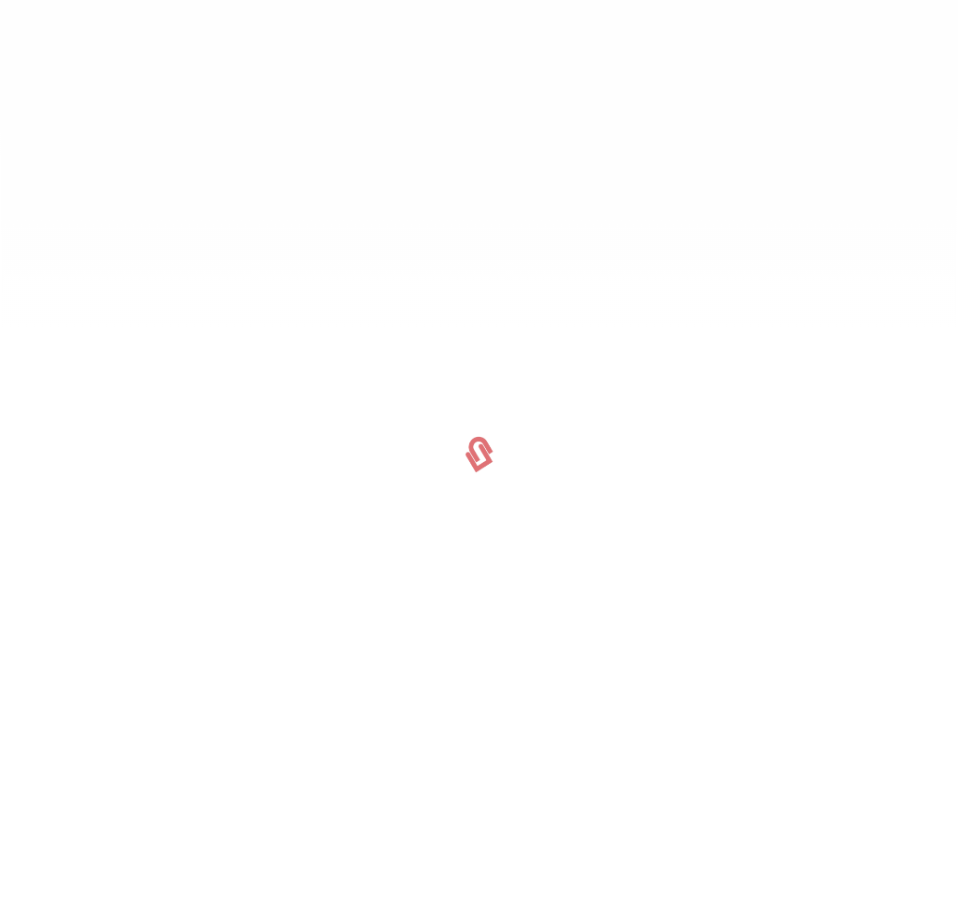 scroll, scrollTop: 0, scrollLeft: 0, axis: both 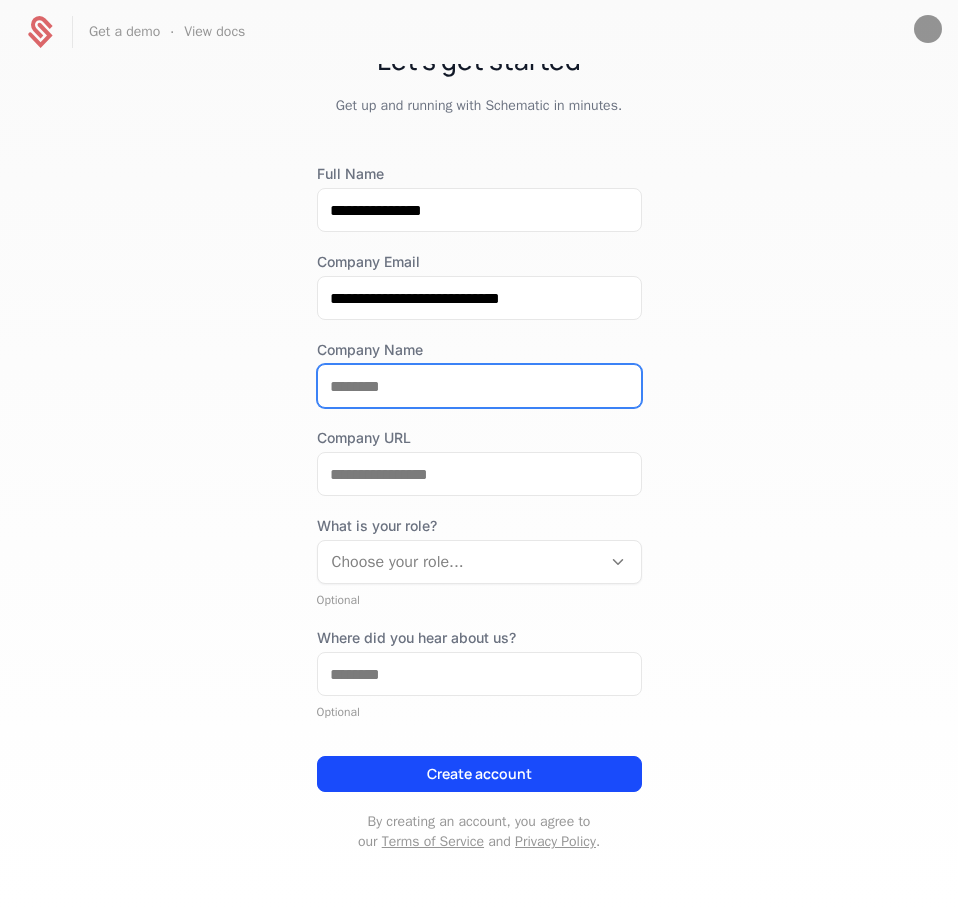 click on "Company Name" at bounding box center [479, 386] 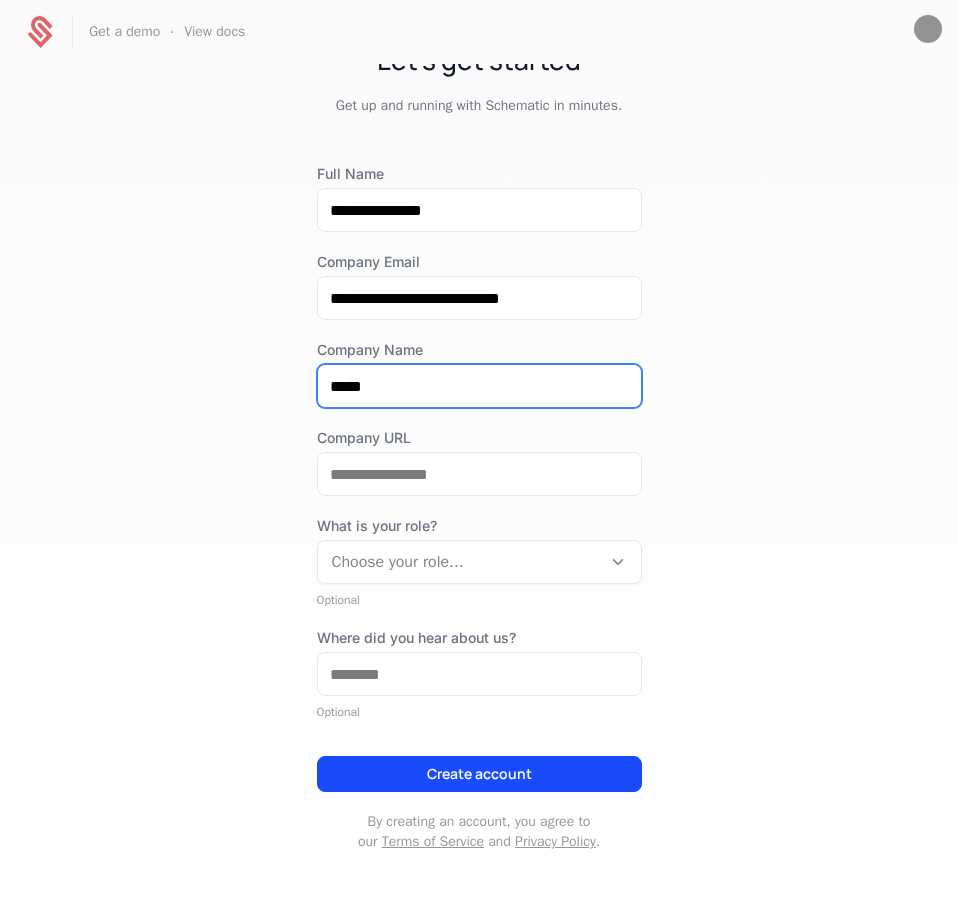 type on "*****" 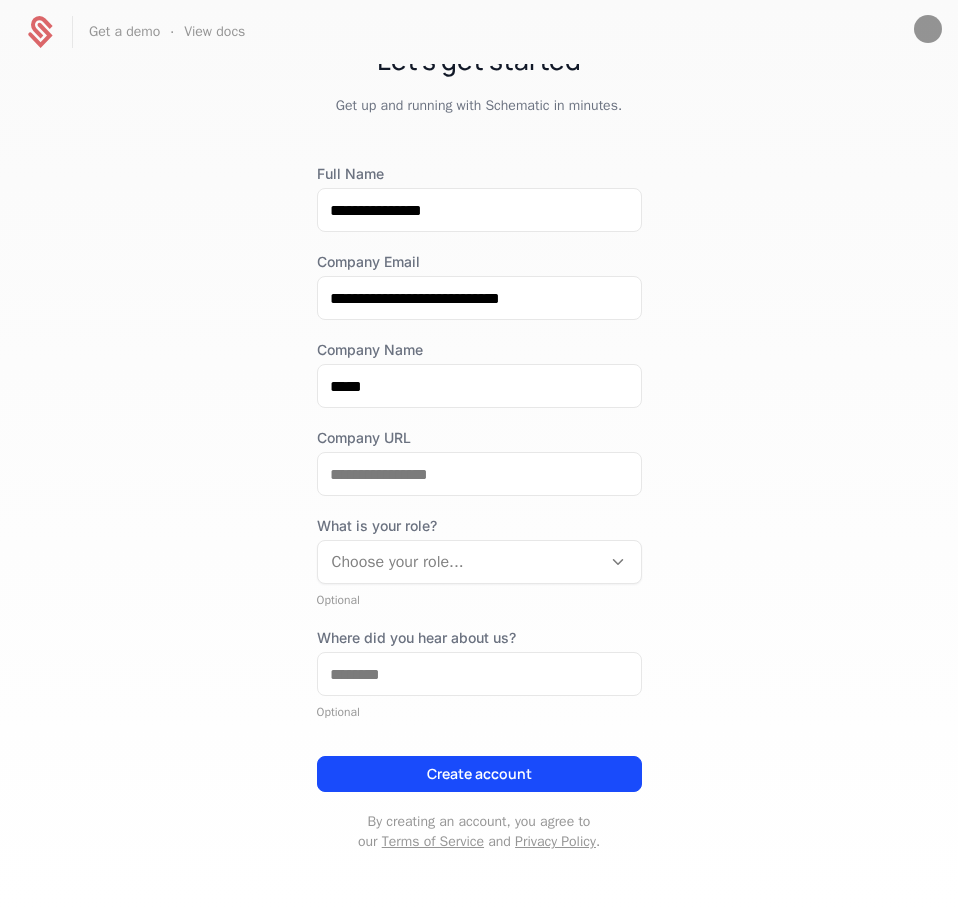 click at bounding box center [459, 562] 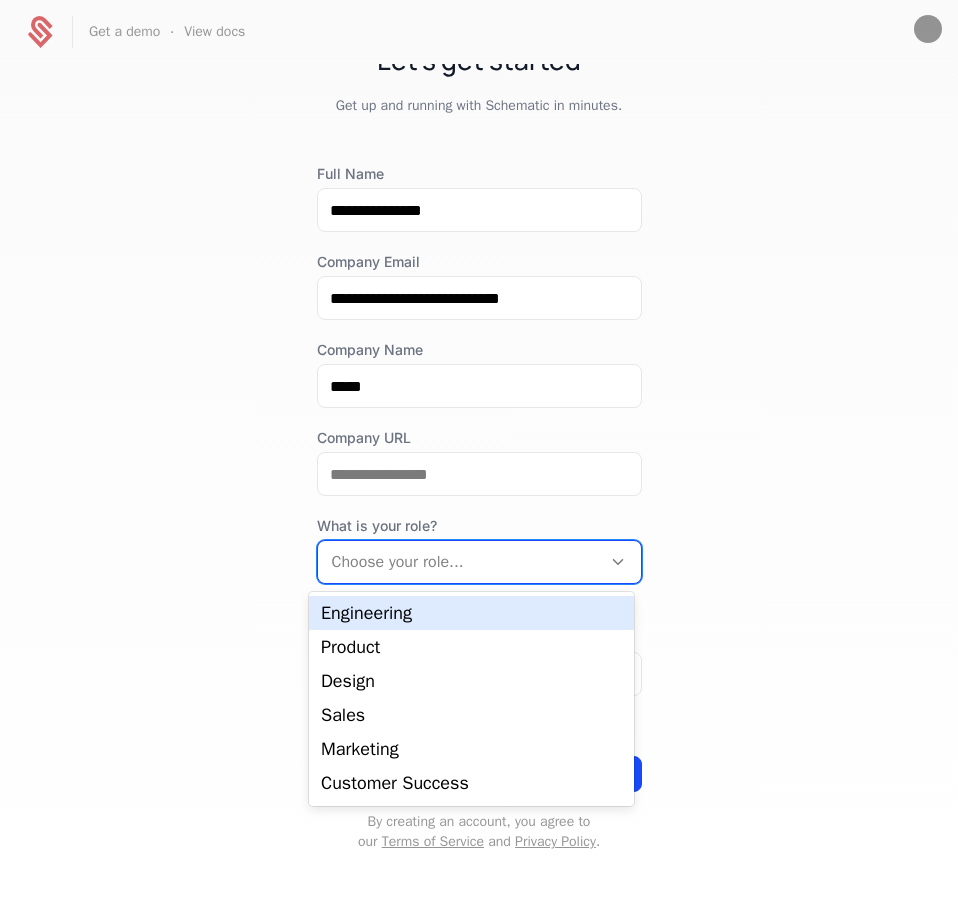 click on "Engineering" at bounding box center [471, 613] 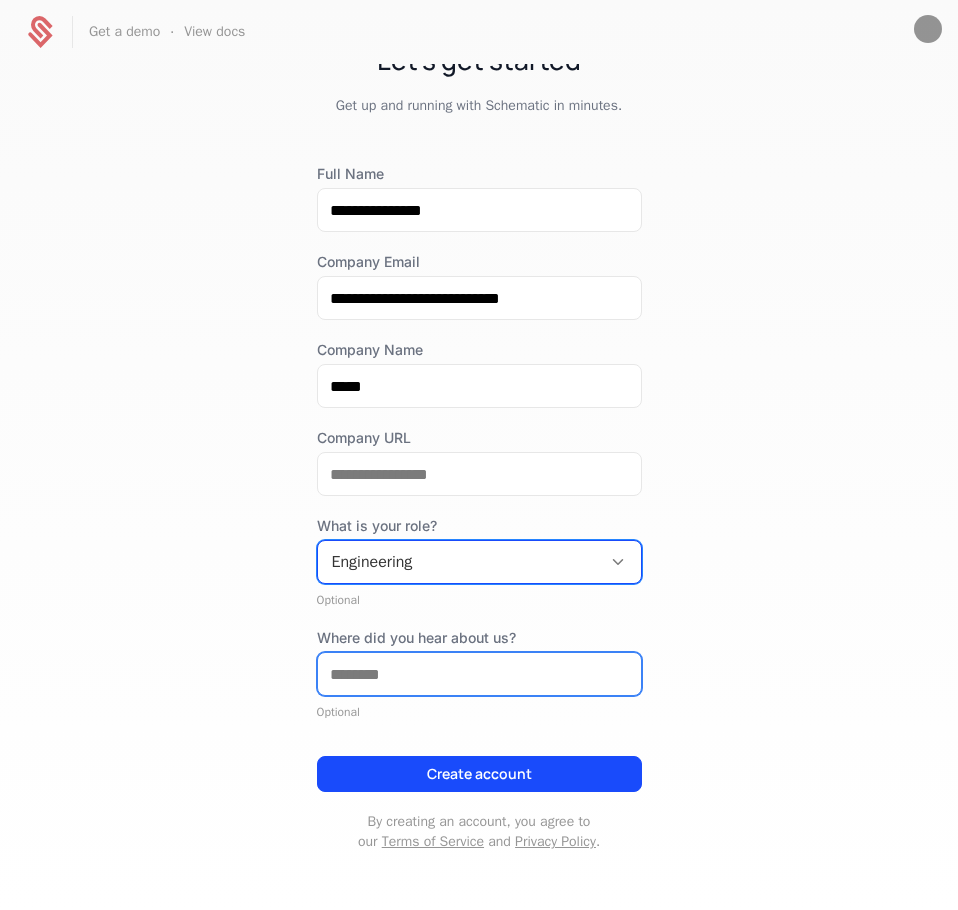 click on "Where did you hear about us?" at bounding box center (479, 674) 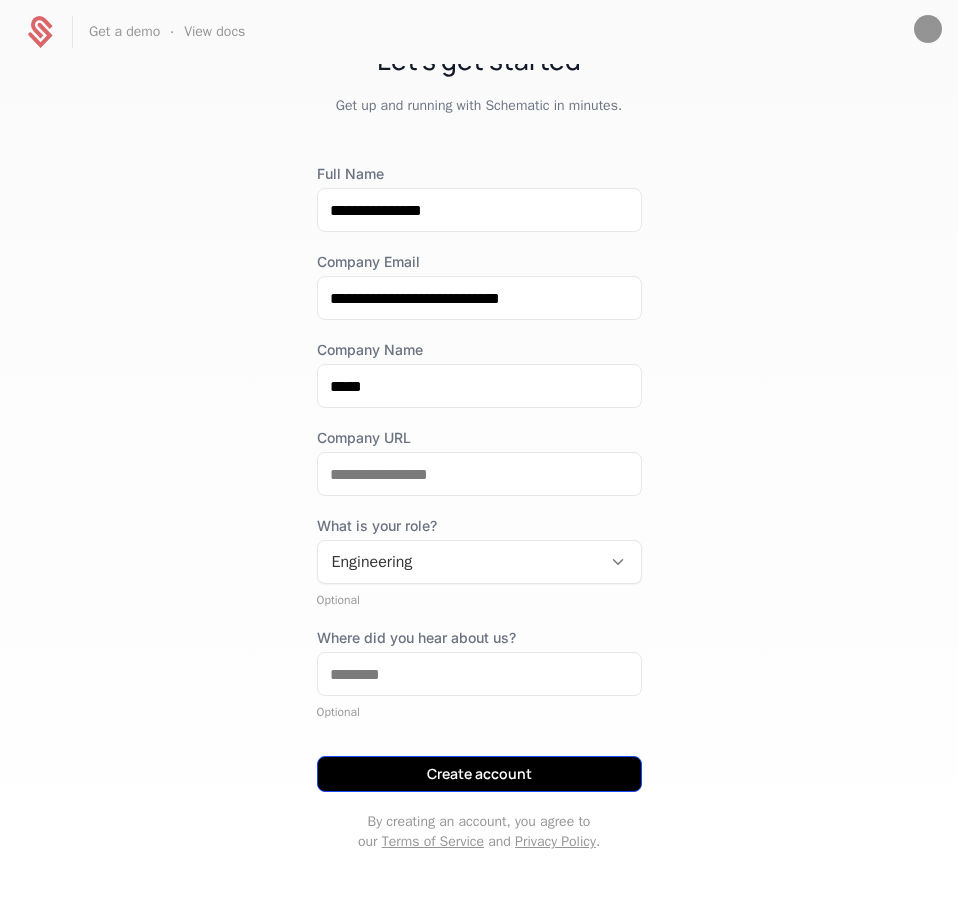 click on "Create account" at bounding box center (479, 774) 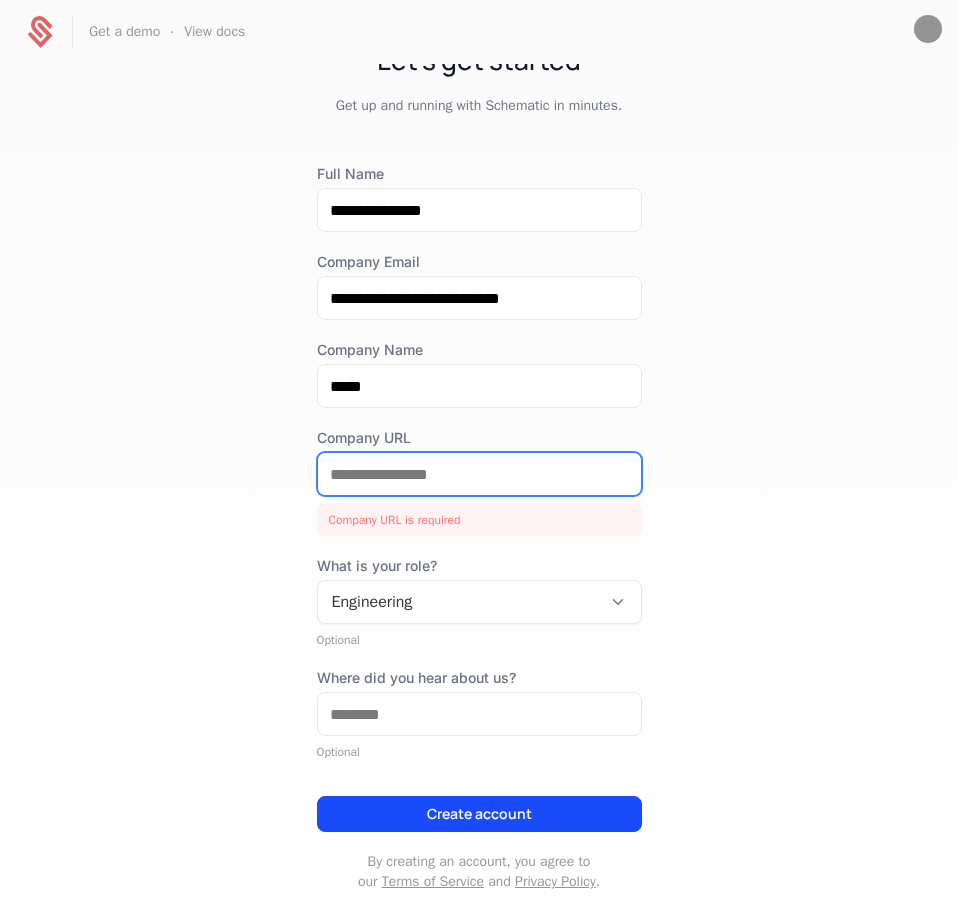 click on "Company URL" at bounding box center [479, 474] 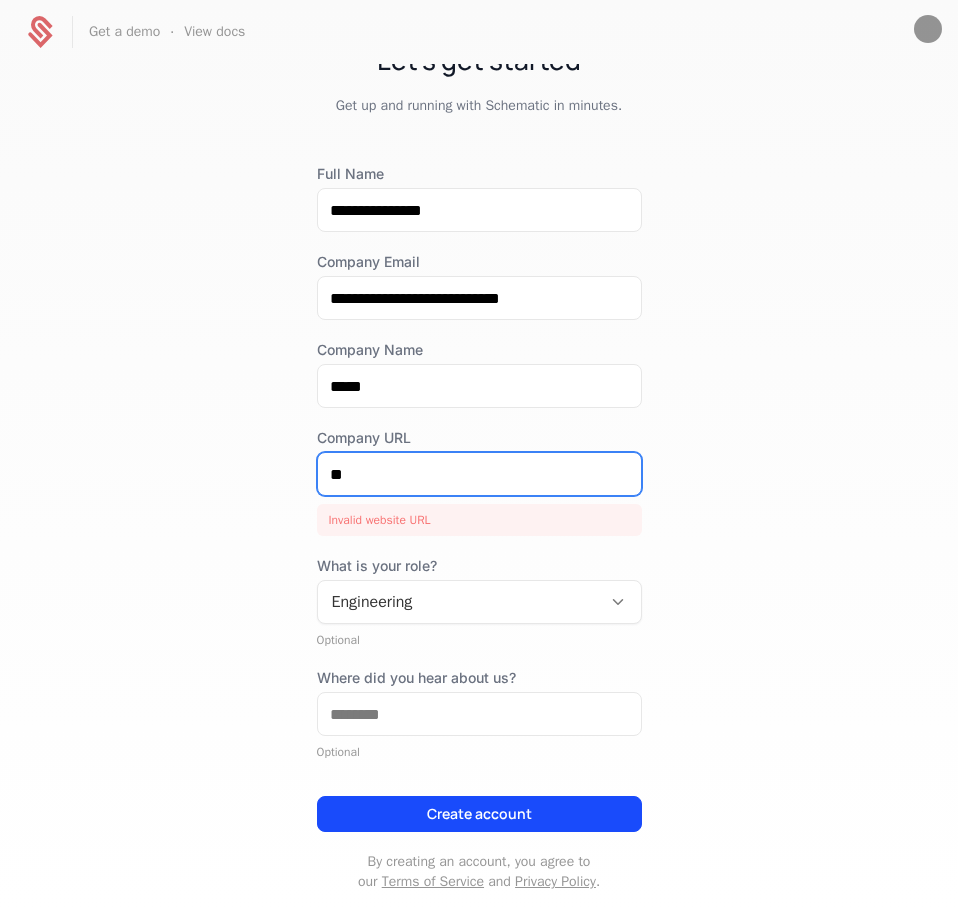 type on "*" 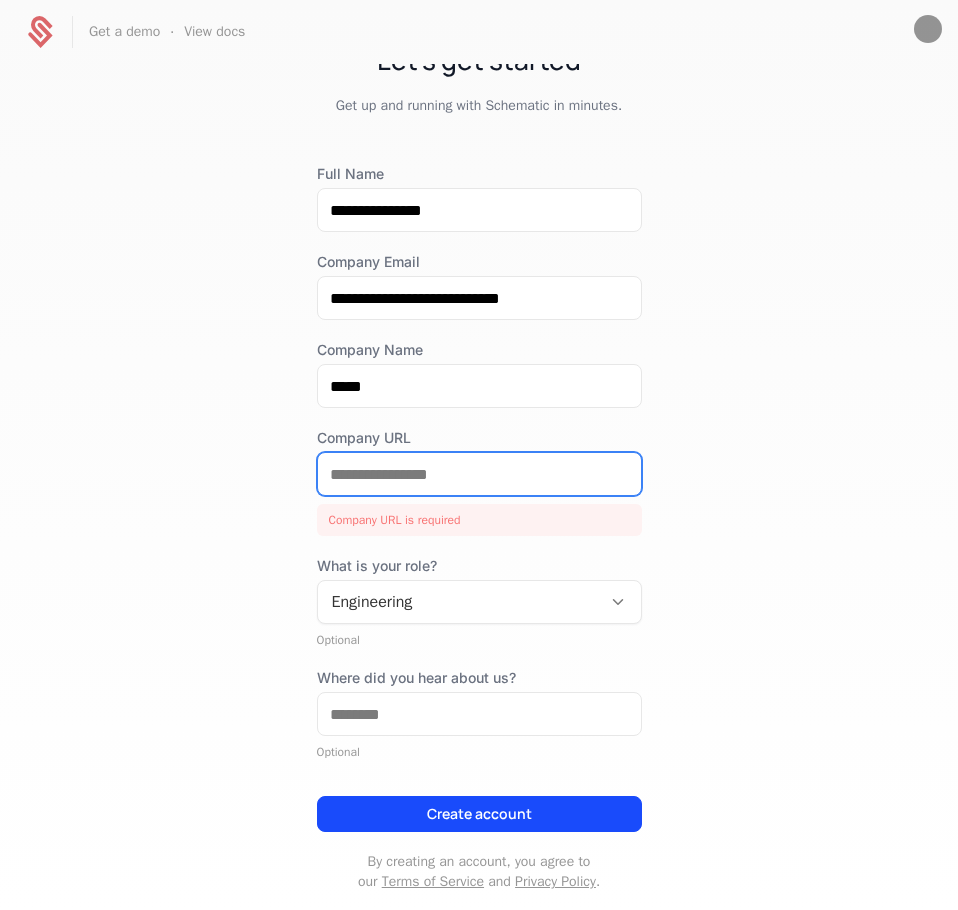 click on "Company URL" at bounding box center (479, 474) 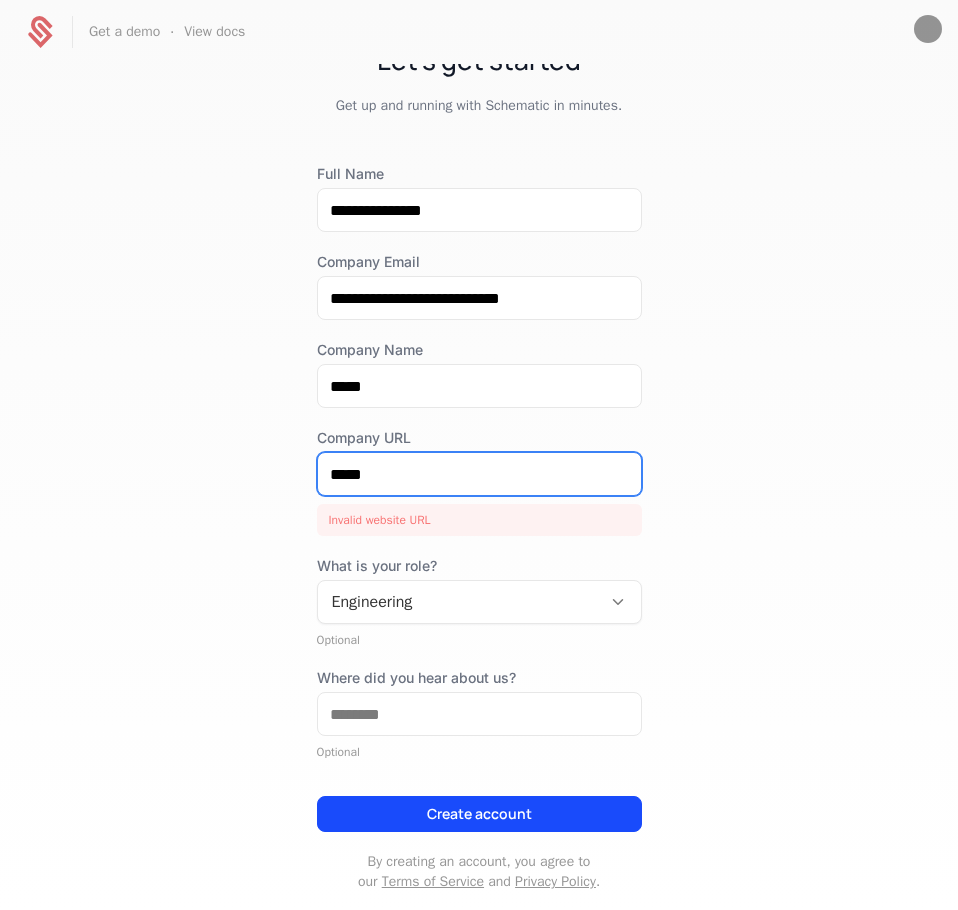 type on "*****" 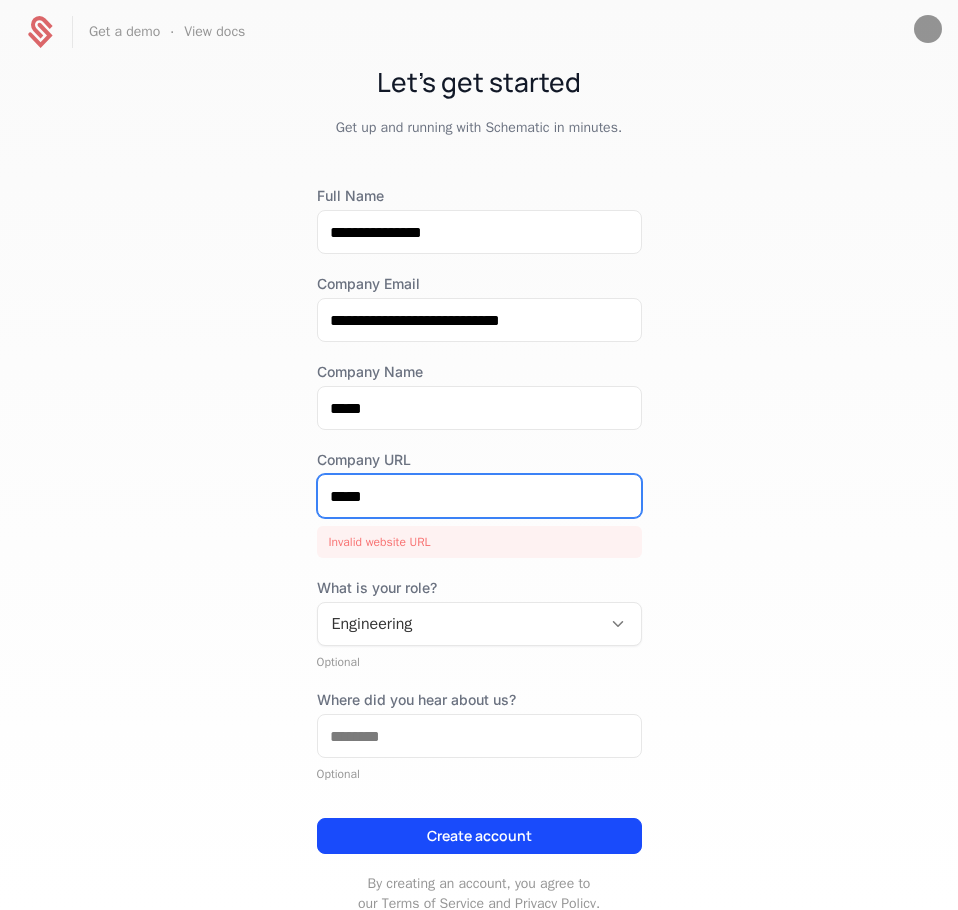 scroll, scrollTop: 0, scrollLeft: 0, axis: both 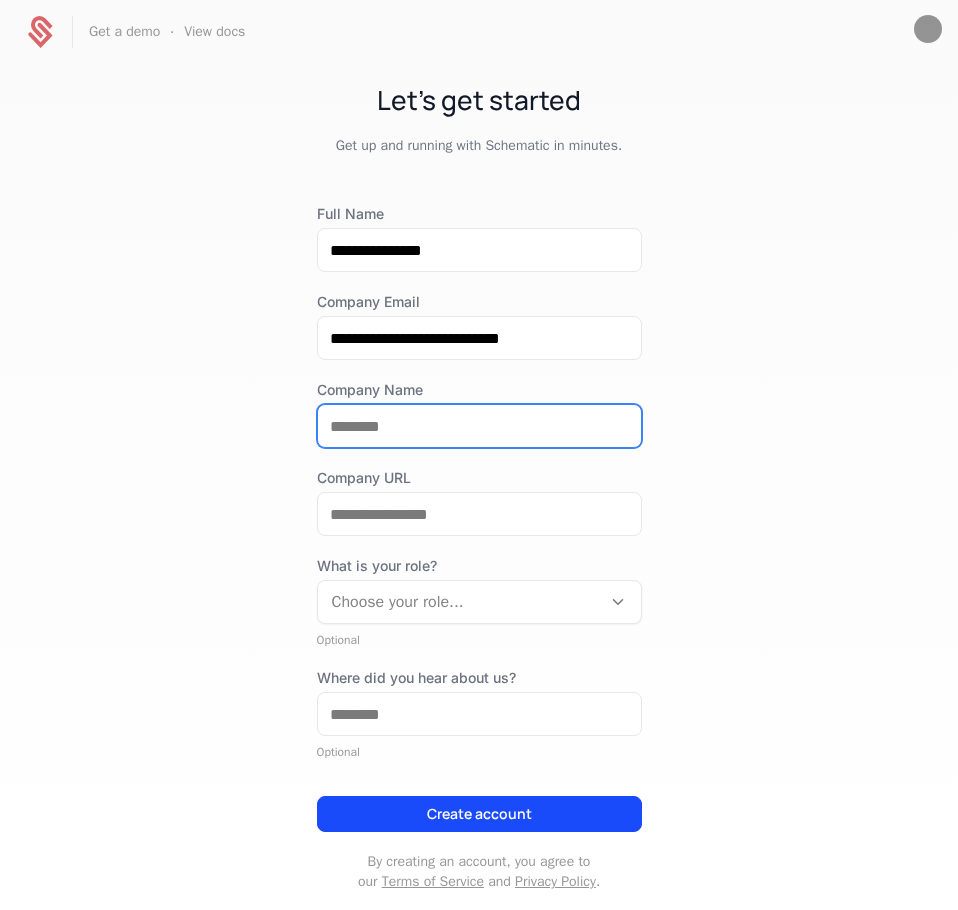 click on "Company Name" at bounding box center (479, 426) 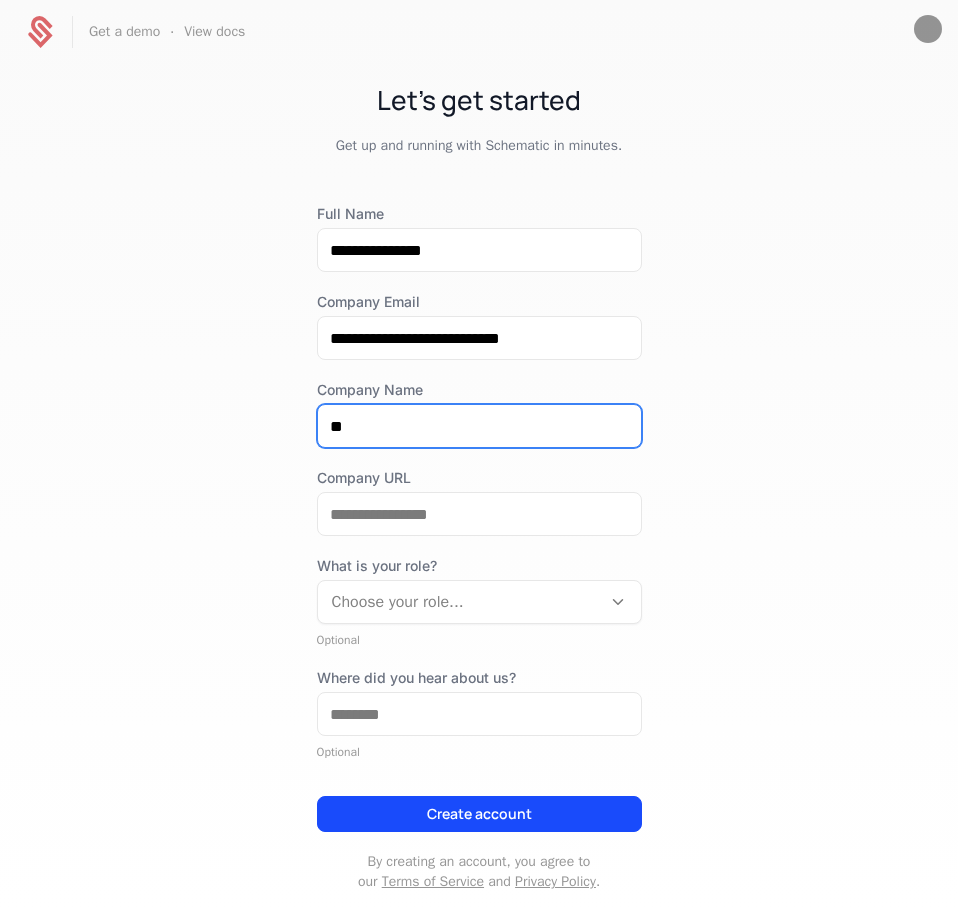 type on "*" 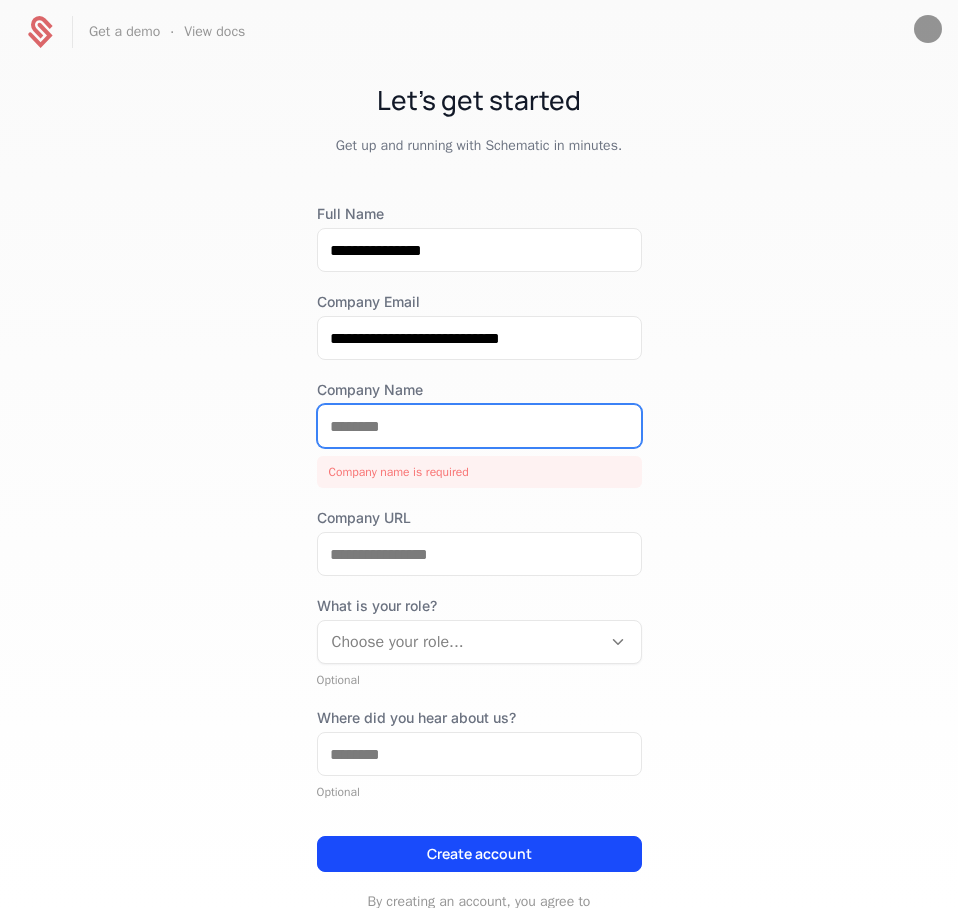 click on "Company Name" at bounding box center [479, 426] 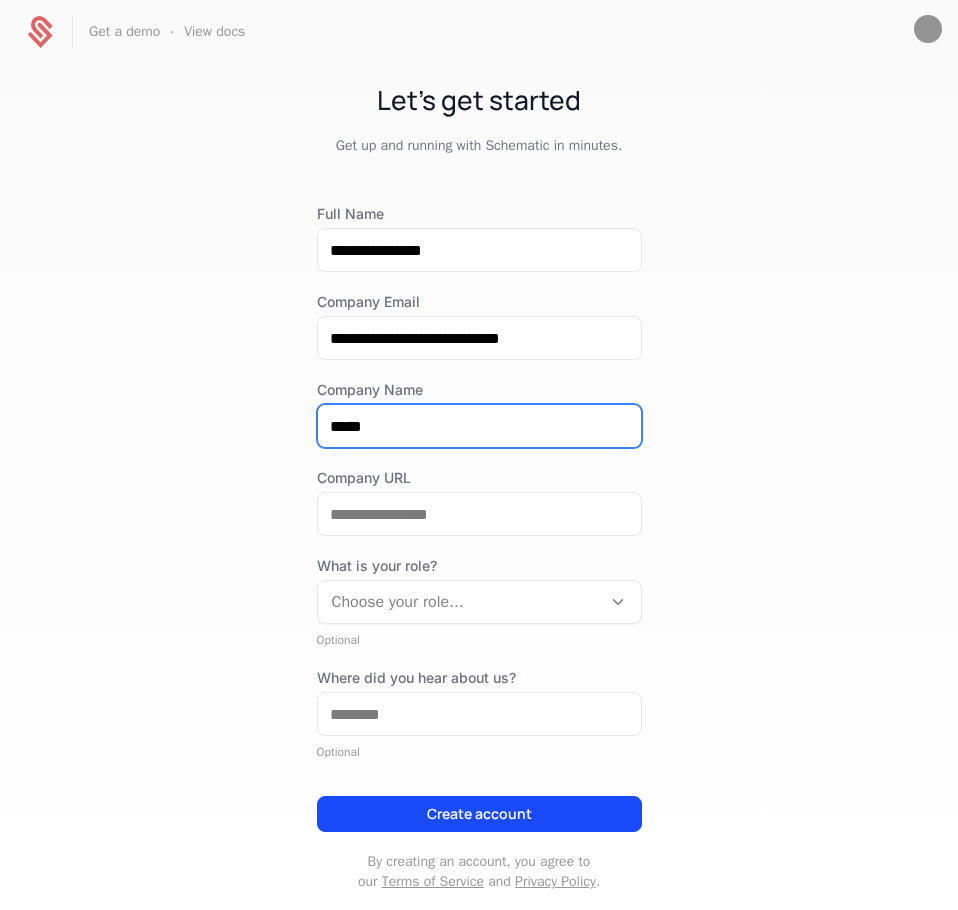 type on "*****" 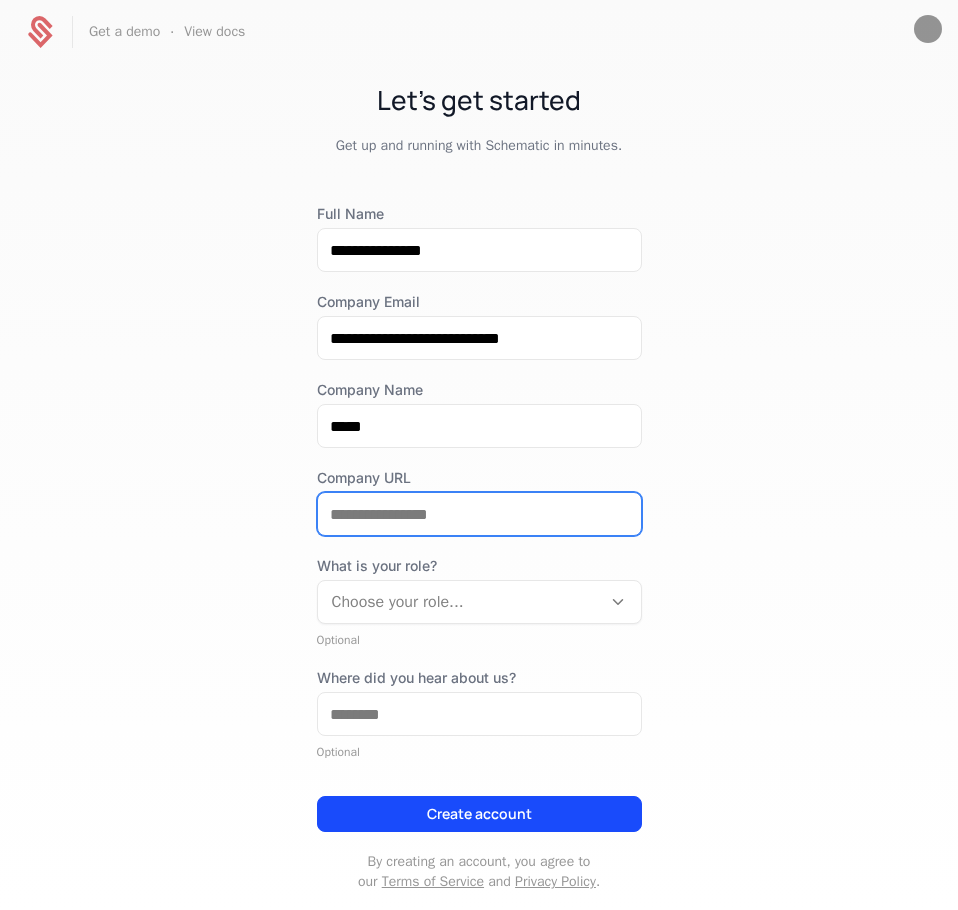 click on "Company URL" at bounding box center (479, 514) 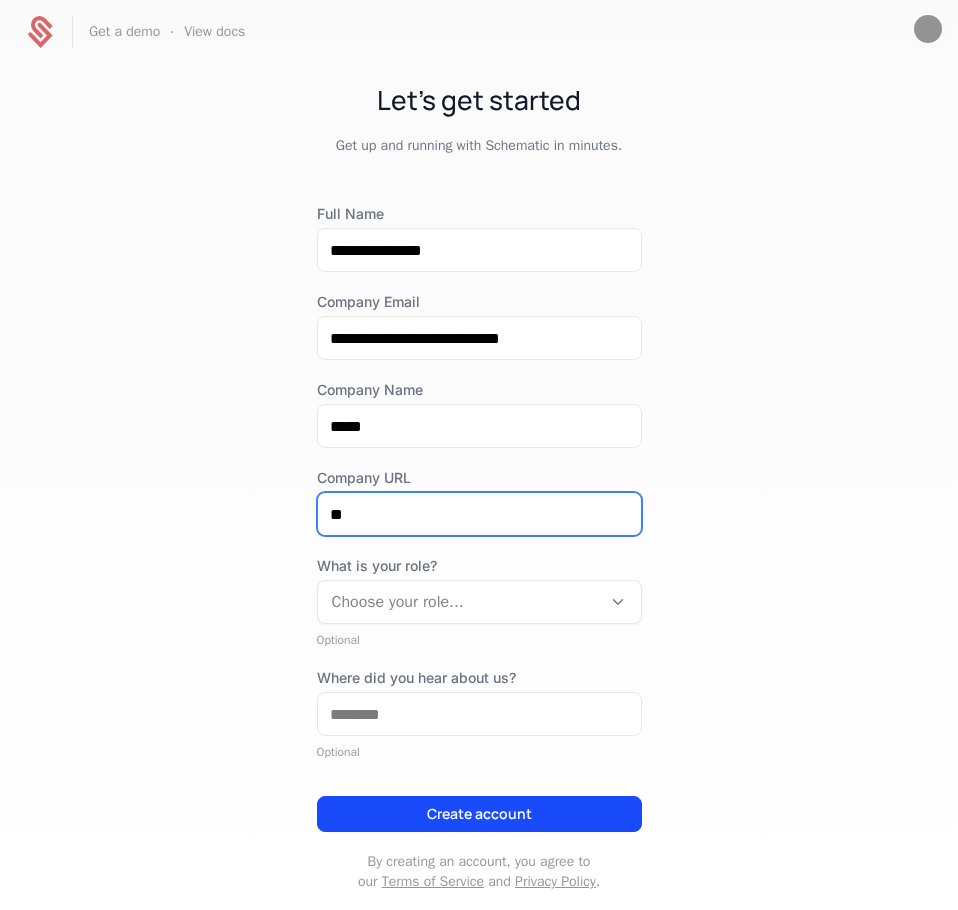 type on "*" 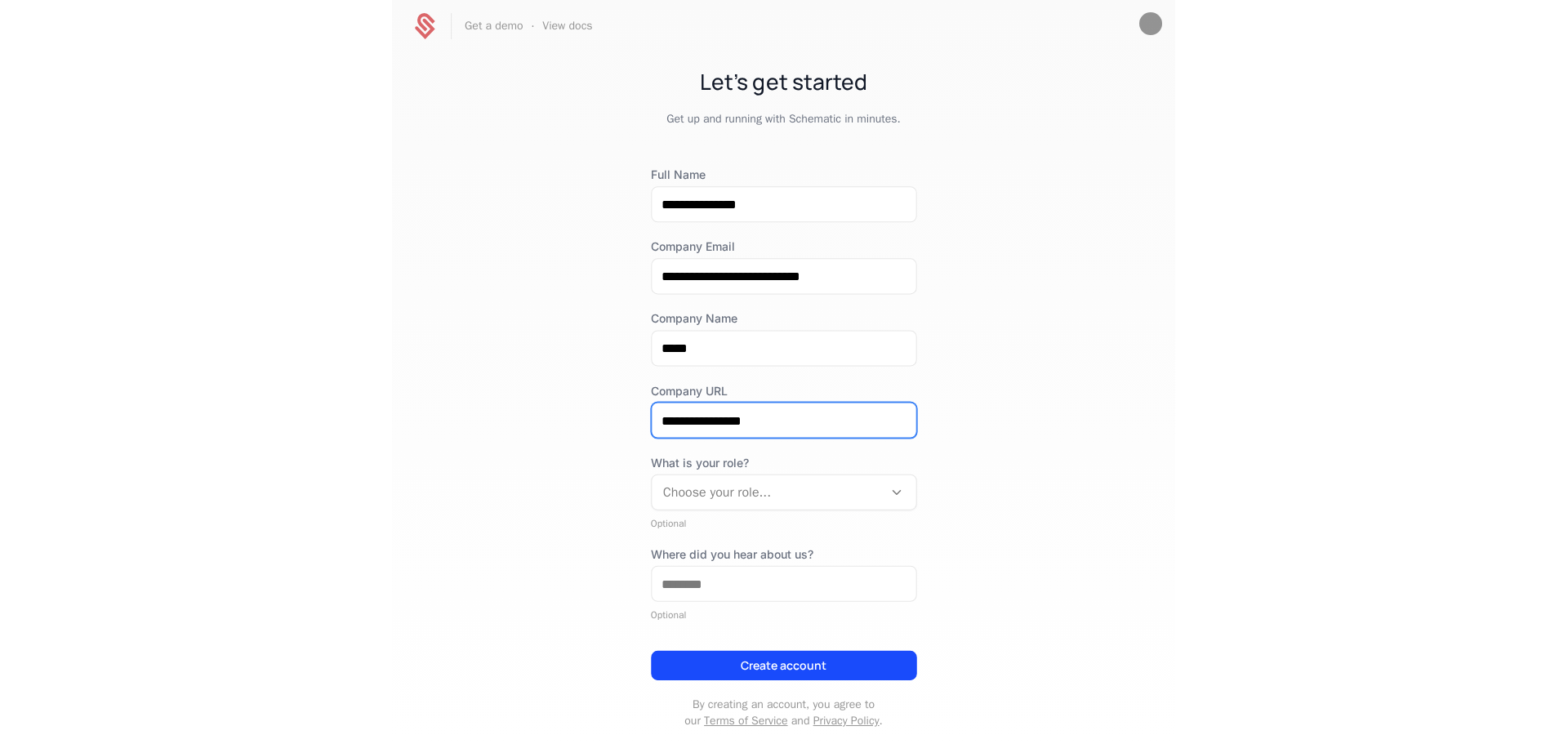 scroll, scrollTop: 33, scrollLeft: 0, axis: vertical 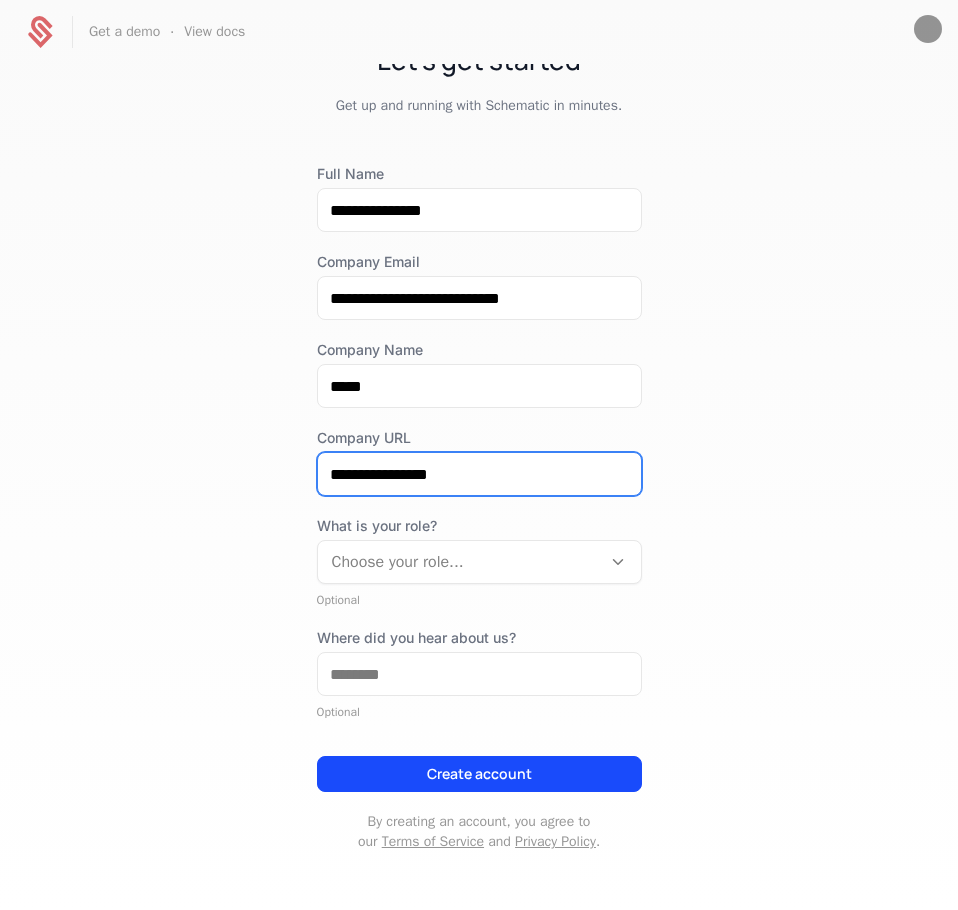 drag, startPoint x: 500, startPoint y: 465, endPoint x: 376, endPoint y: 480, distance: 124.90396 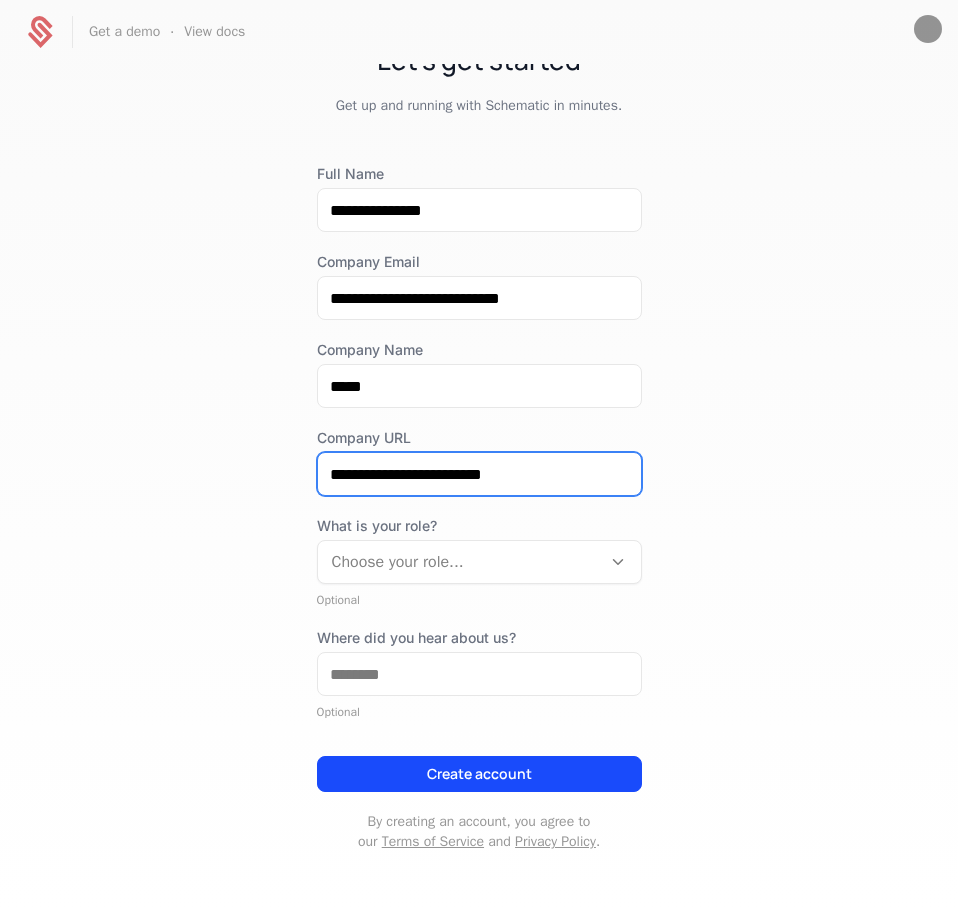 type on "**********" 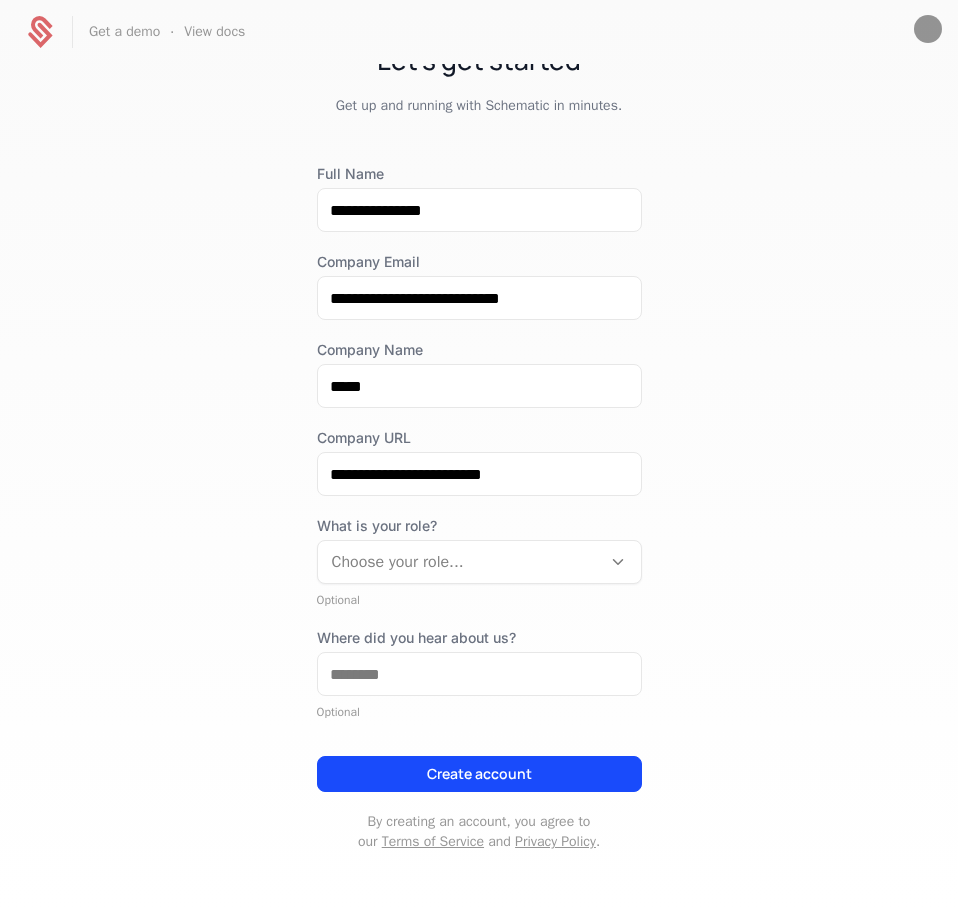 click at bounding box center [459, 562] 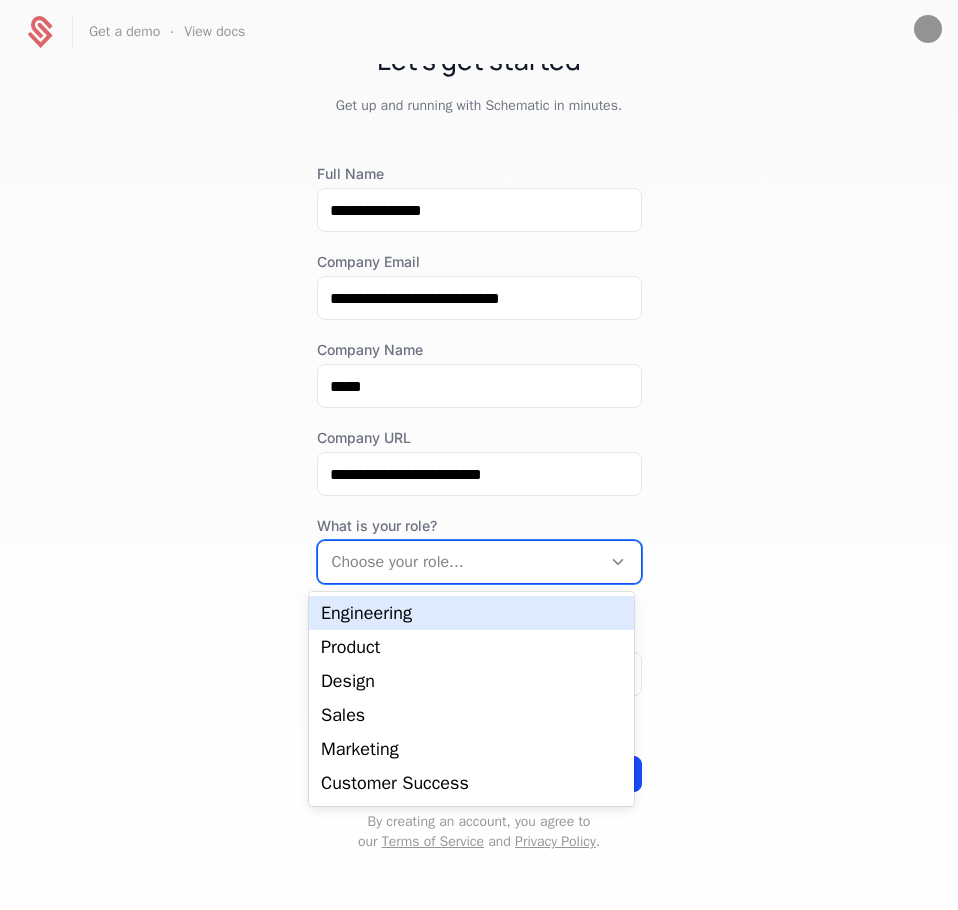 click on "Engineering" at bounding box center (471, 613) 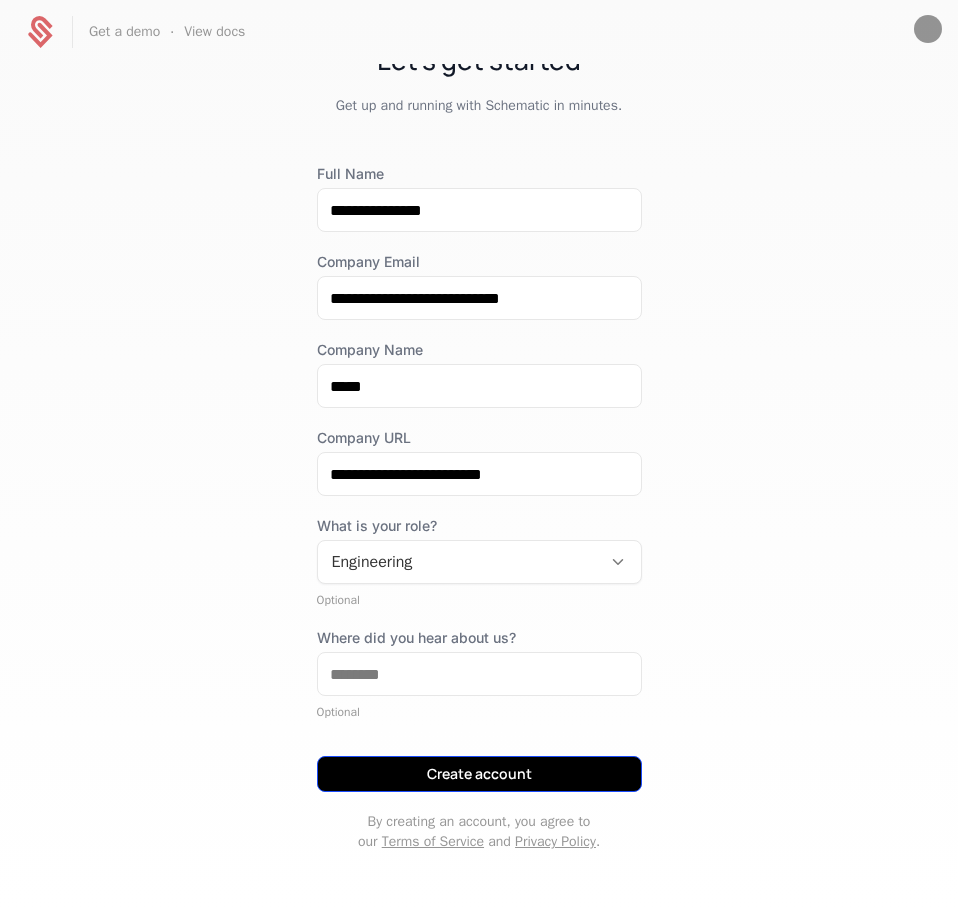 click on "Create account" at bounding box center (479, 774) 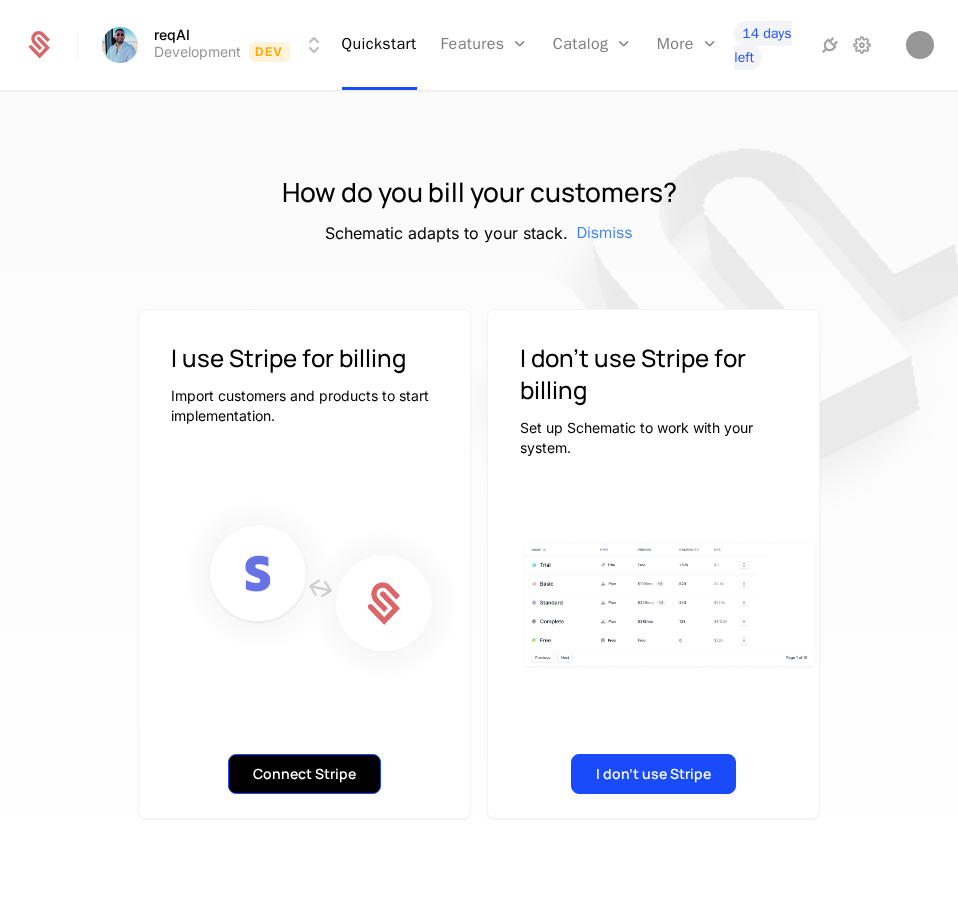 click on "Connect Stripe" at bounding box center [304, 774] 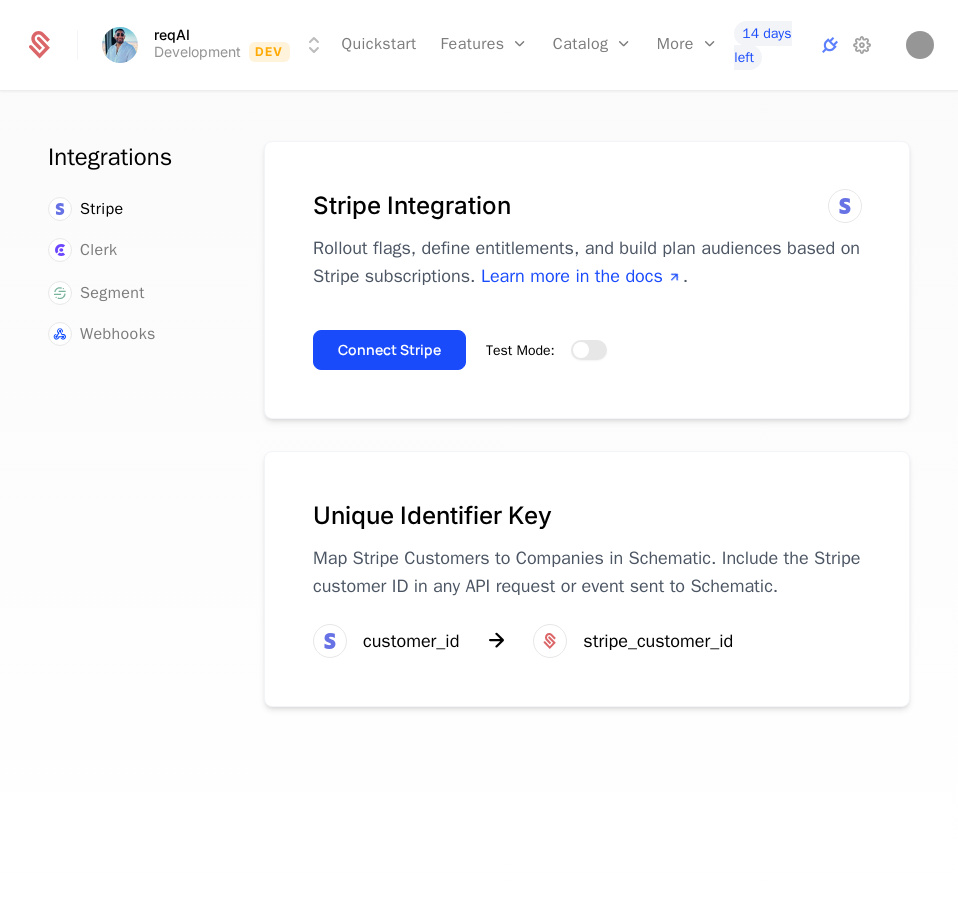 click at bounding box center (581, 350) 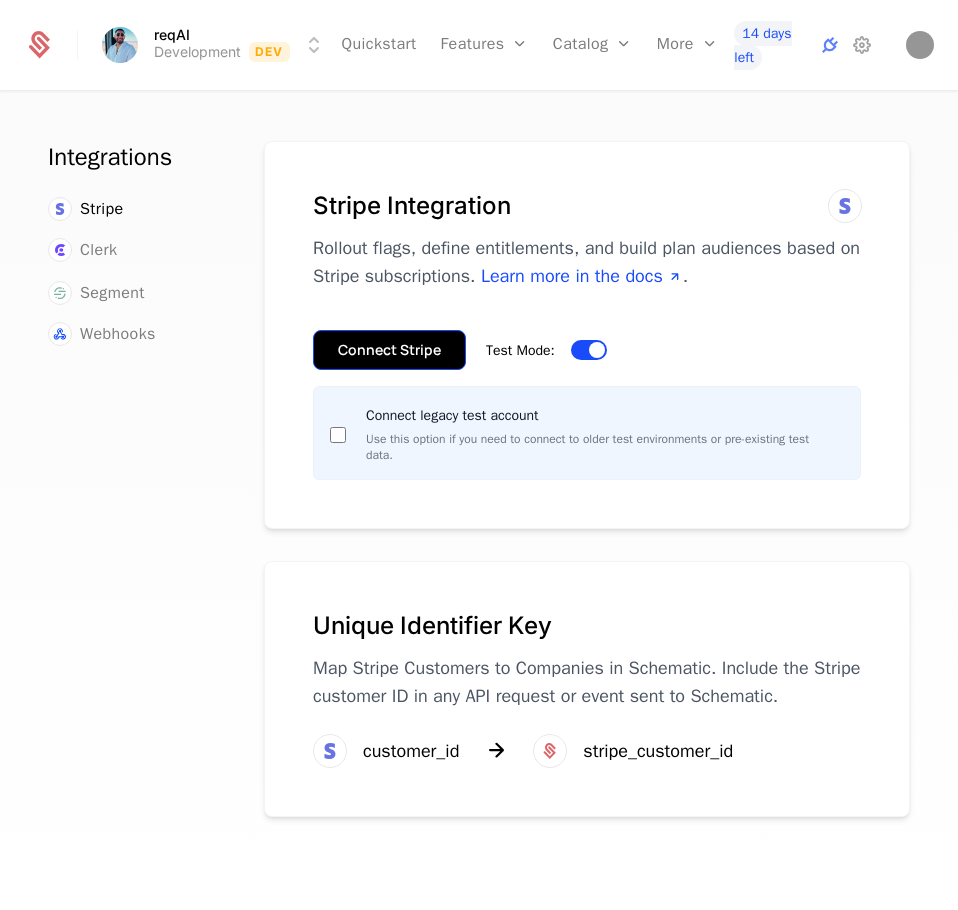 click on "Connect Stripe" at bounding box center [389, 350] 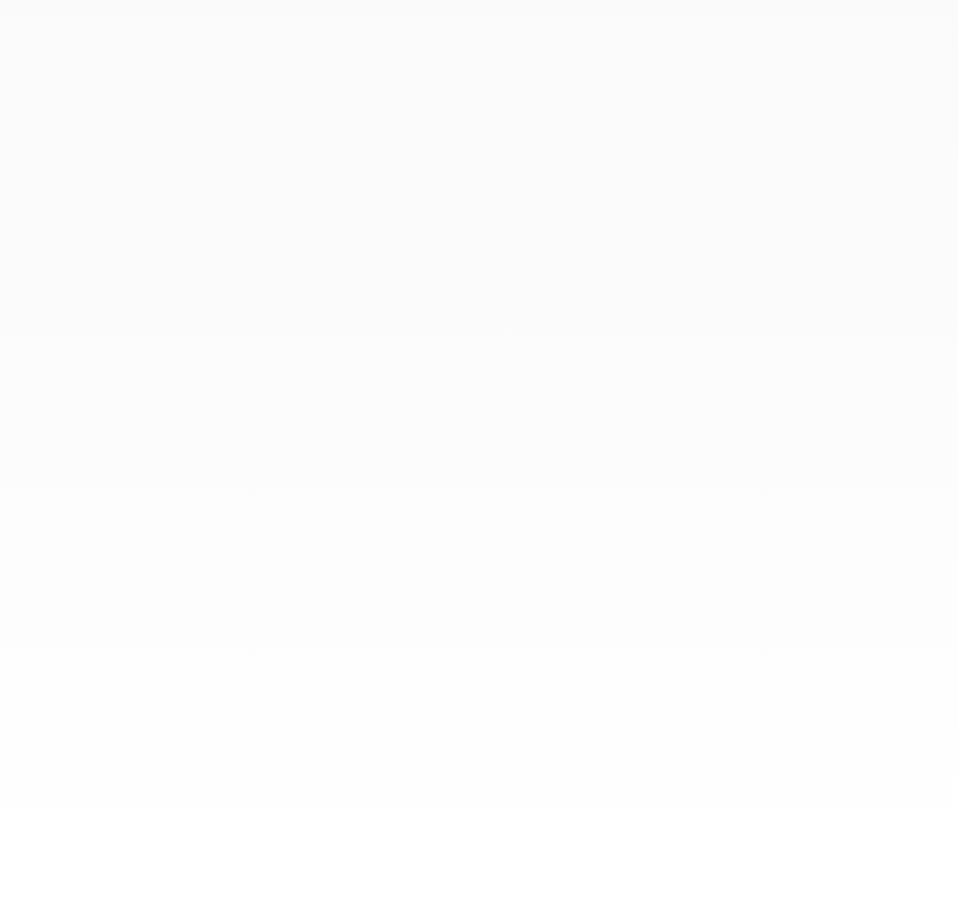scroll, scrollTop: 0, scrollLeft: 0, axis: both 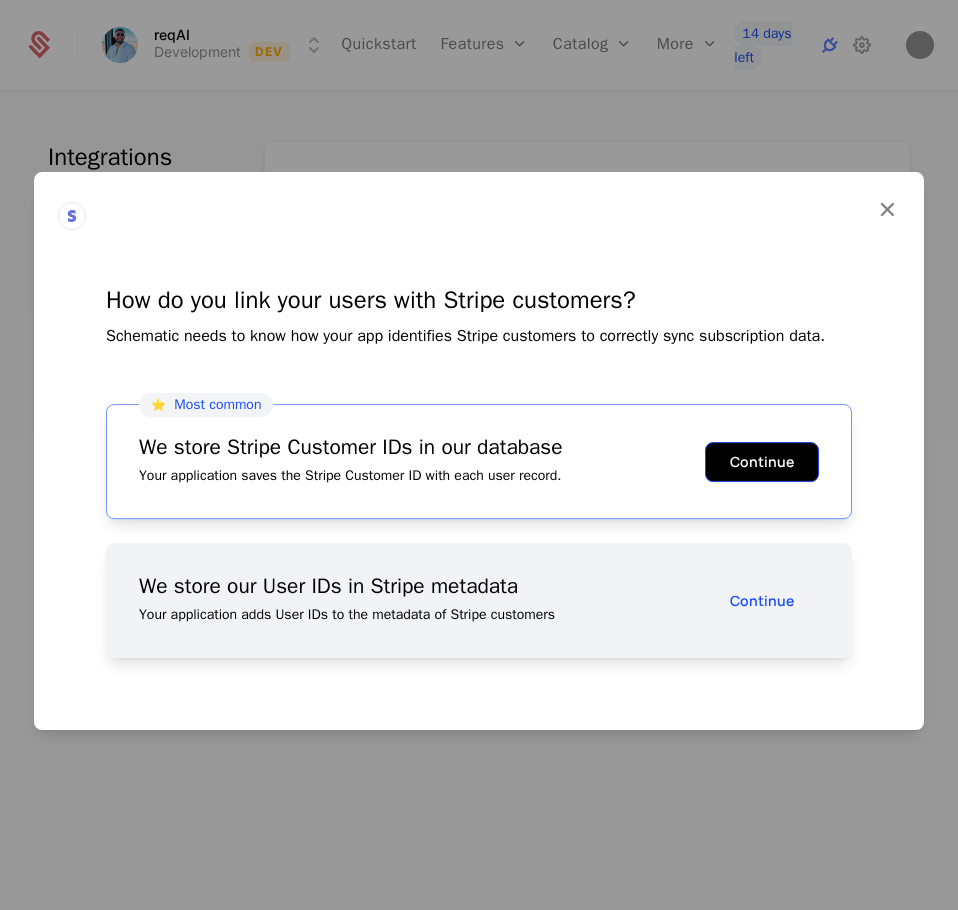 click on "Continue" at bounding box center (762, 462) 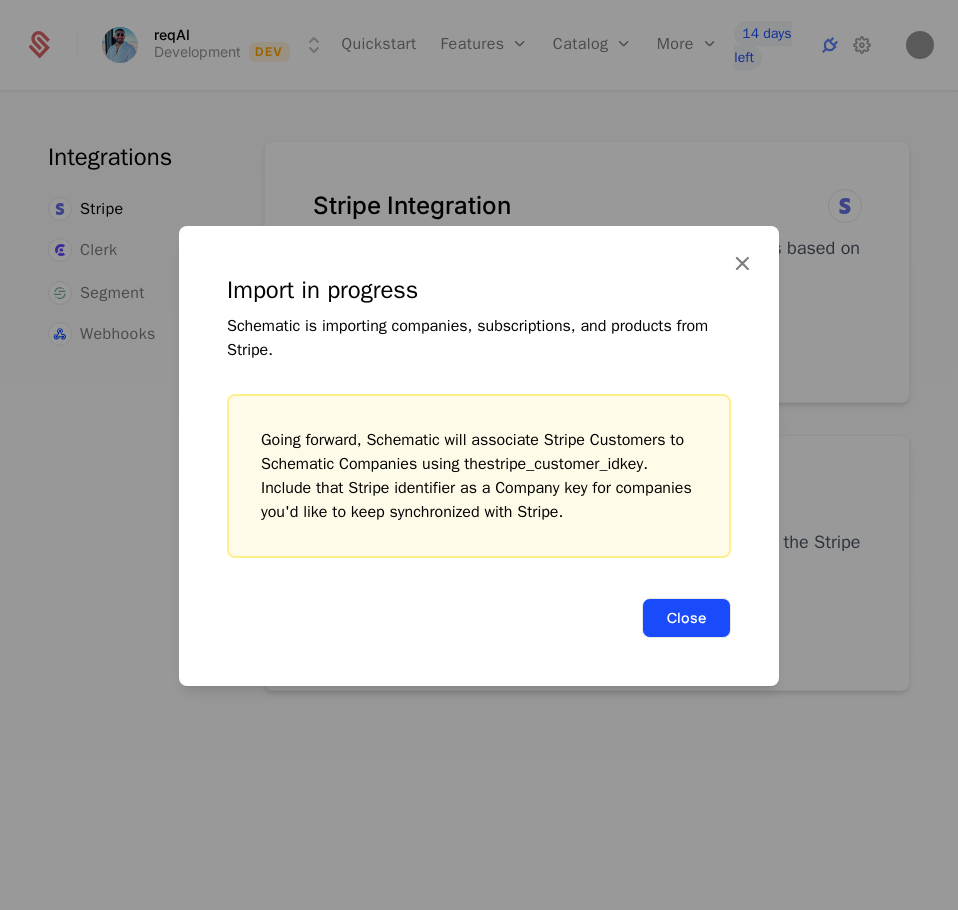 click on "Close" at bounding box center (686, 618) 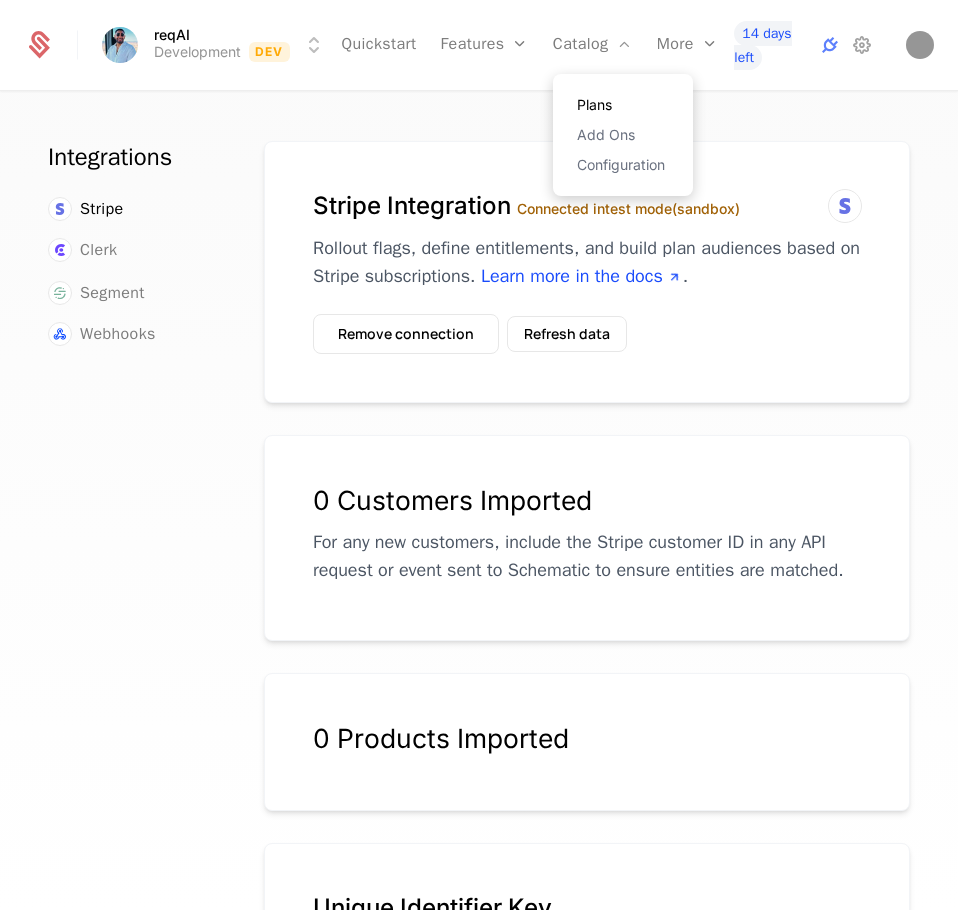 click on "Plans" at bounding box center (623, 105) 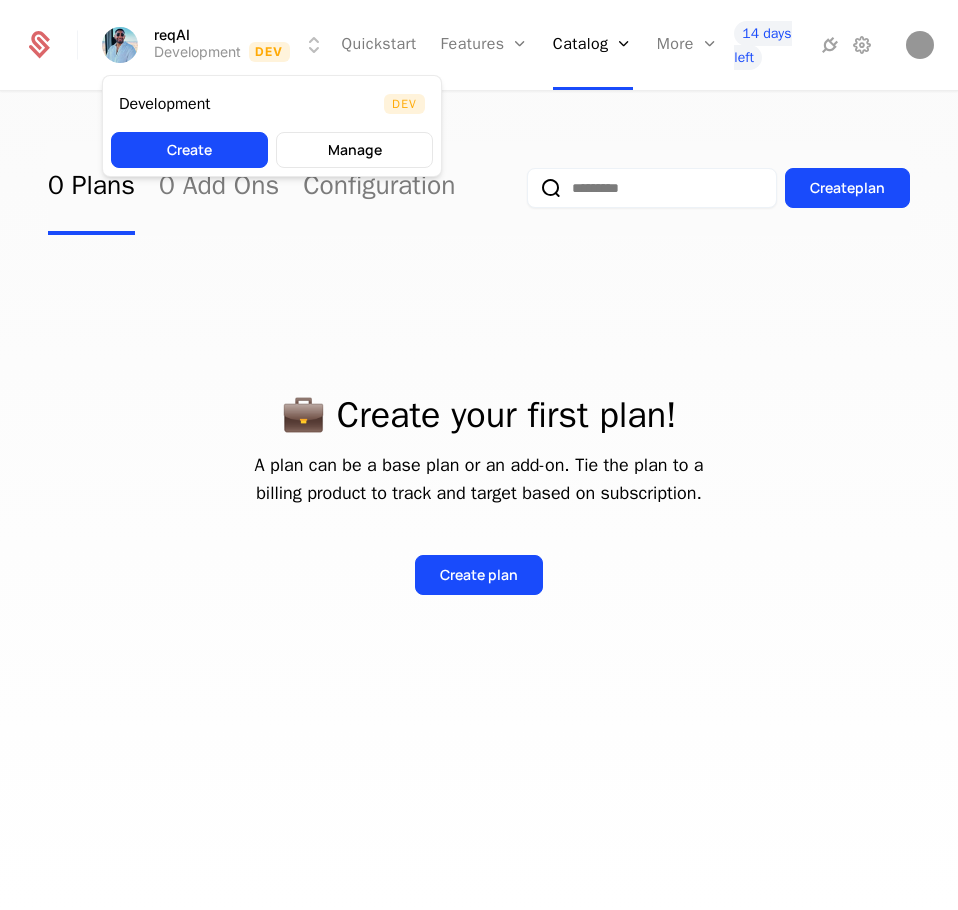 click on "reqAI Development Dev Quickstart Features Features Flags Catalog Plans Add Ons Configuration More Companies Events Components 14 days left 0 Plans 0 Add Ons Configuration Create  plan 💼 Create your first plan! A plan can be a base plan or an add-on. Tie the plan to a billing product to track and target based on subscription. Create plan
Best Viewed on Desktop You're currently viewing this on a  mobile device . For the best experience,   we recommend using a desktop or larger screens , as the application isn't fully optimized for smaller resolutions just yet. Got it  Development Dev Create Manage" at bounding box center [479, 455] 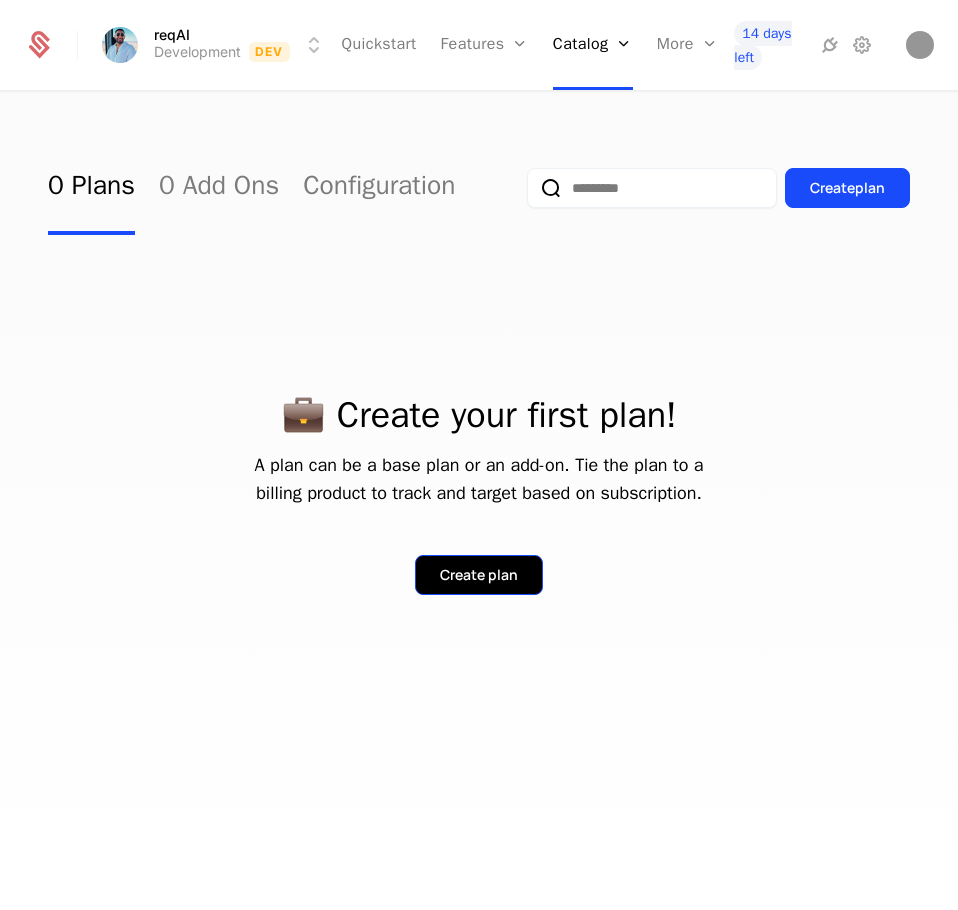 click on "Create plan" at bounding box center (479, 575) 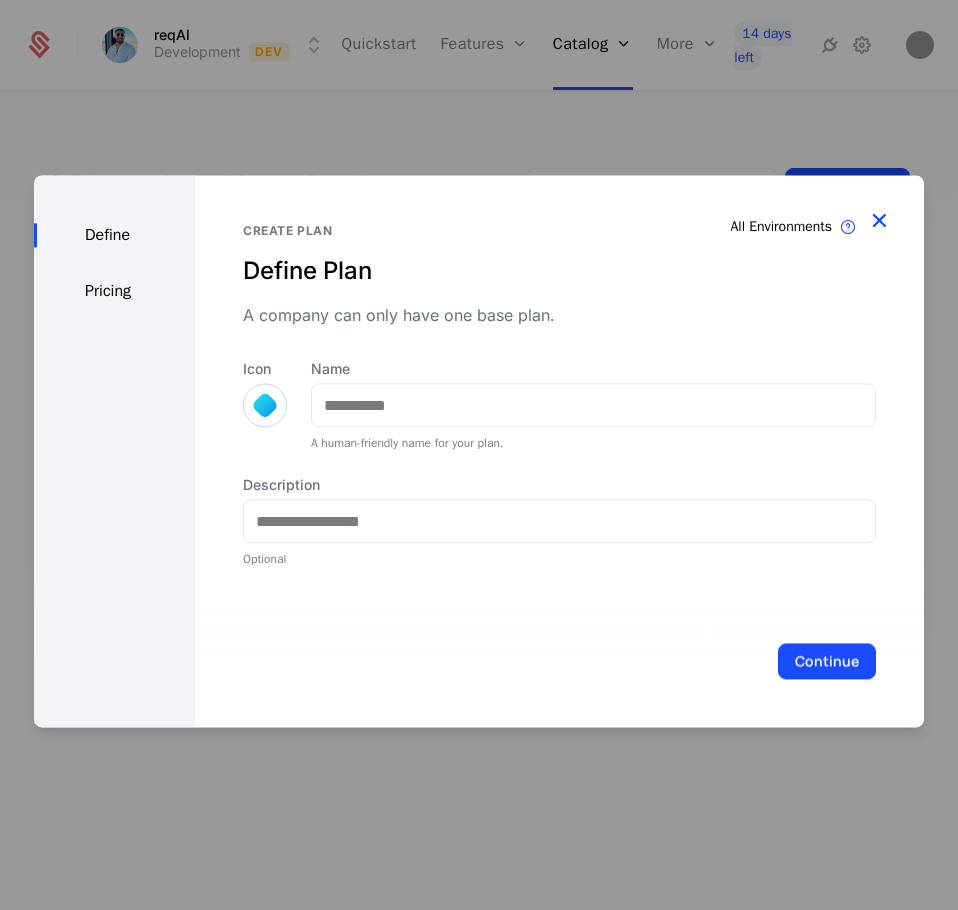 click at bounding box center (879, 220) 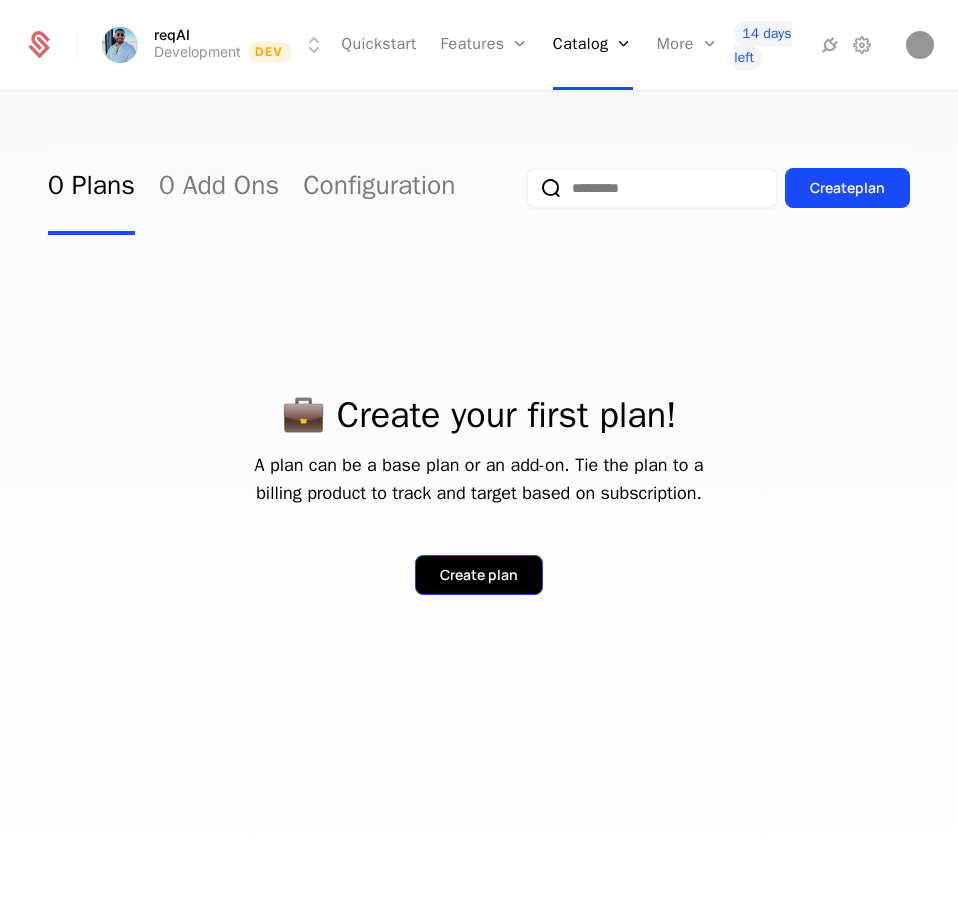 click on "Create plan" at bounding box center [479, 575] 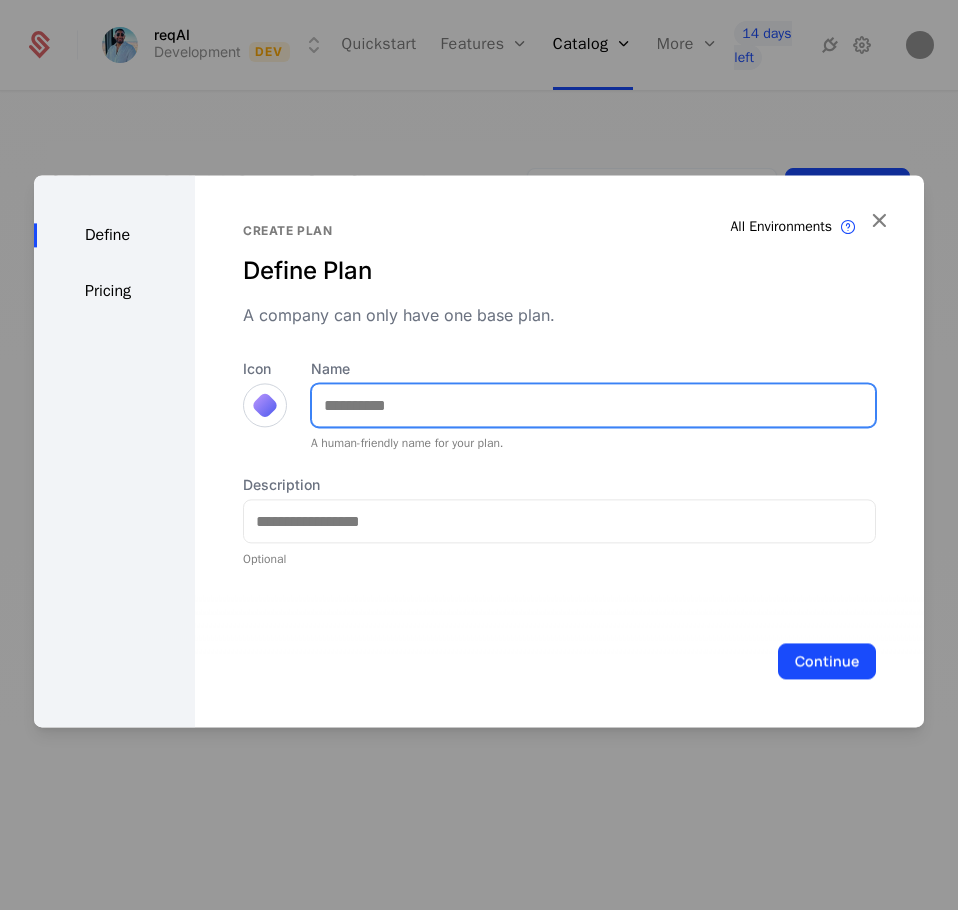 click on "Name" at bounding box center [593, 405] 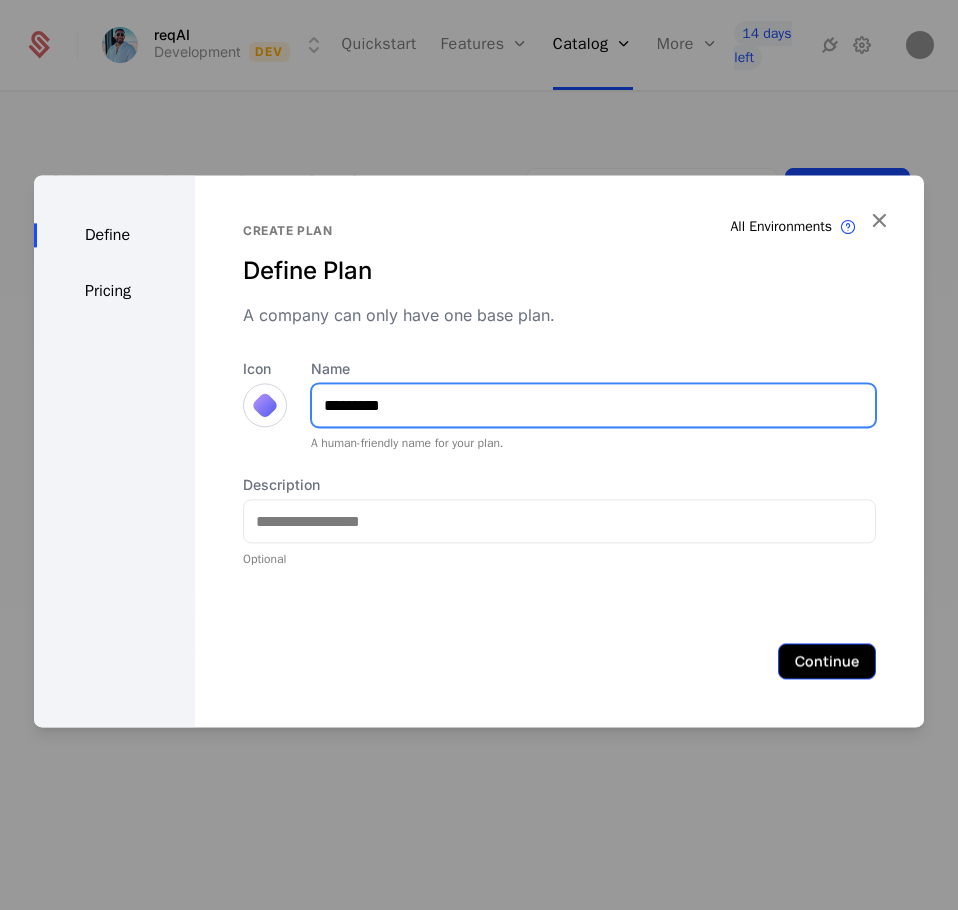 type on "*********" 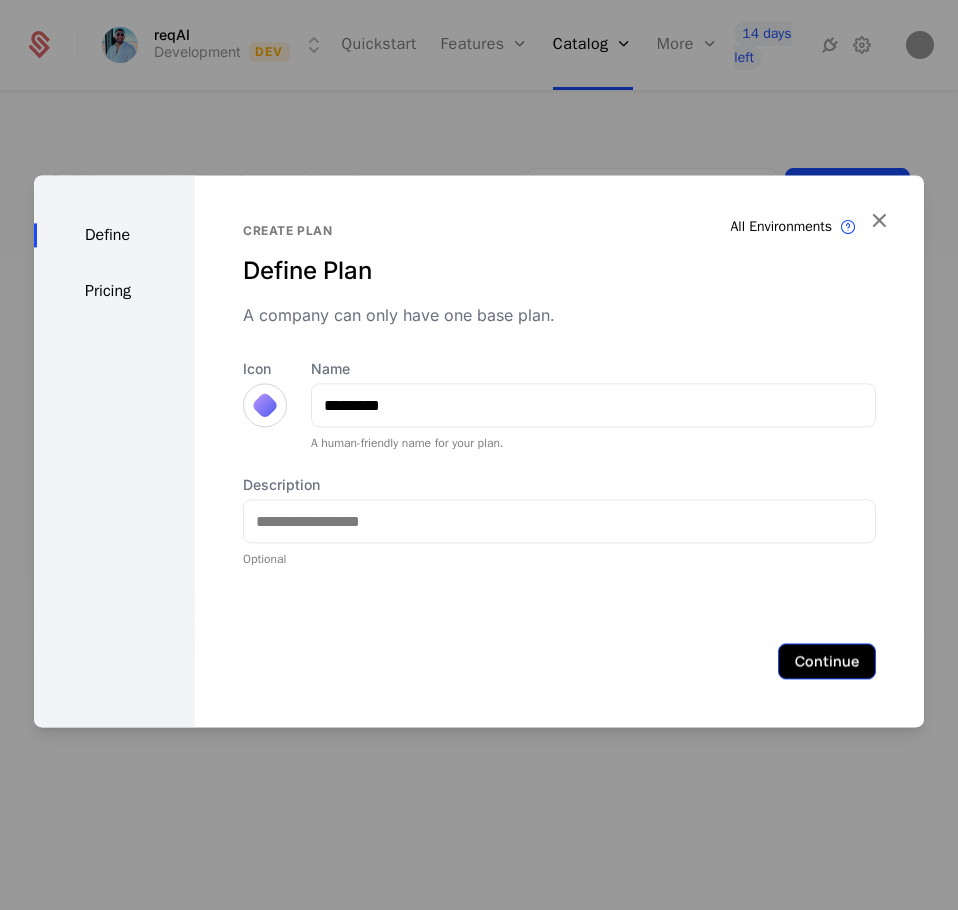 click on "Continue" at bounding box center (827, 661) 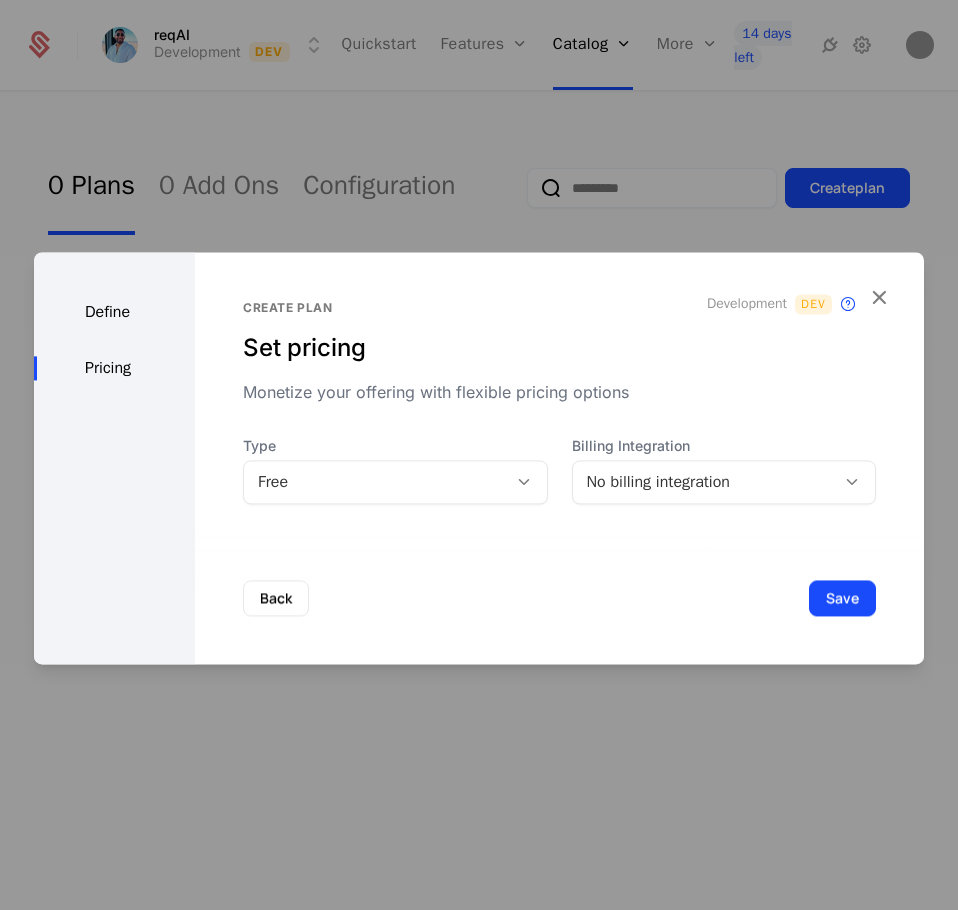 click on "No billing integration" at bounding box center (704, 482) 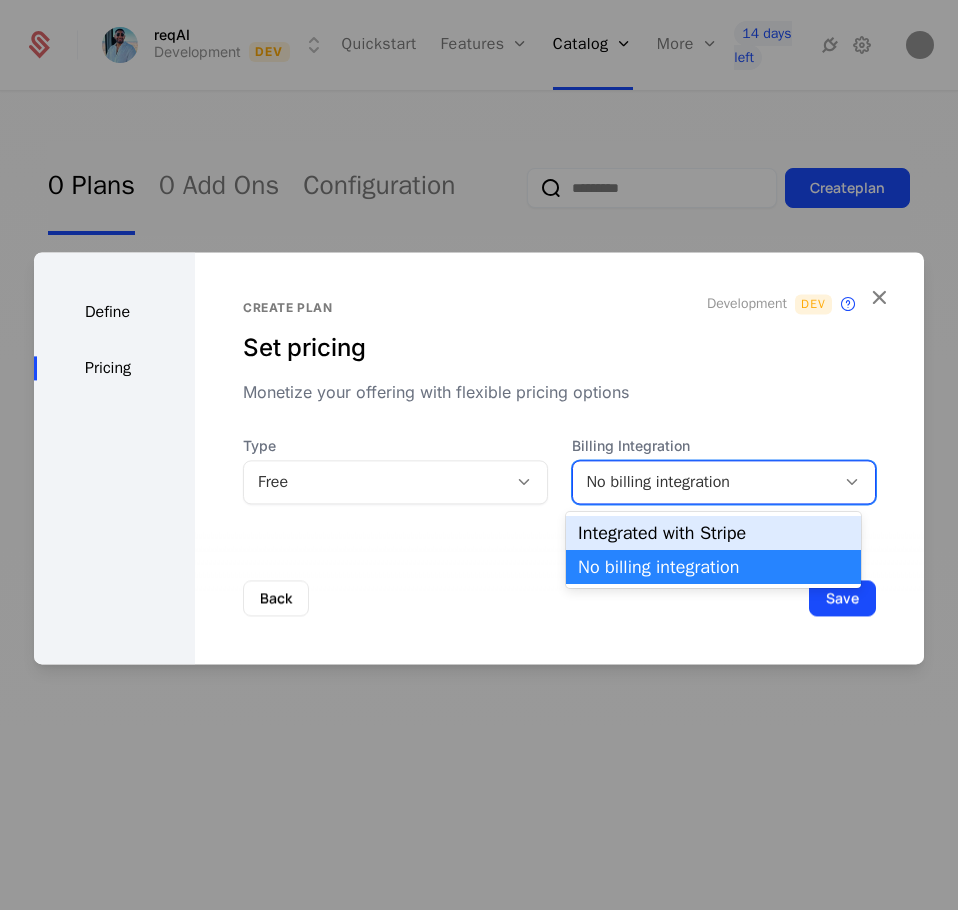 click on "Integrated with Stripe" at bounding box center [713, 533] 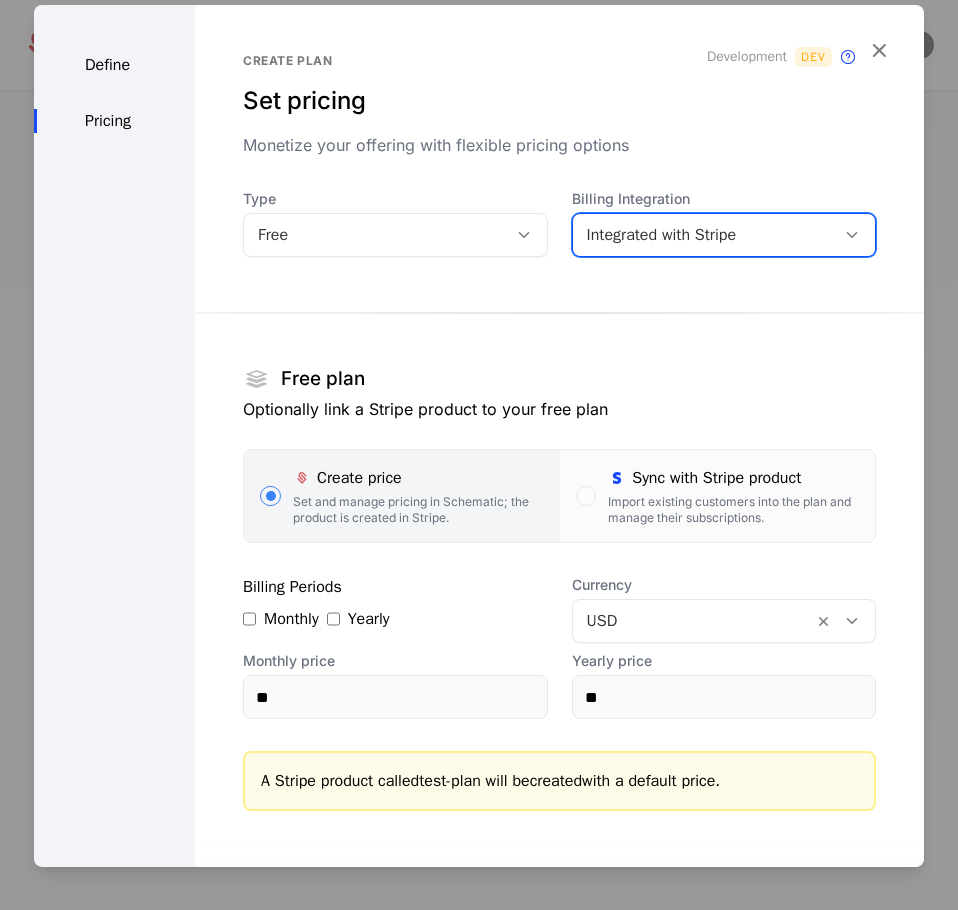 scroll, scrollTop: 100, scrollLeft: 0, axis: vertical 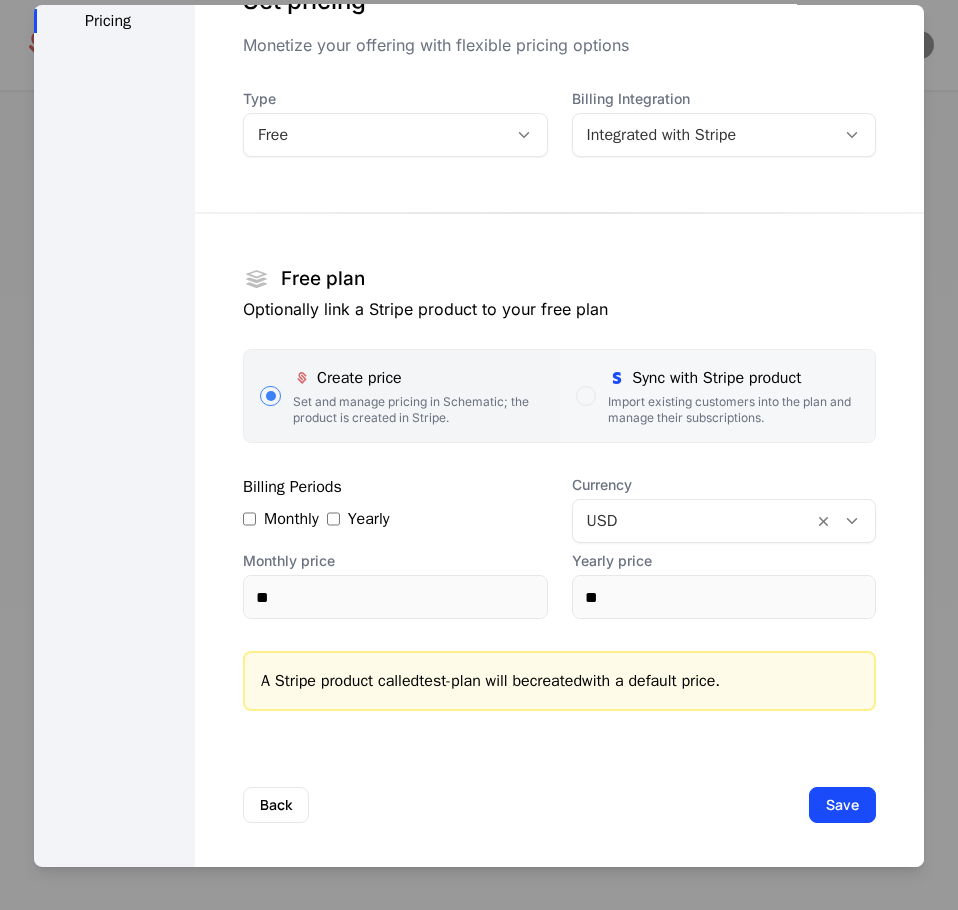 click on "Import existing customers into the plan and manage their subscriptions." at bounding box center [733, 410] 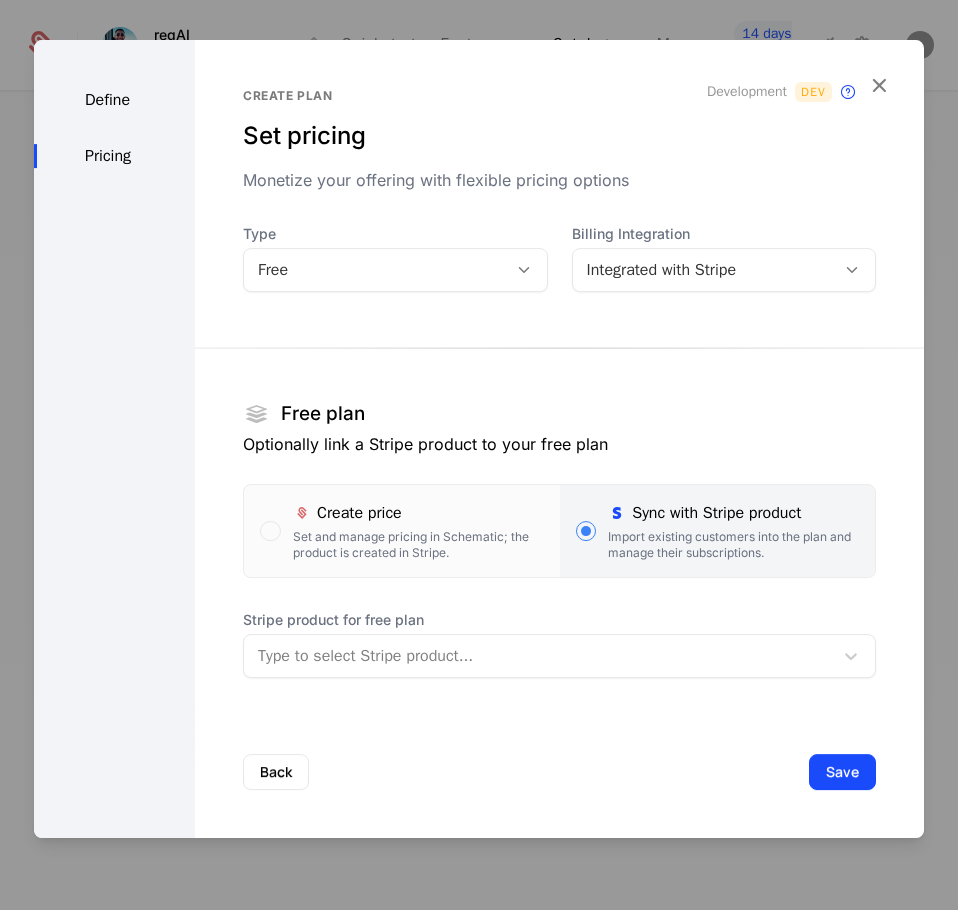 click at bounding box center [538, 656] 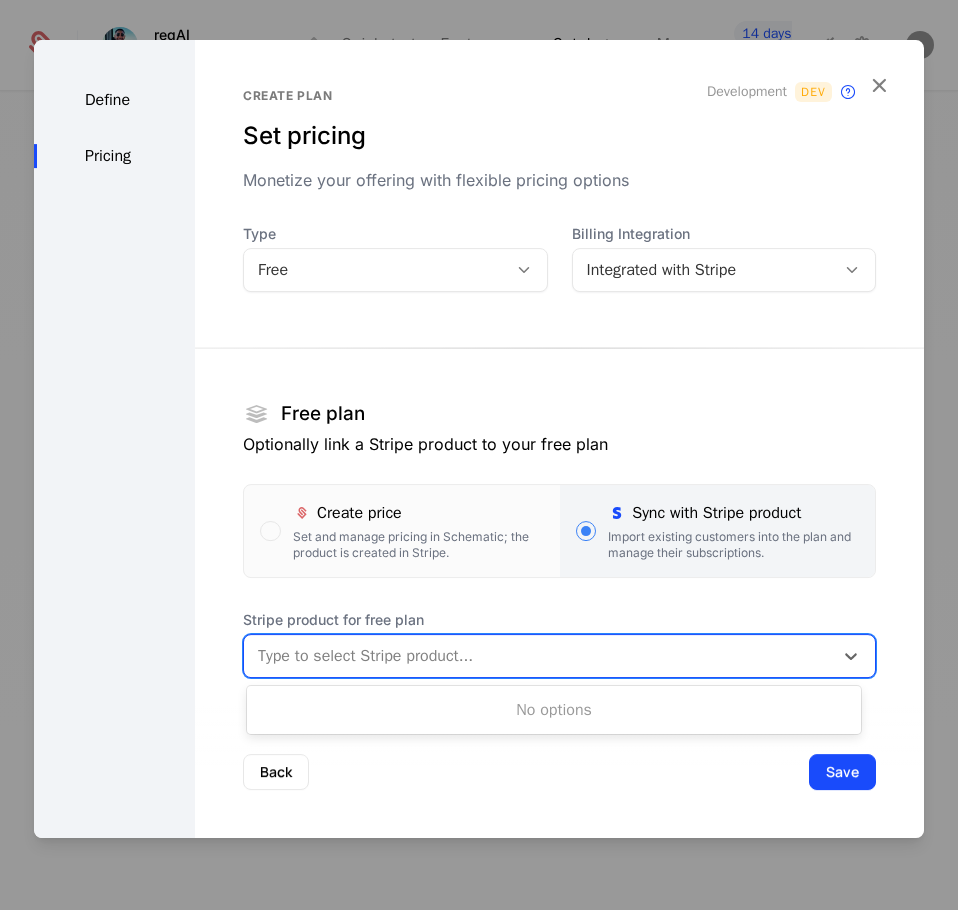 click at bounding box center [538, 656] 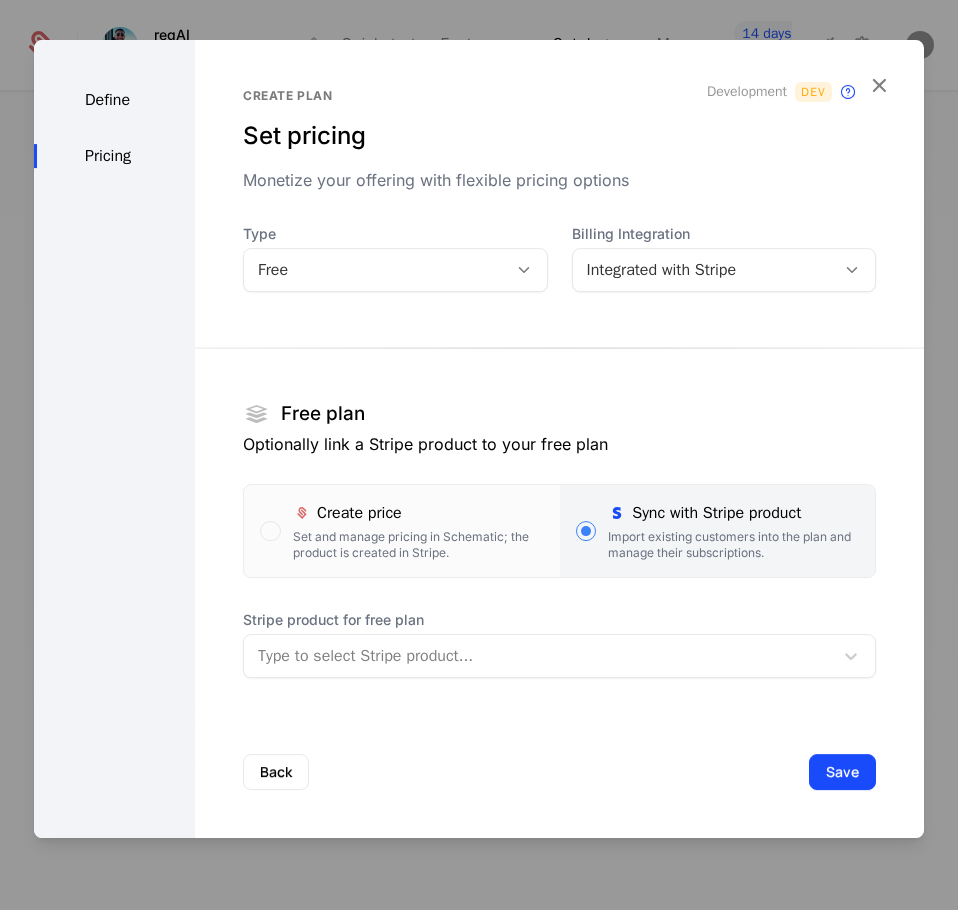 click on "Import existing customers into the plan and manage their subscriptions." at bounding box center [733, 545] 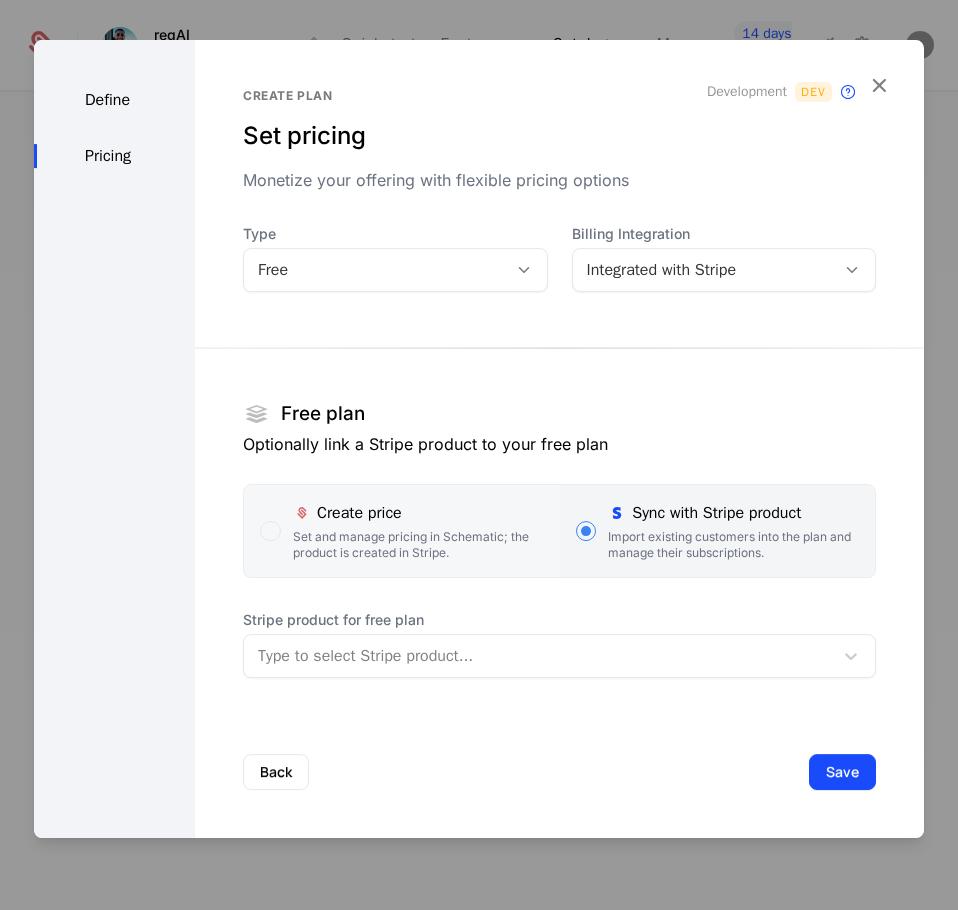 click on "Set and manage pricing in Schematic; the product is created in Stripe." at bounding box center (418, 545) 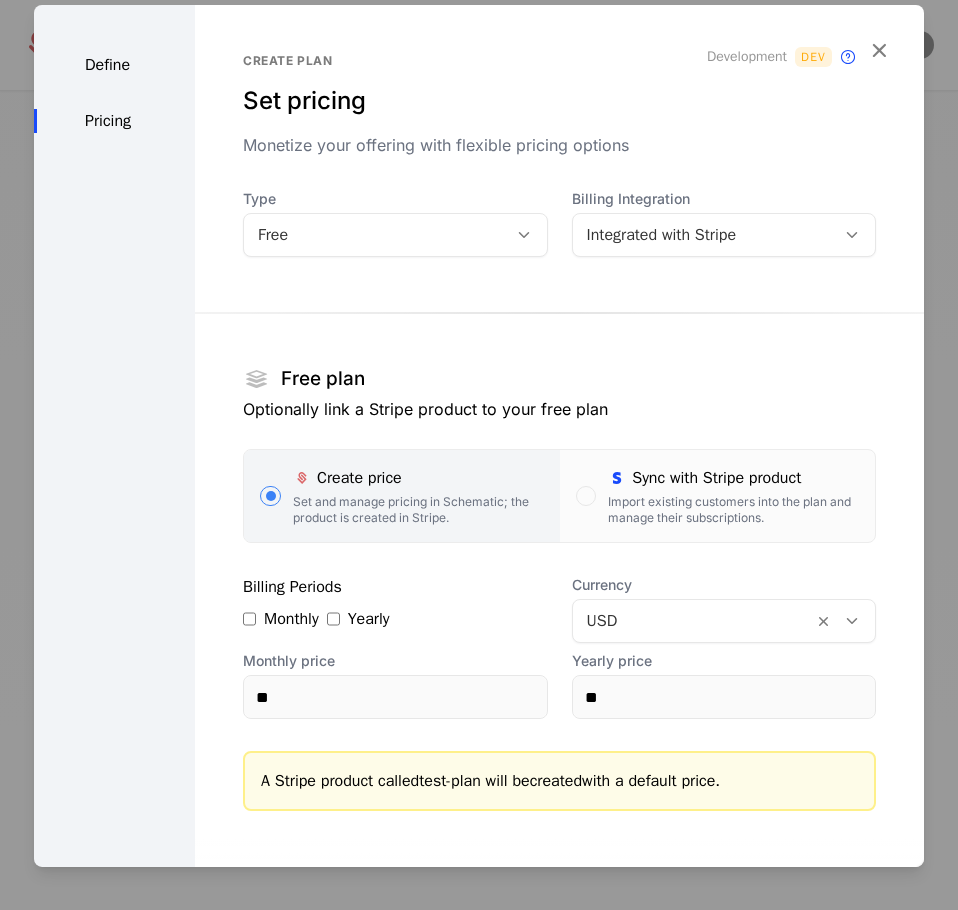 scroll, scrollTop: 104, scrollLeft: 0, axis: vertical 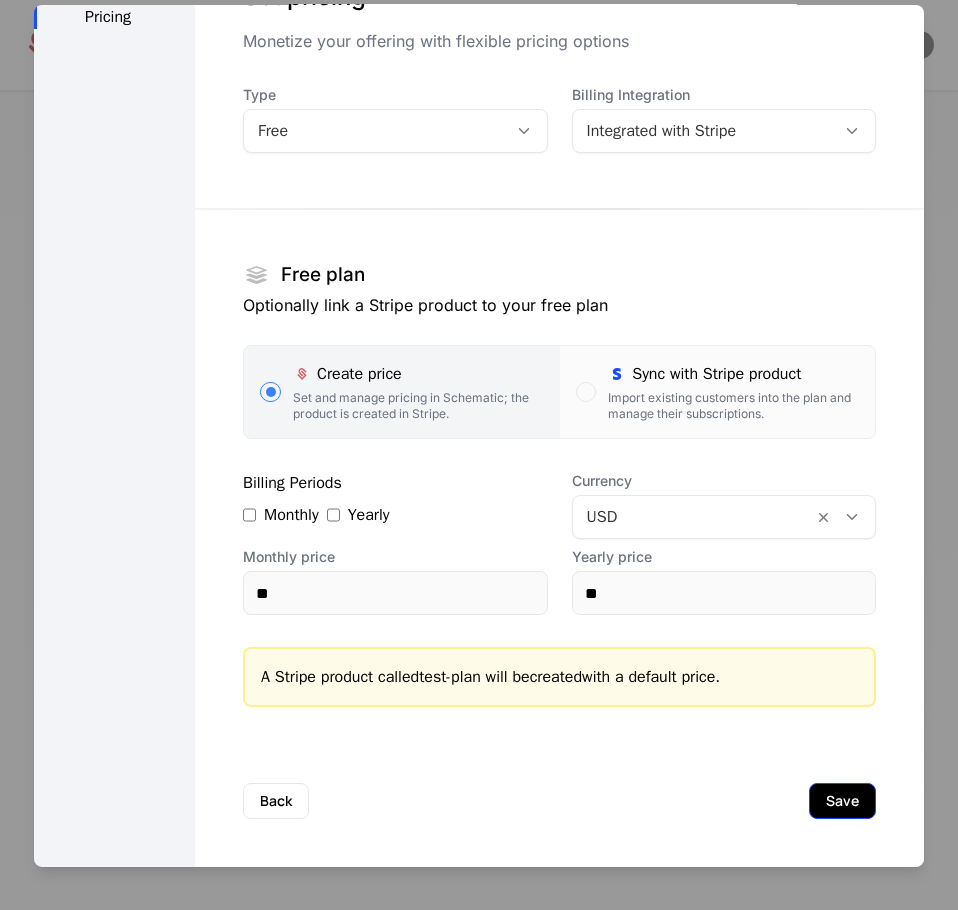 click on "Save" at bounding box center [842, 801] 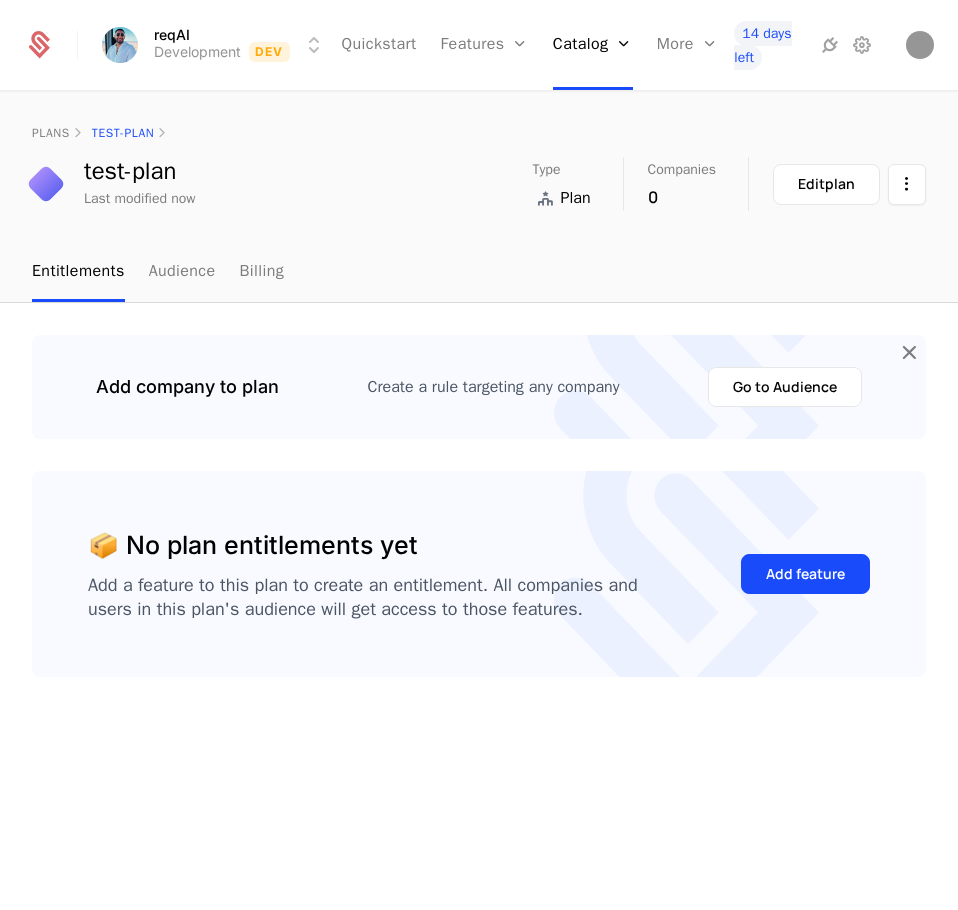 click on "plans test-plan" at bounding box center (479, 133) 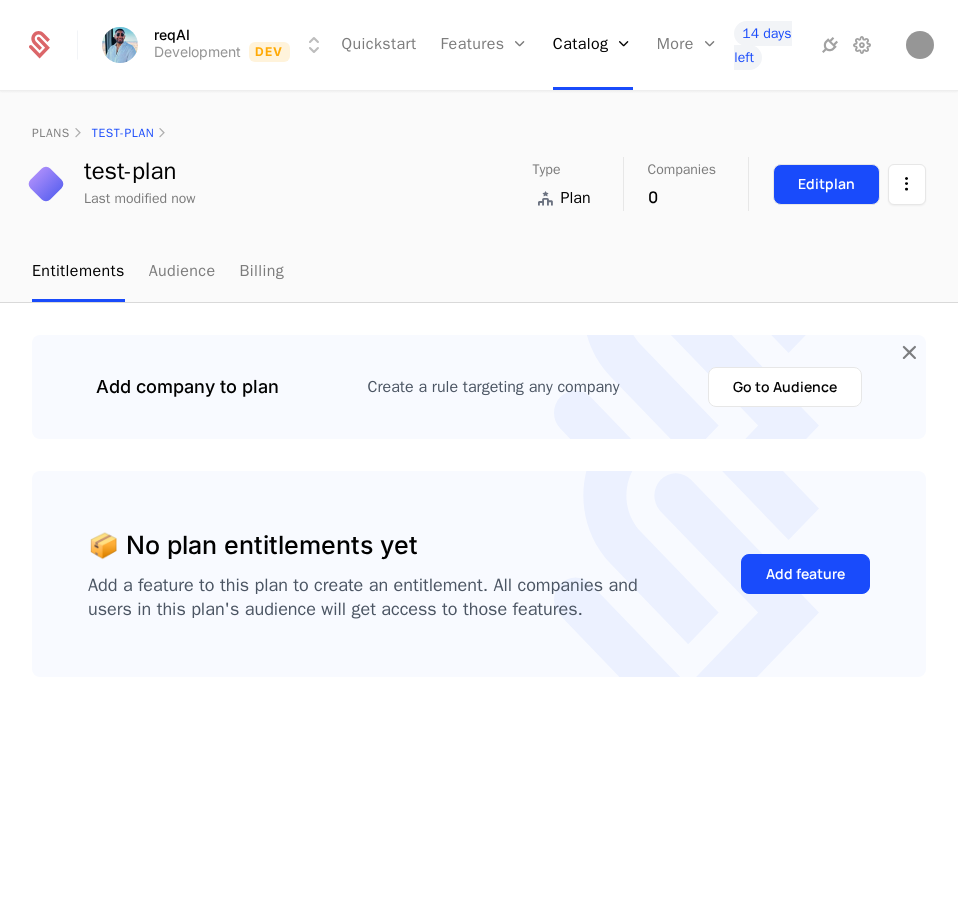 click on "Edit  plan" at bounding box center (826, 184) 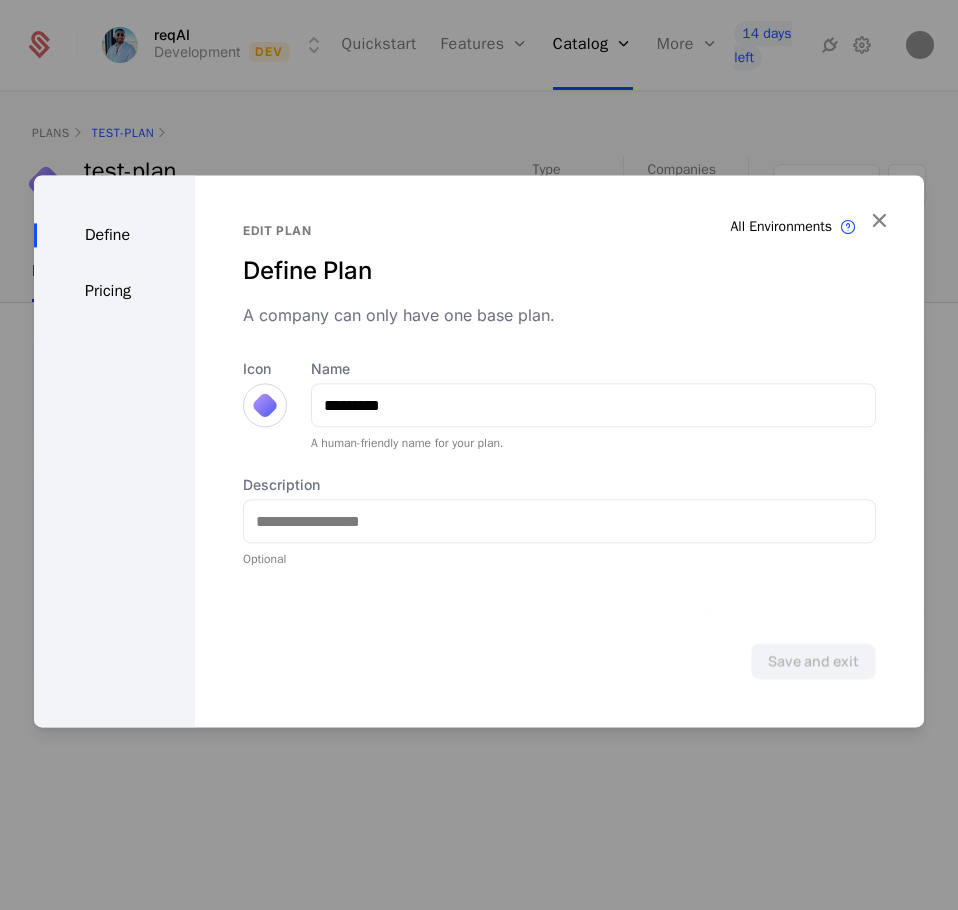 click on "Pricing" at bounding box center (114, 291) 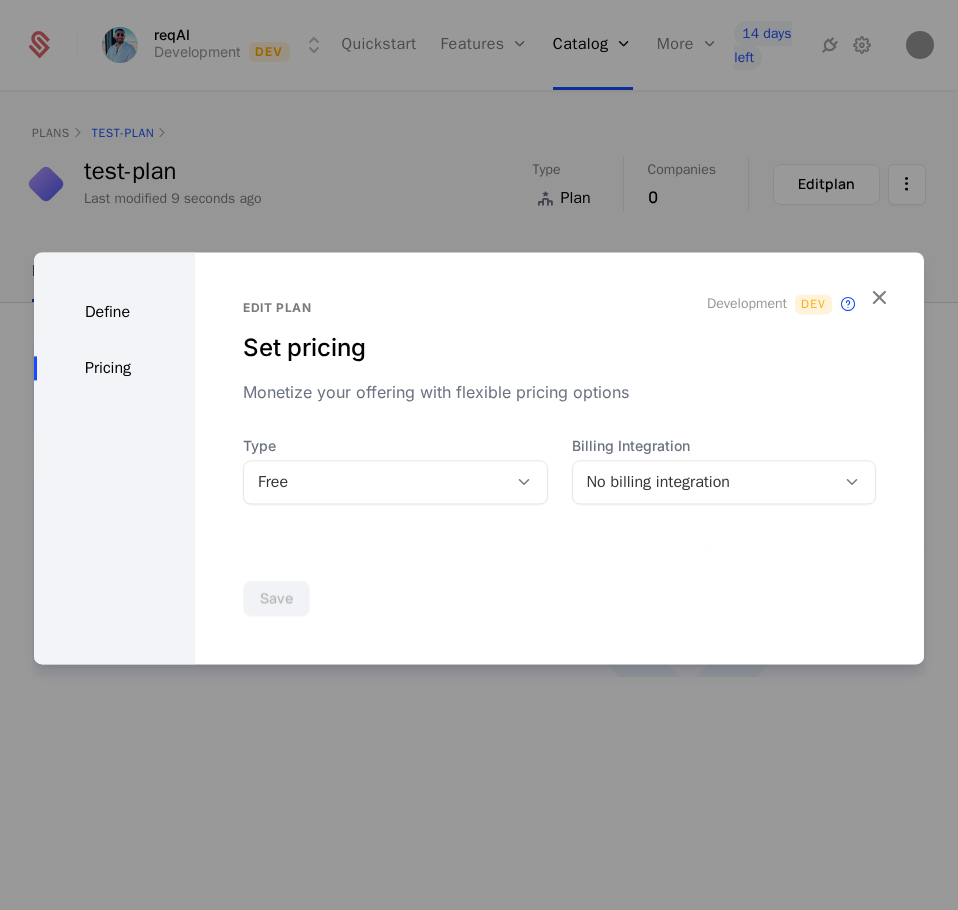 click at bounding box center (524, 482) 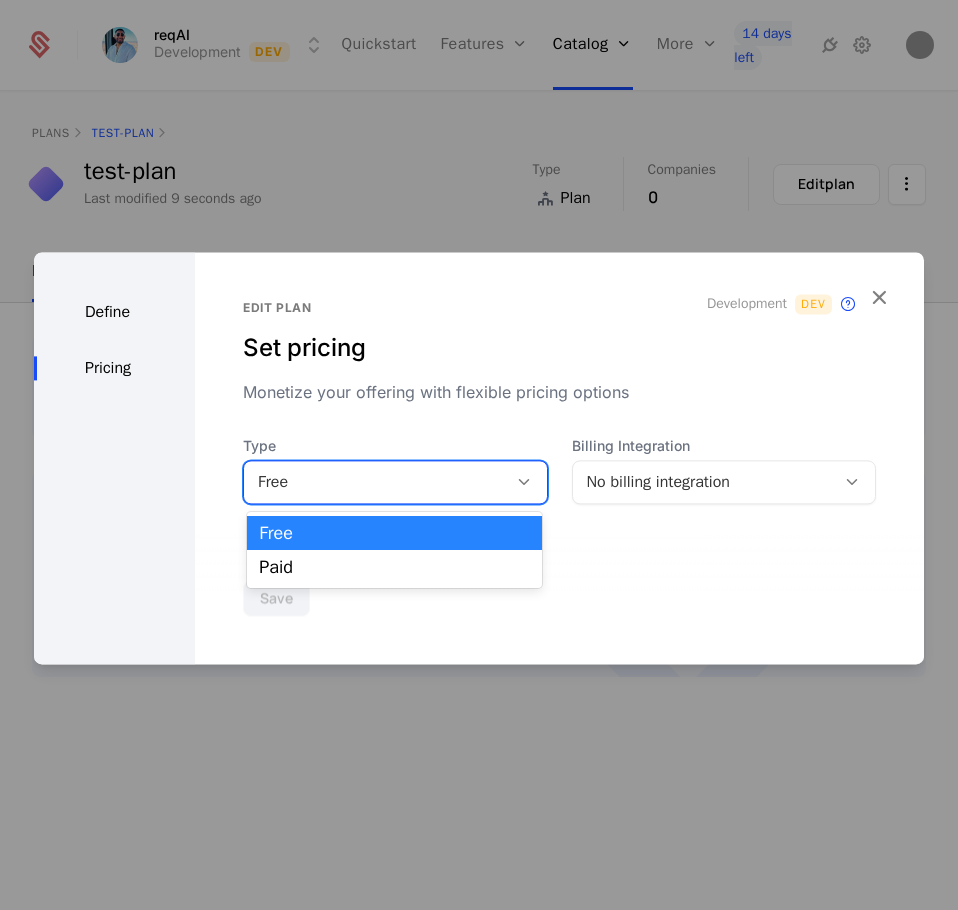 click at bounding box center [524, 482] 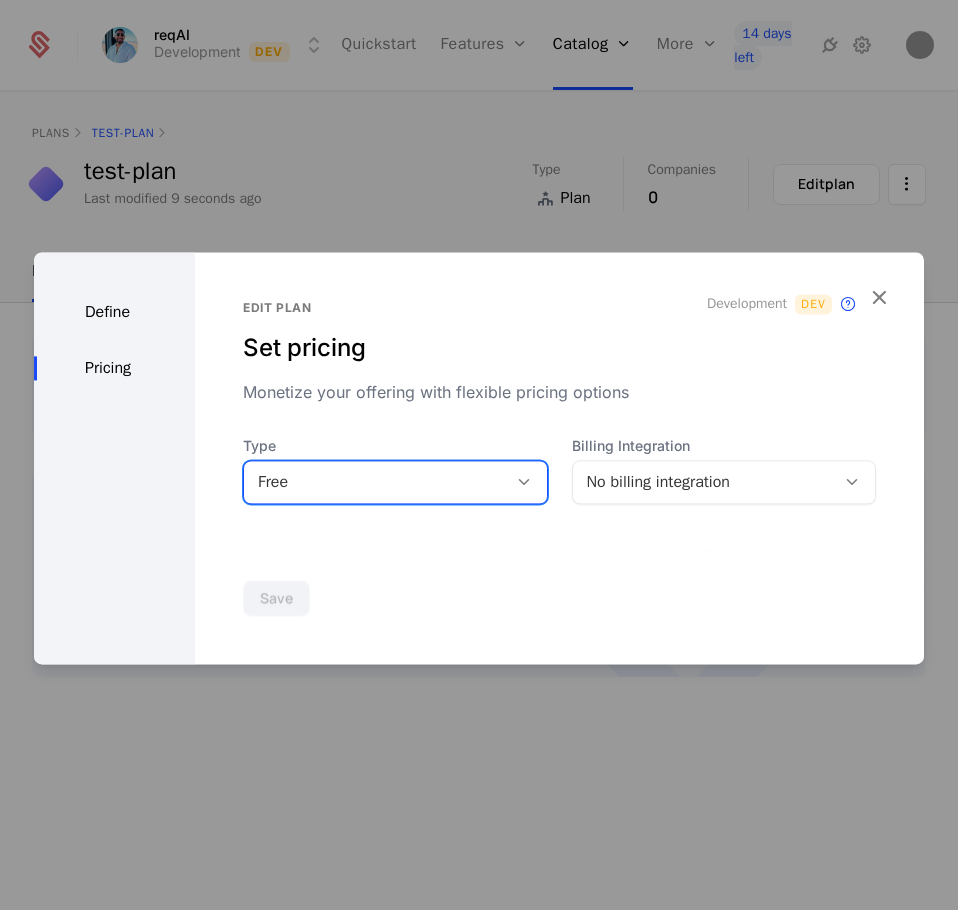 click at bounding box center [524, 482] 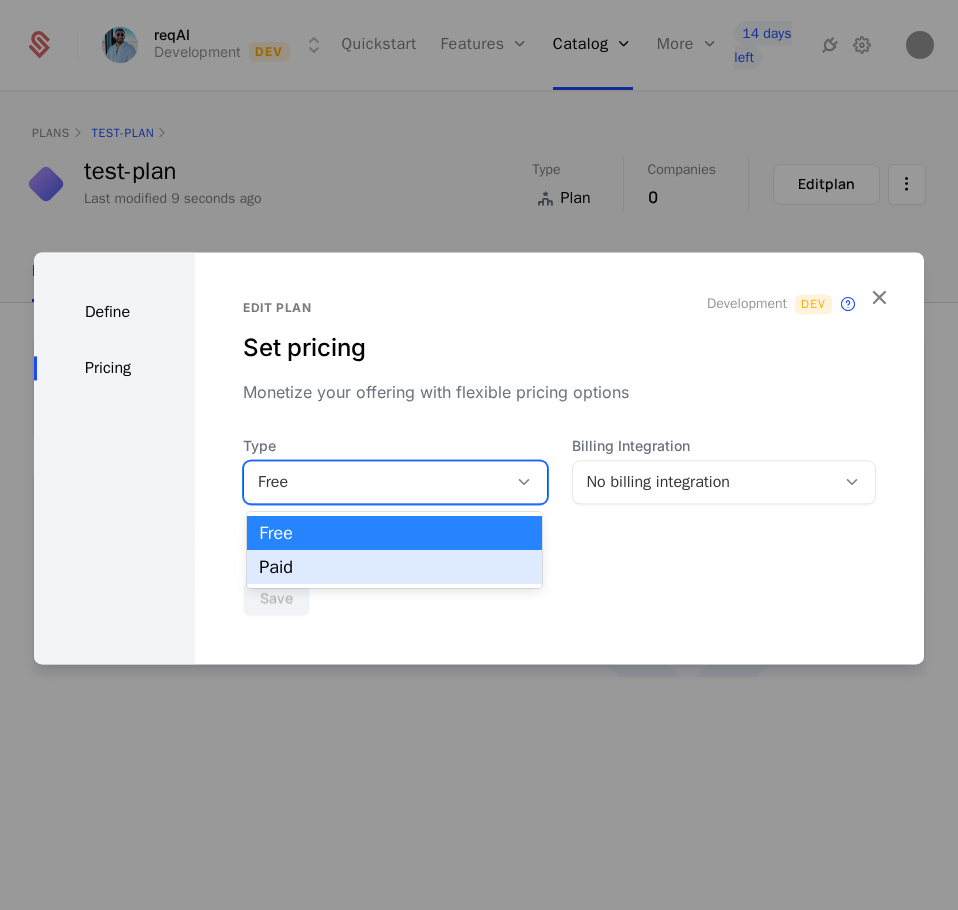 click on "Paid" at bounding box center (394, 567) 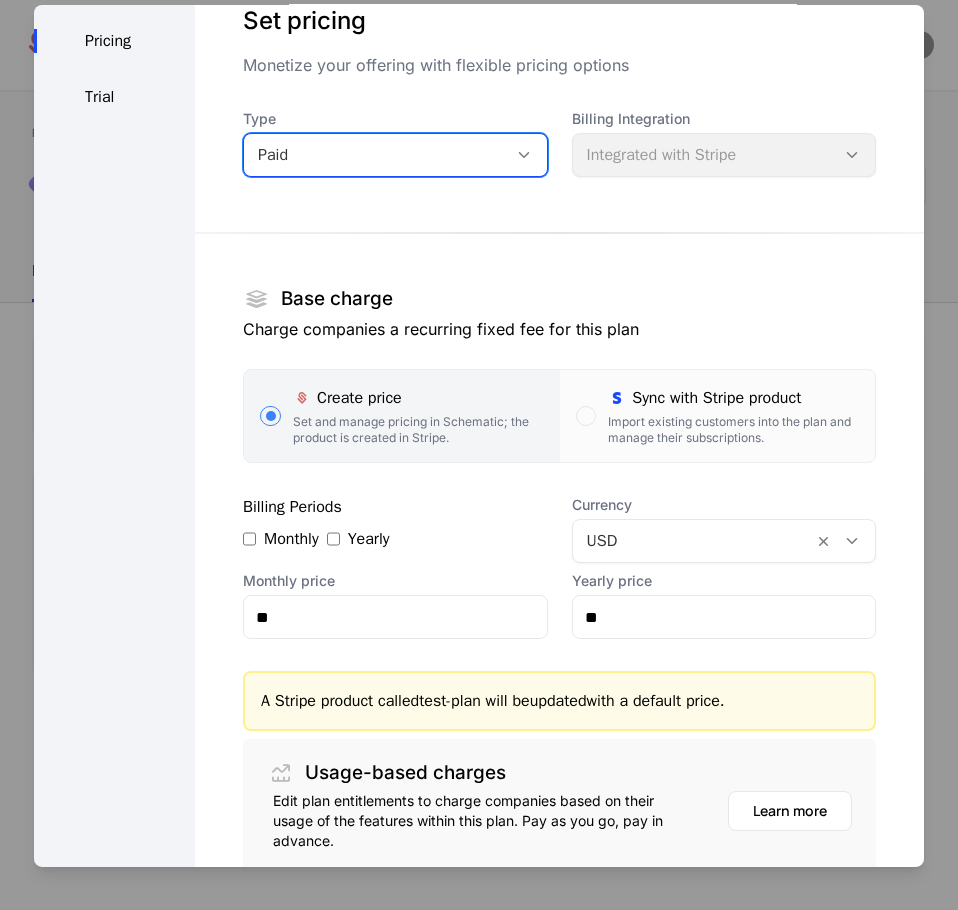 scroll, scrollTop: 0, scrollLeft: 0, axis: both 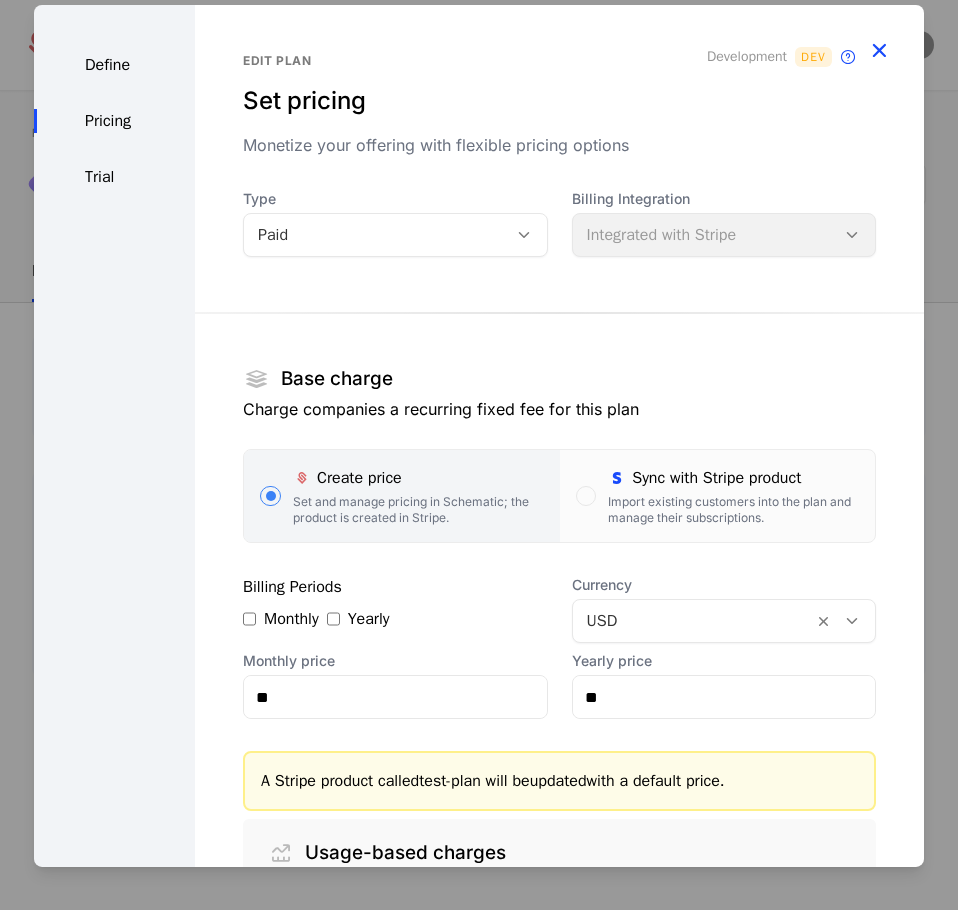 click at bounding box center (879, 50) 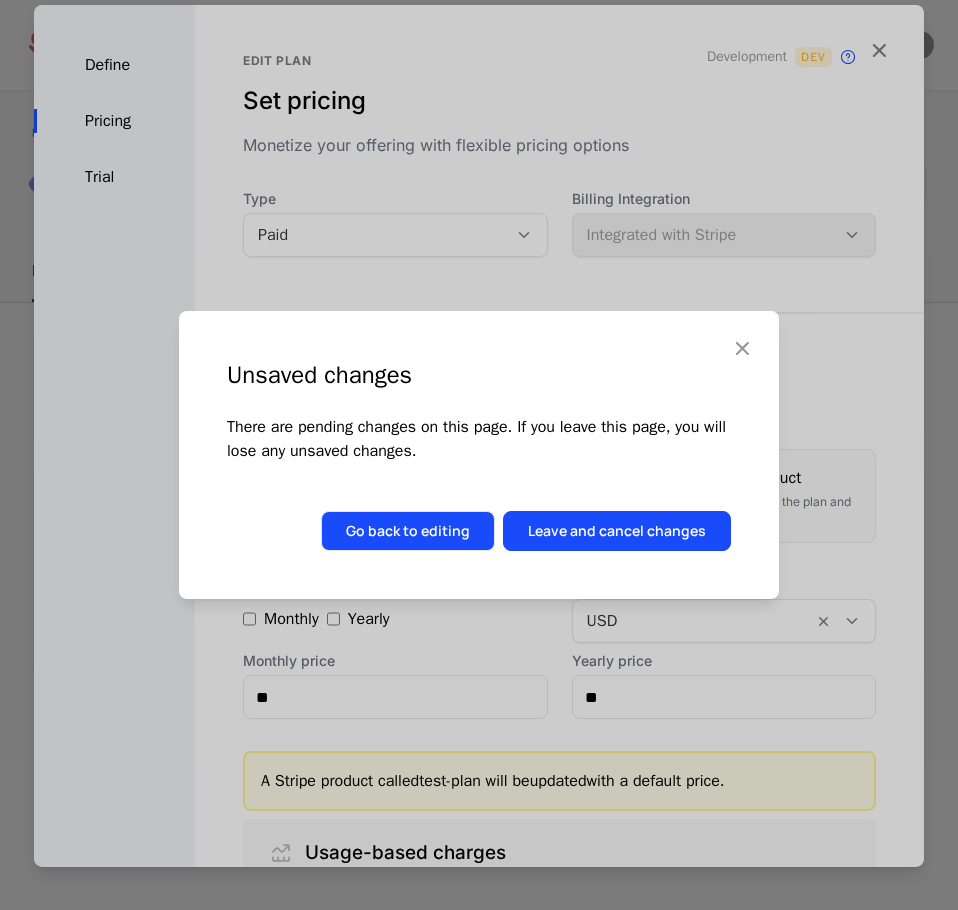 click on "Go back to editing" at bounding box center [408, 531] 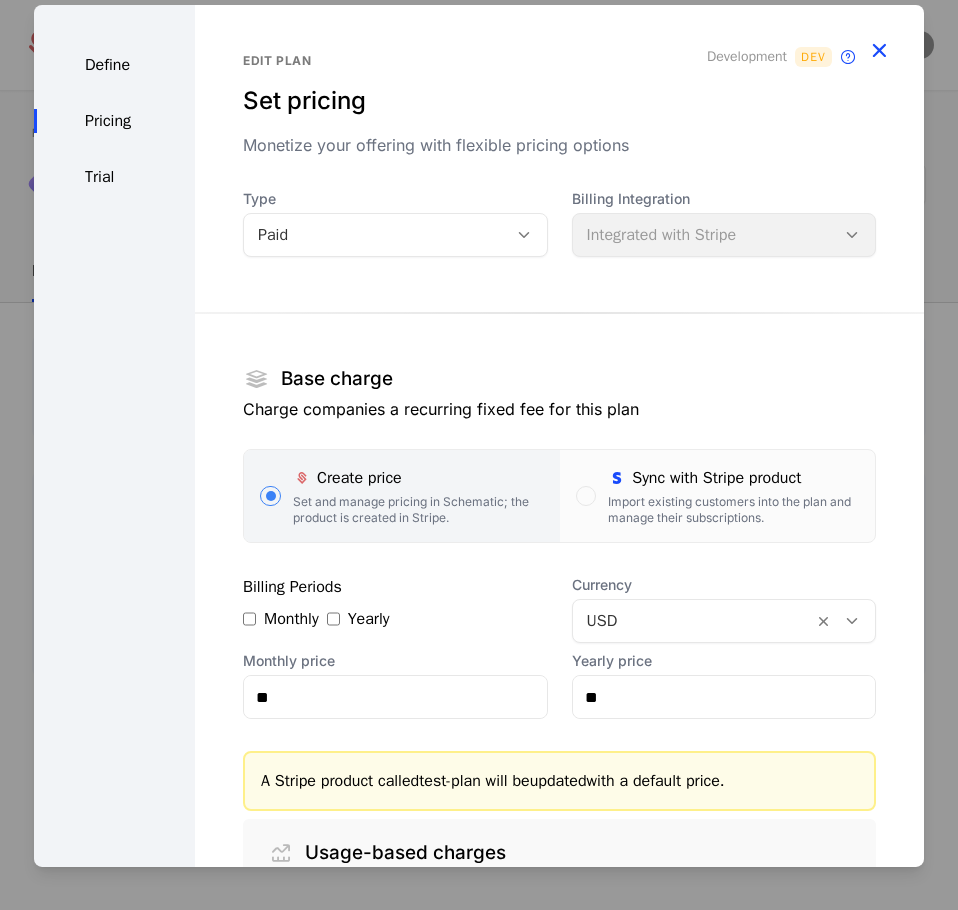 click at bounding box center [879, 50] 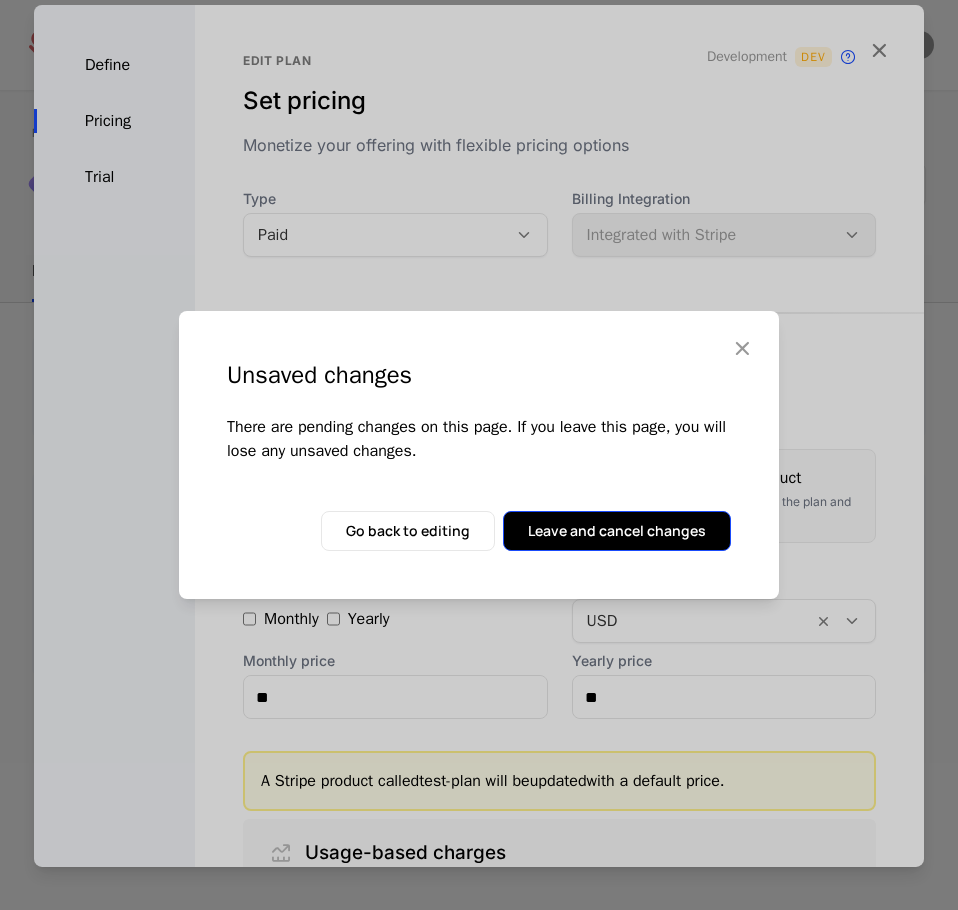 click on "Leave and cancel changes" at bounding box center [617, 531] 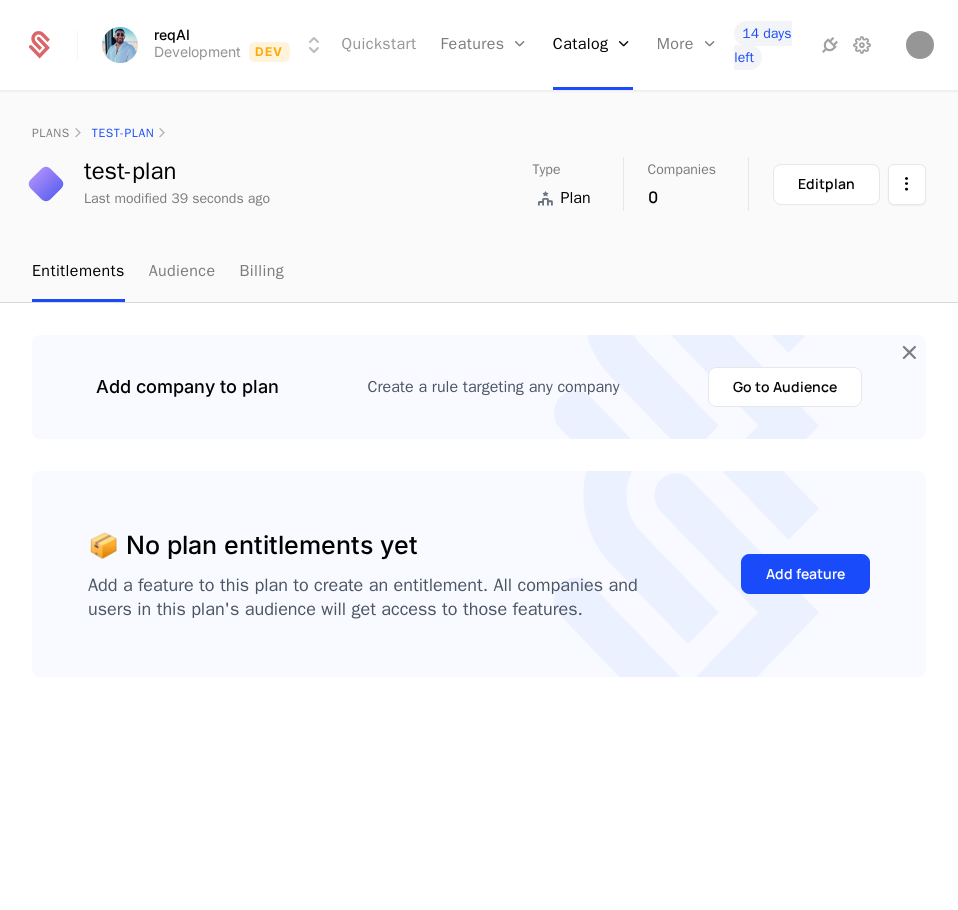 click on "Quickstart" at bounding box center [379, 45] 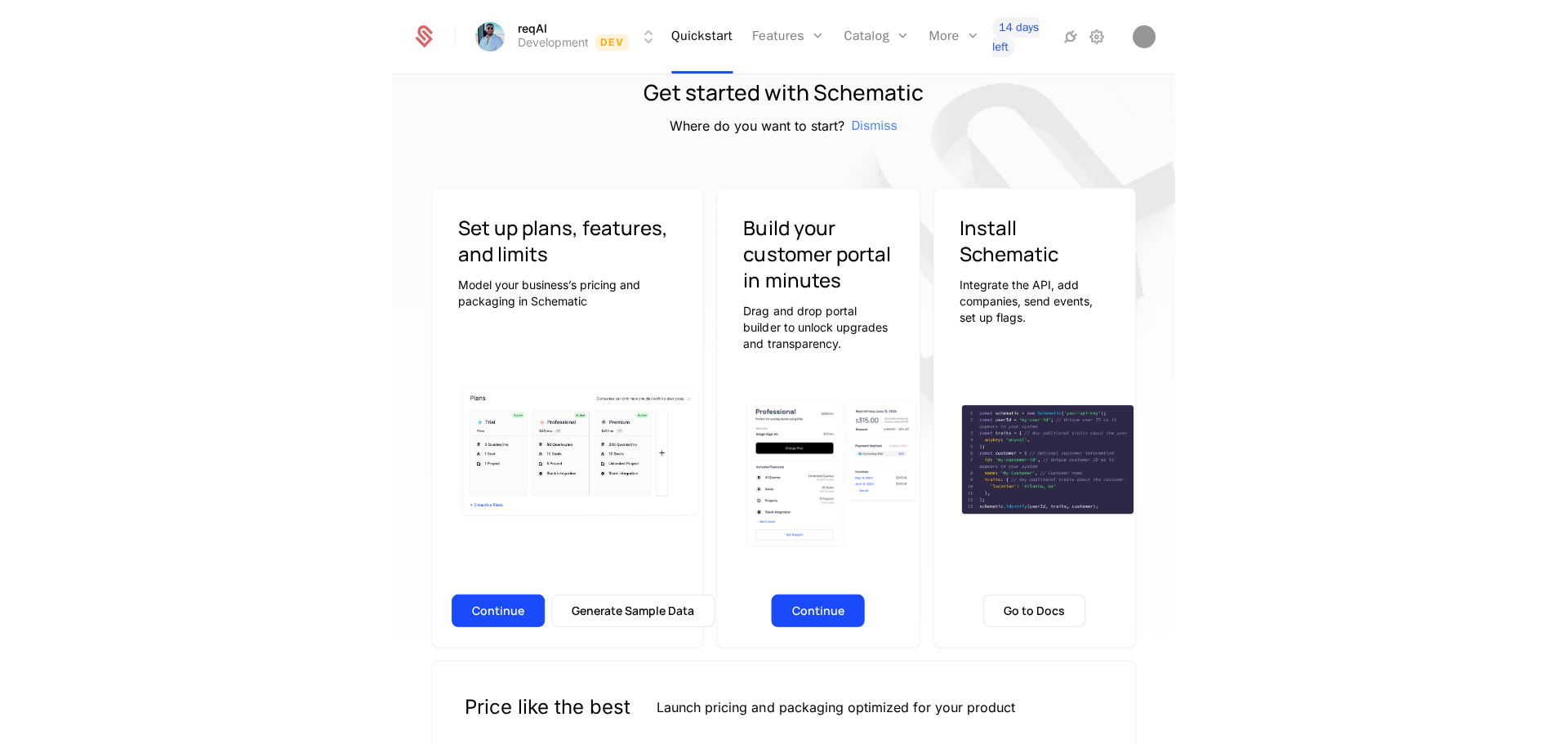 scroll, scrollTop: 0, scrollLeft: 0, axis: both 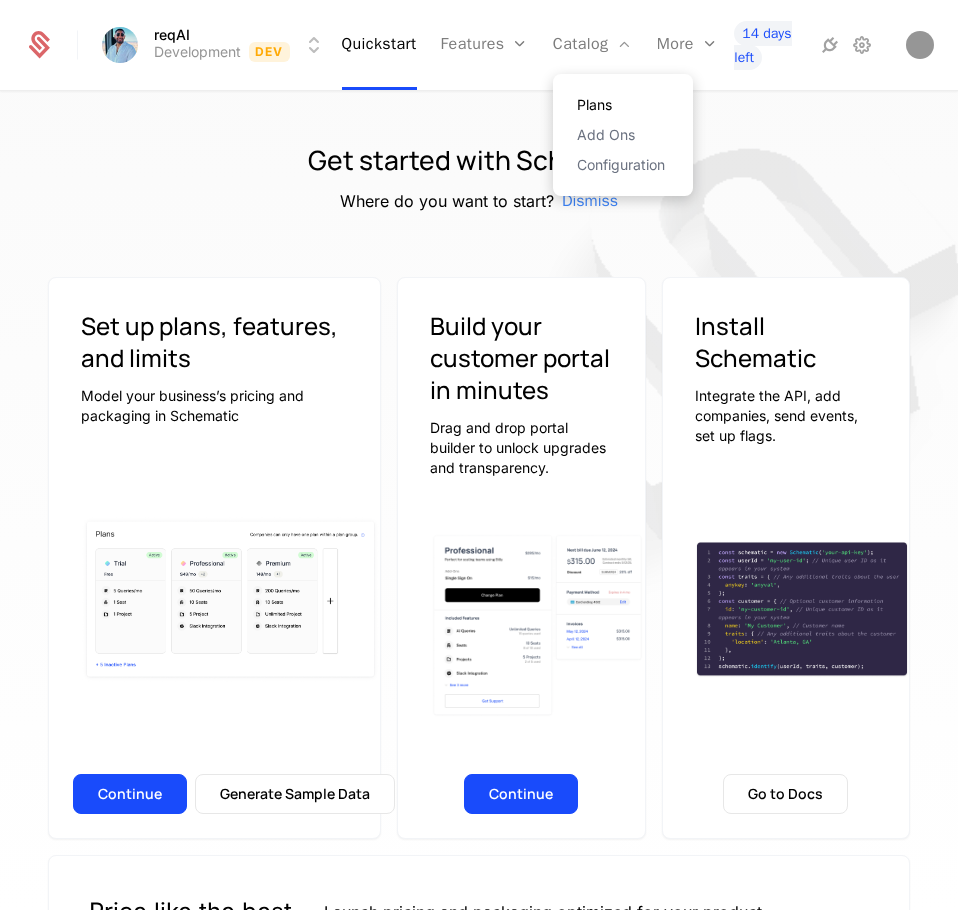 click on "Plans" at bounding box center (623, 105) 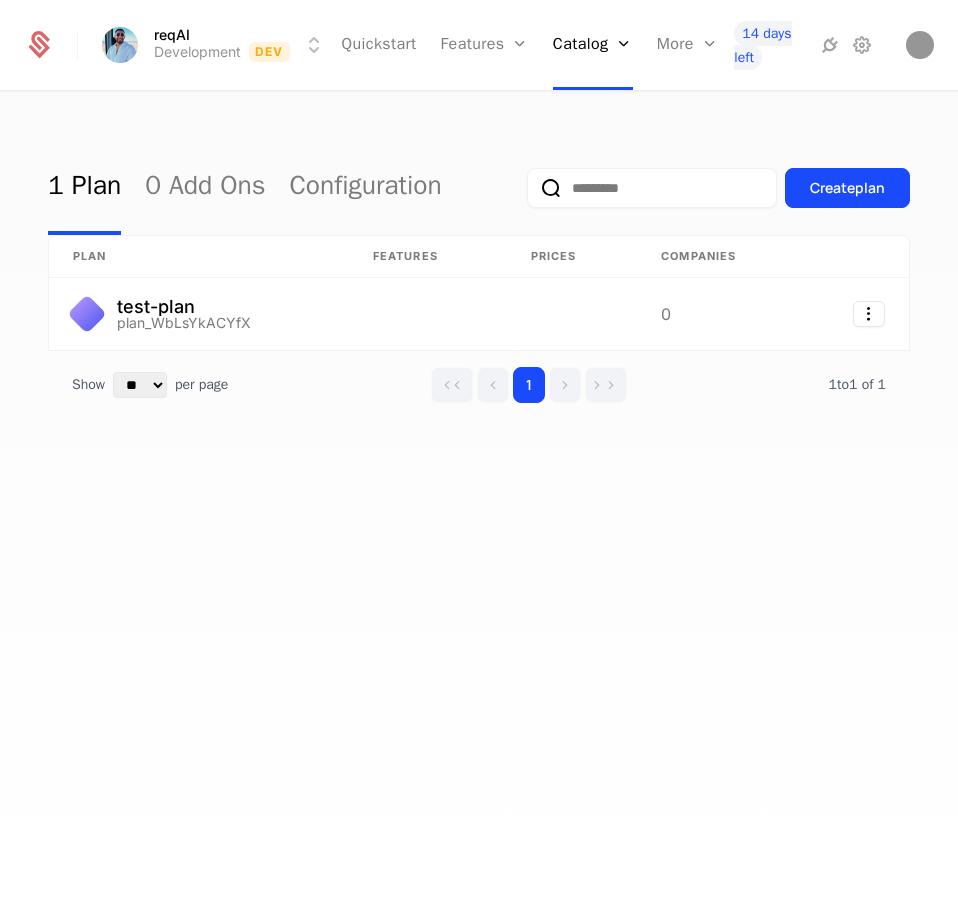 click on "1 Plan 0 Add Ons Configuration Create  plan plan Features Prices Companies test-plan plan_WbLsYkACYfX 0 Show ** ** ** *** *** per page per page 1 1  to  1   of   1  of   1" at bounding box center (479, 507) 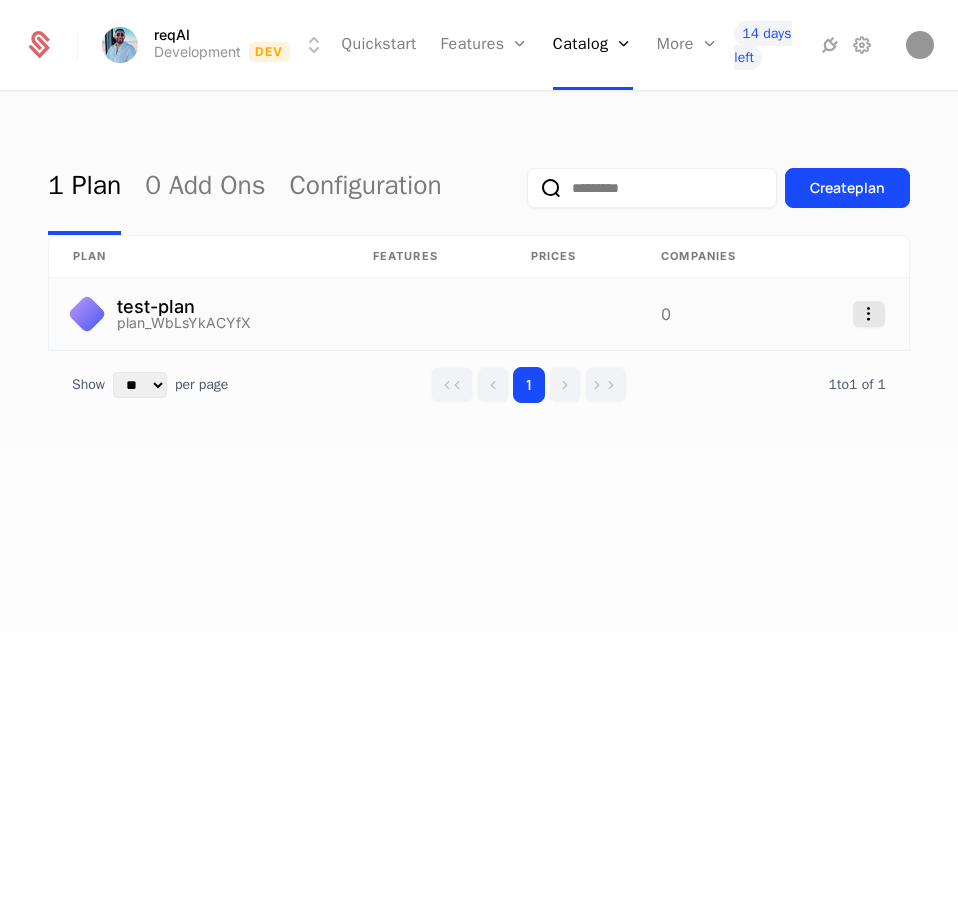 click on "reqAI Development Dev Quickstart Features Features Flags Catalog Plans Add Ons Configuration More Companies Events Components 14 days left 1 Plan 0 Add Ons Configuration Create  plan plan Features Prices Companies test-plan plan_WbLsYkACYfX 0 Show ** ** ** *** *** per page per page 1 1  to  1   of   1  of   1
Best Viewed on Desktop You're currently viewing this on a  mobile device . For the best experience,   we recommend using a desktop or larger screens , as the application isn't fully optimized for smaller resolutions just yet. Got it" at bounding box center (479, 455) 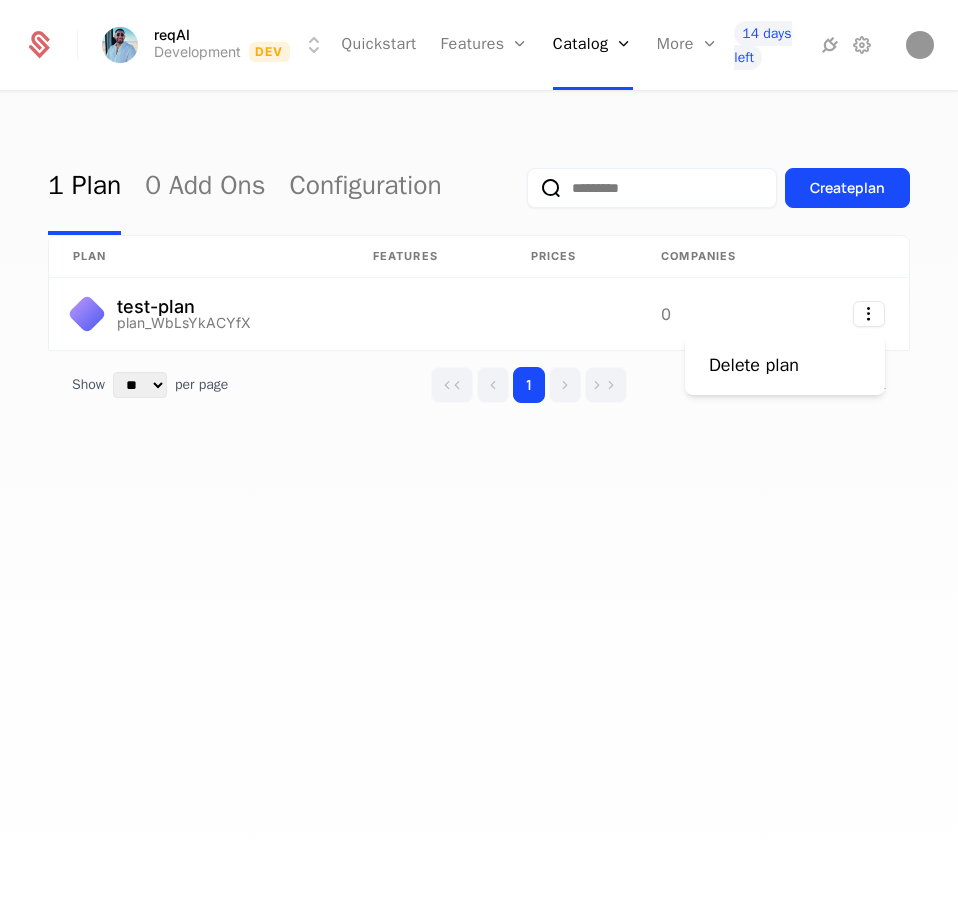 click on "reqAI Development Dev Quickstart Features Features Flags Catalog Plans Add Ons Configuration More Companies Events Components 14 days left 1 Plan 0 Add Ons Configuration Create  plan plan Features Prices Companies test-plan plan_WbLsYkACYfX 0 Show ** ** ** *** *** per page per page 1 1  to  1   of   1  of   1
Best Viewed on Desktop You're currently viewing this on a  mobile device . For the best experience,   we recommend using a desktop or larger screens , as the application isn't fully optimized for smaller resolutions just yet. Got it  Delete plan" at bounding box center [479, 455] 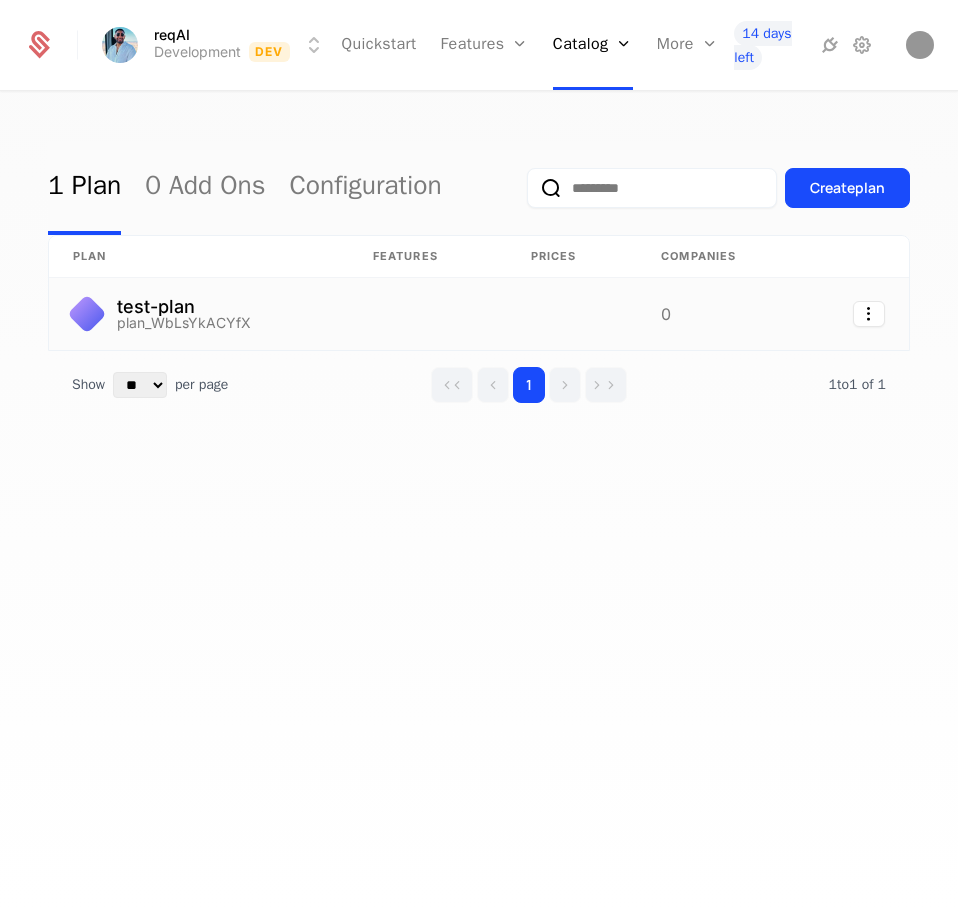 click on "test-plan" at bounding box center [184, 307] 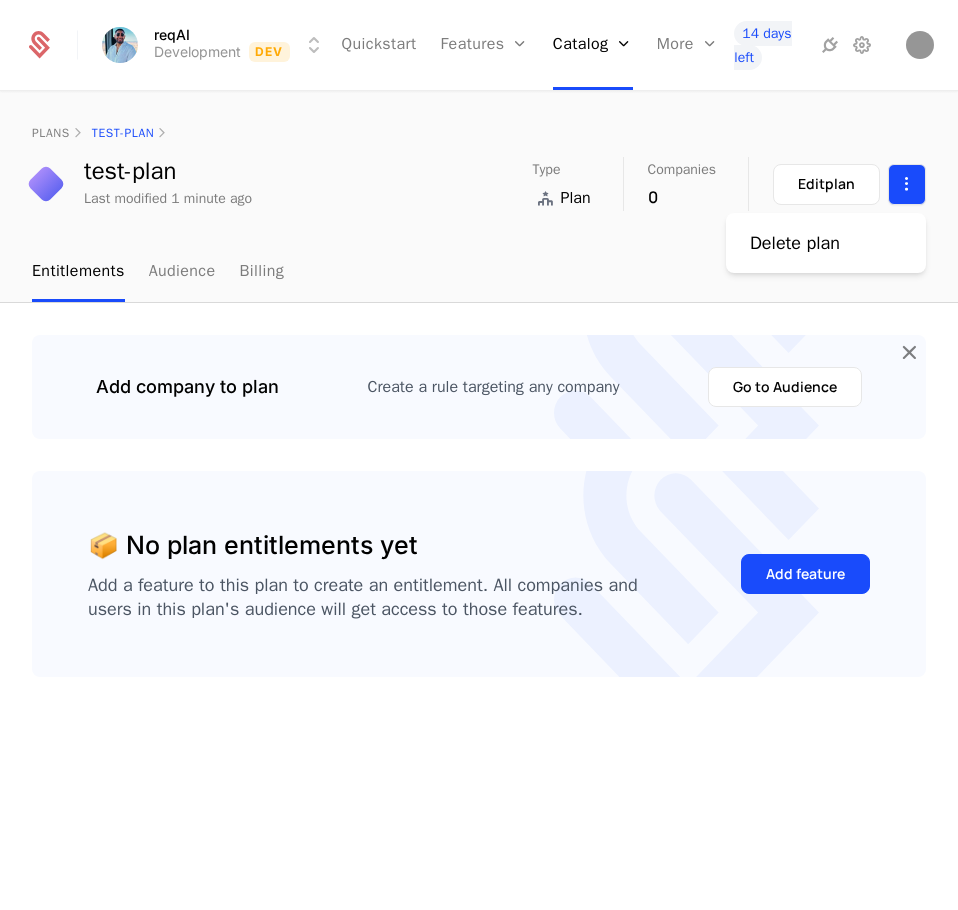 click on "reqAI Development Dev Quickstart Features Features Flags Catalog Plans Add Ons Configuration More Companies Events Components 14 days left plans test-plan test-plan Last modified 1 minute ago Type Plan Companies 0 Edit  plan Entitlements Audience Billing Add company to plan Create a rule targeting any company Go to Audience 📦 No plan entitlements yet Add a feature to this plan to create an entitlement. All companies and users in this plan's audience will get access to those features. Add feature
Best Viewed on Desktop You're currently viewing this on a  mobile device . For the best experience,   we recommend using a desktop or larger screens , as the application isn't fully optimized for smaller resolutions just yet. Got it  Delete plan" at bounding box center [479, 455] 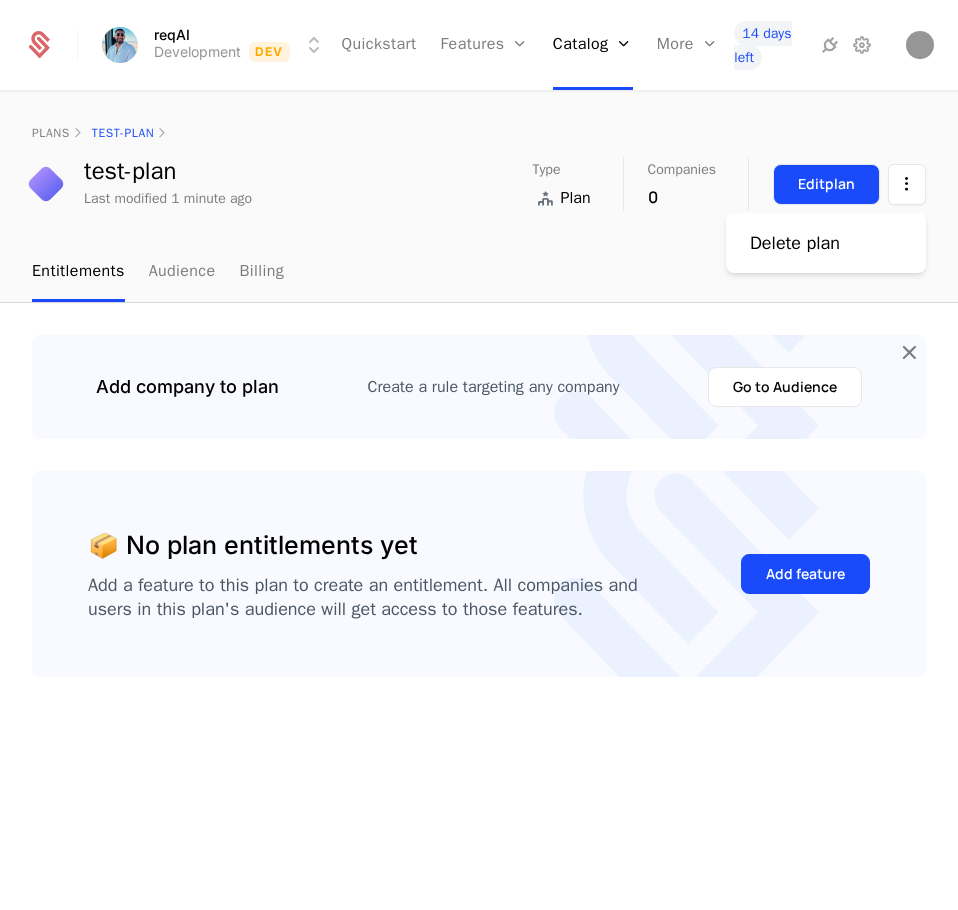click on "reqAI Development Dev Quickstart Features Features Flags Catalog Plans Add Ons Configuration More Companies Events Components 14 days left plans test-plan test-plan Last modified 1 minute ago Type Plan Companies 0 Edit  plan Entitlements Audience Billing Add company to plan Create a rule targeting any company Go to Audience 📦 No plan entitlements yet Add a feature to this plan to create an entitlement. All companies and users in this plan's audience will get access to those features. Add feature
Best Viewed on Desktop You're currently viewing this on a  mobile device . For the best experience,   we recommend using a desktop or larger screens , as the application isn't fully optimized for smaller resolutions just yet. Got it  Delete plan" at bounding box center [479, 455] 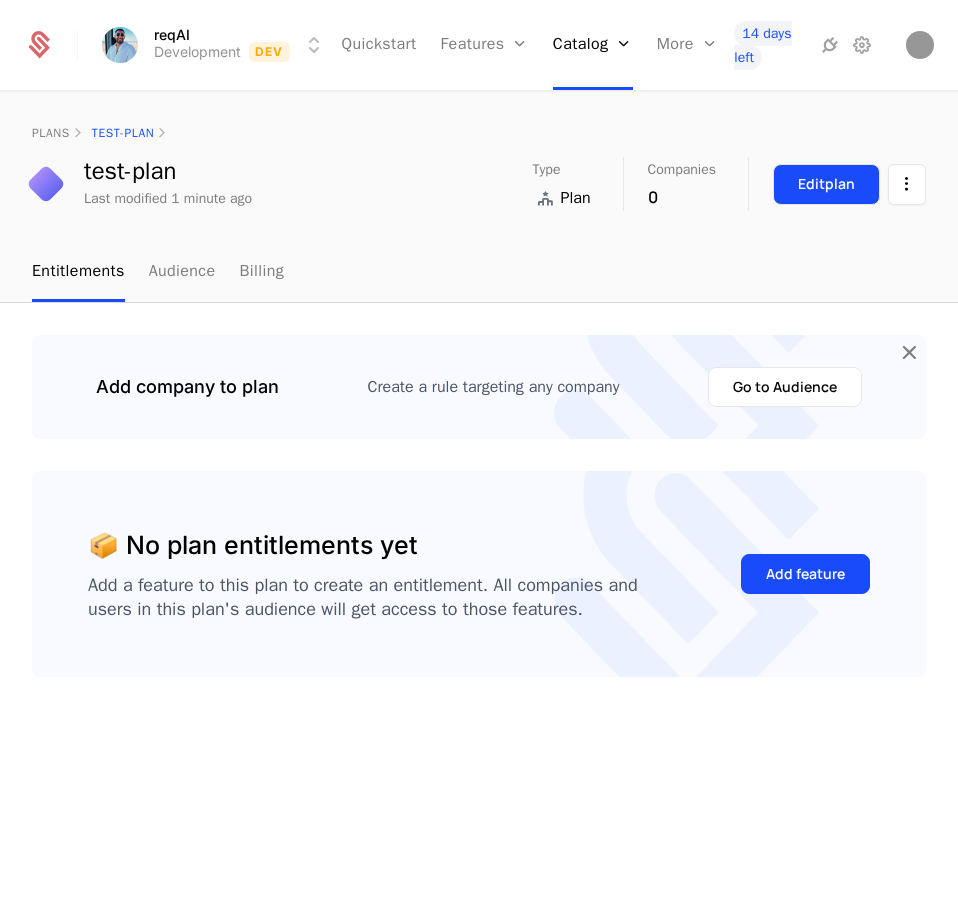 click on "Edit  plan" at bounding box center (826, 184) 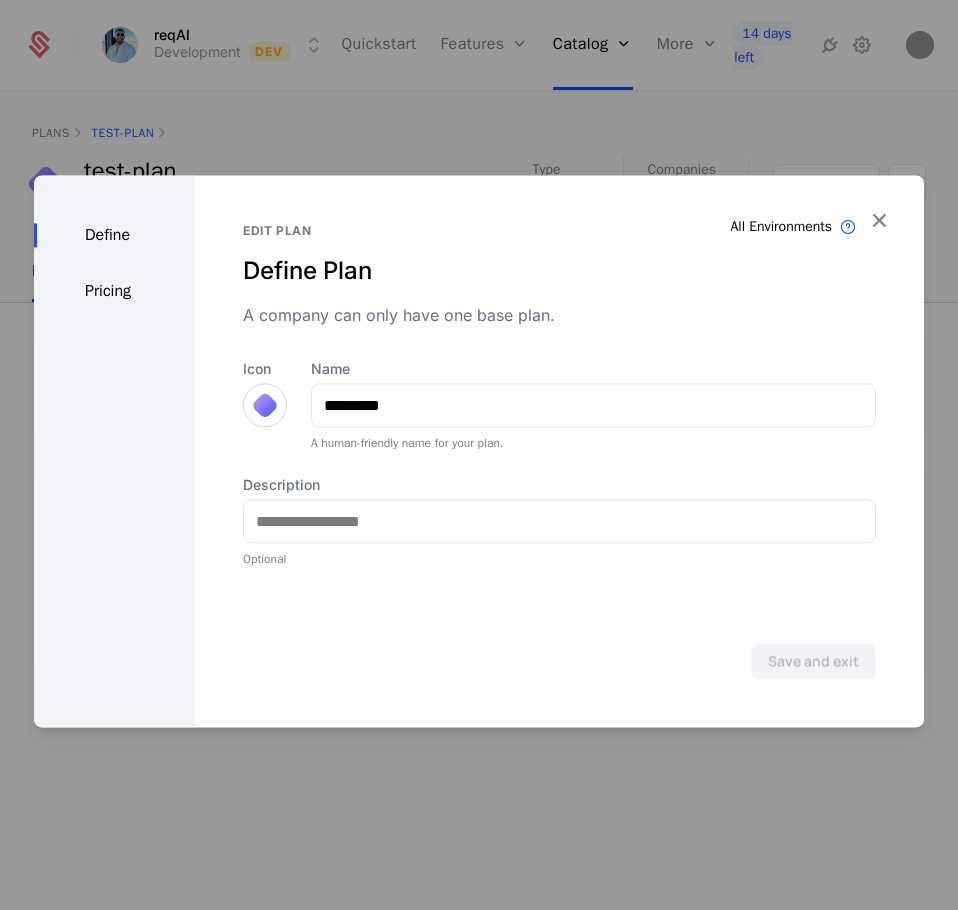click on "Pricing" at bounding box center [114, 291] 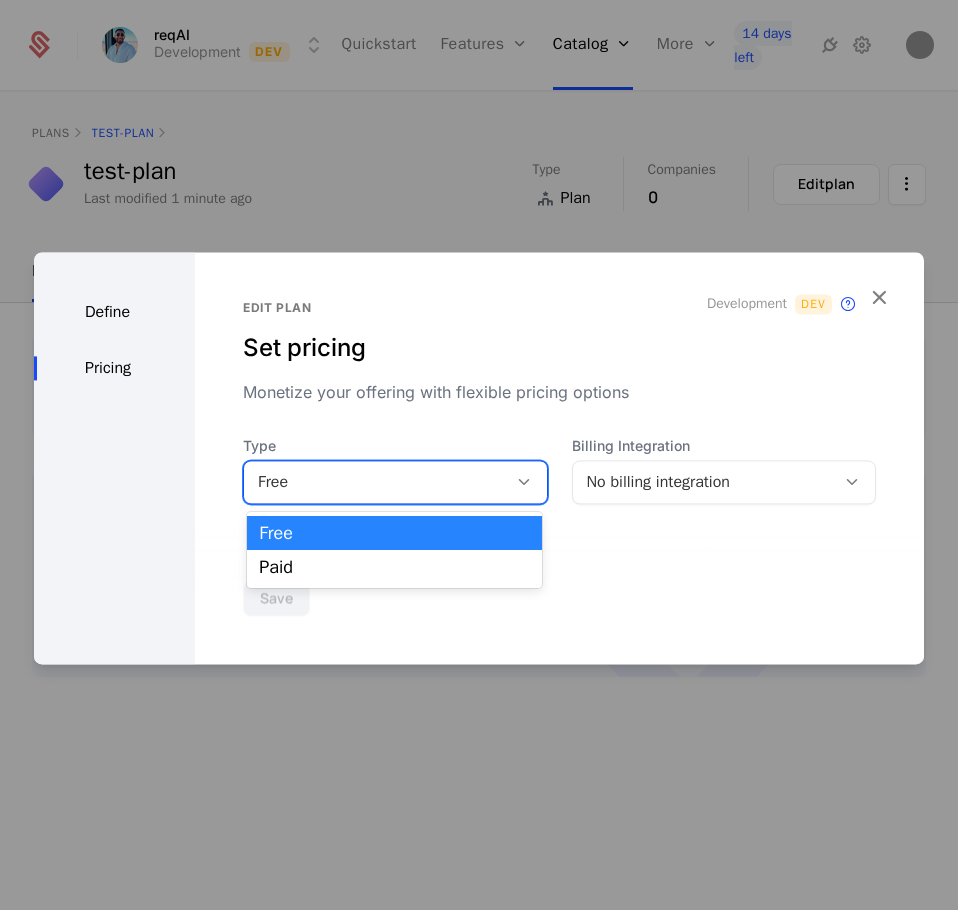 click on "Free" at bounding box center (375, 482) 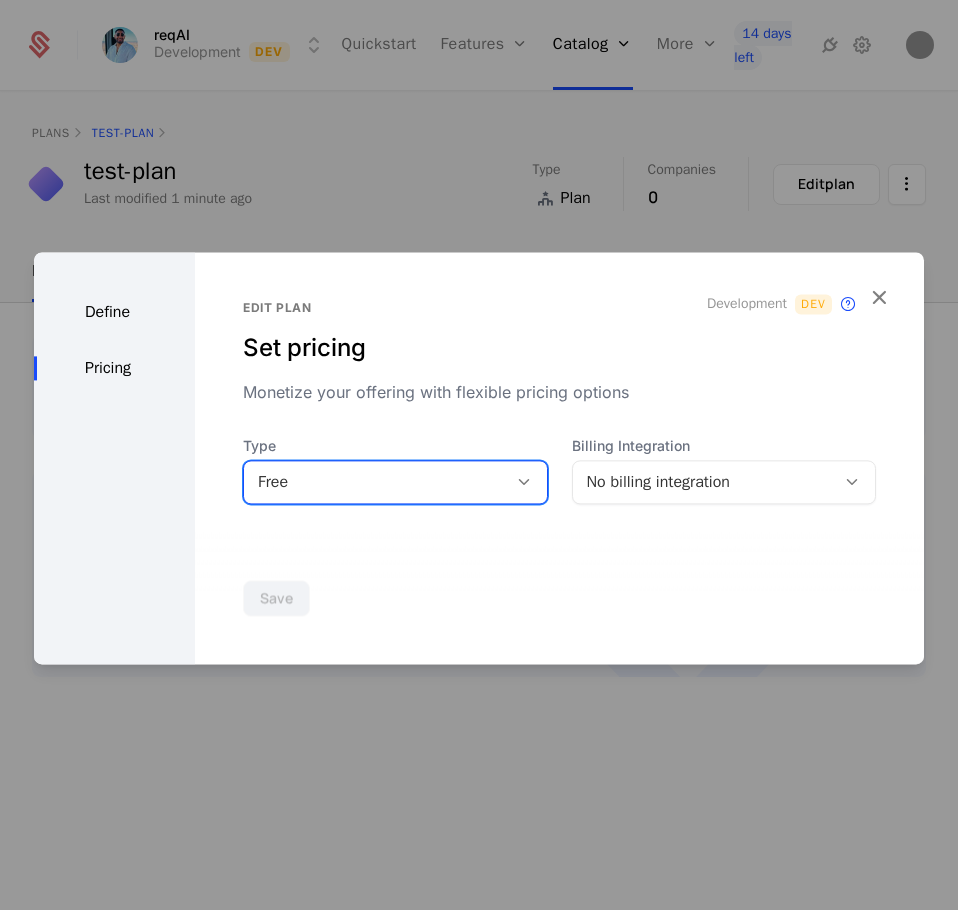 click on "Free" at bounding box center (375, 482) 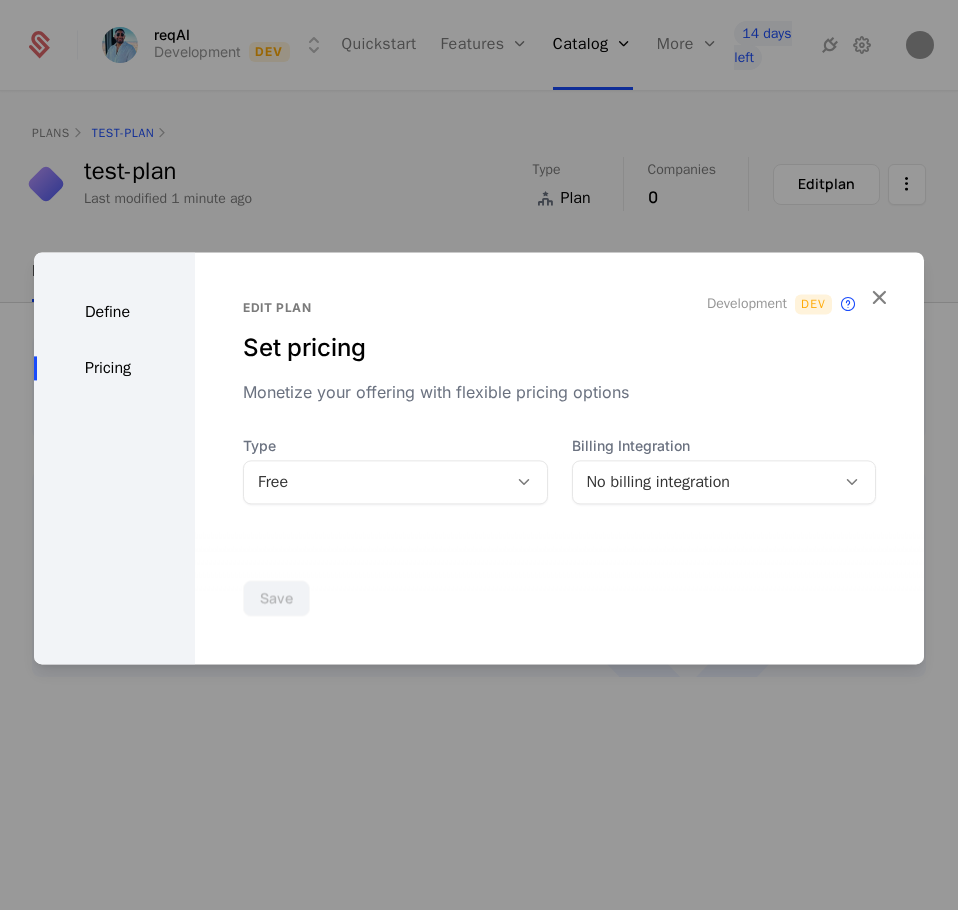 click at bounding box center [879, 297] 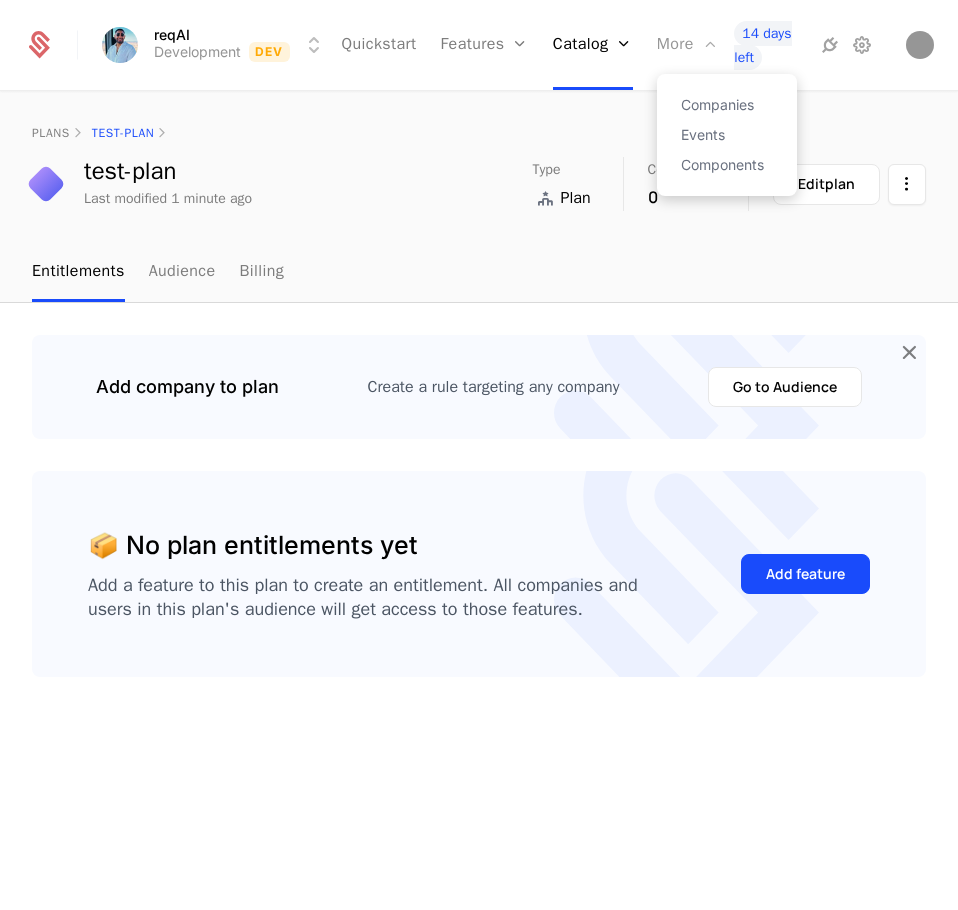 click at bounding box center (710, 44) 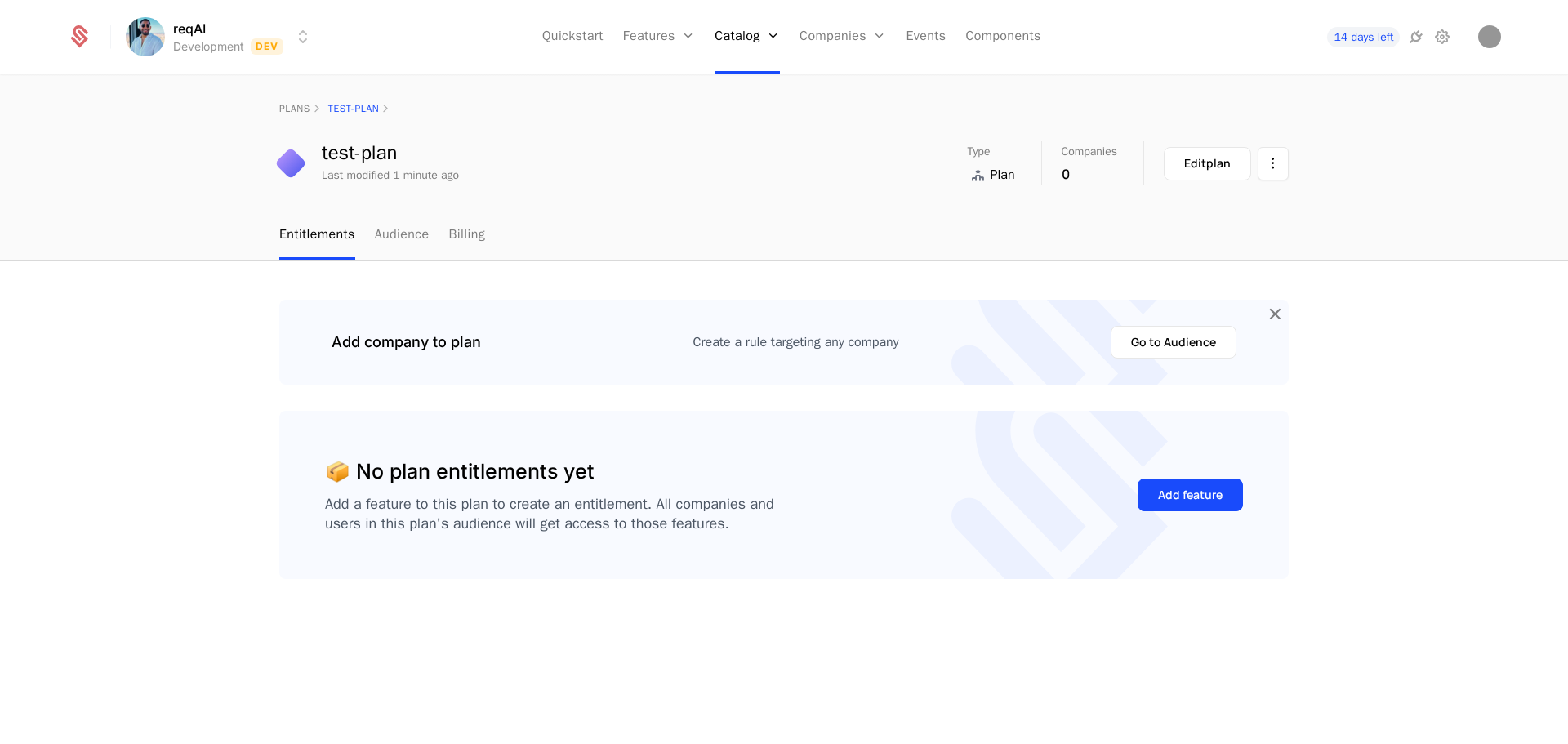 click on "reqAI Development Dev Quickstart Features Features Flags Catalog Plans Add Ons Configuration Companies Companies Users Events Components 14 days left plans test-plan test-plan Last modified 1 minute ago Type Plan Companies 0 Edit  plan Entitlements Audience Billing Add company to plan Create a rule targeting any company Go to Audience 📦 No plan entitlements yet Add a feature to this plan to create an entitlement. All companies and users in this plan's audience will get access to those features. Add feature
Best Viewed on Desktop You're currently viewing this on a  mobile device . For the best experience,   we recommend using a desktop or larger screens , as the application isn't fully optimized for smaller resolutions just yet. Got it" at bounding box center (784, 372) 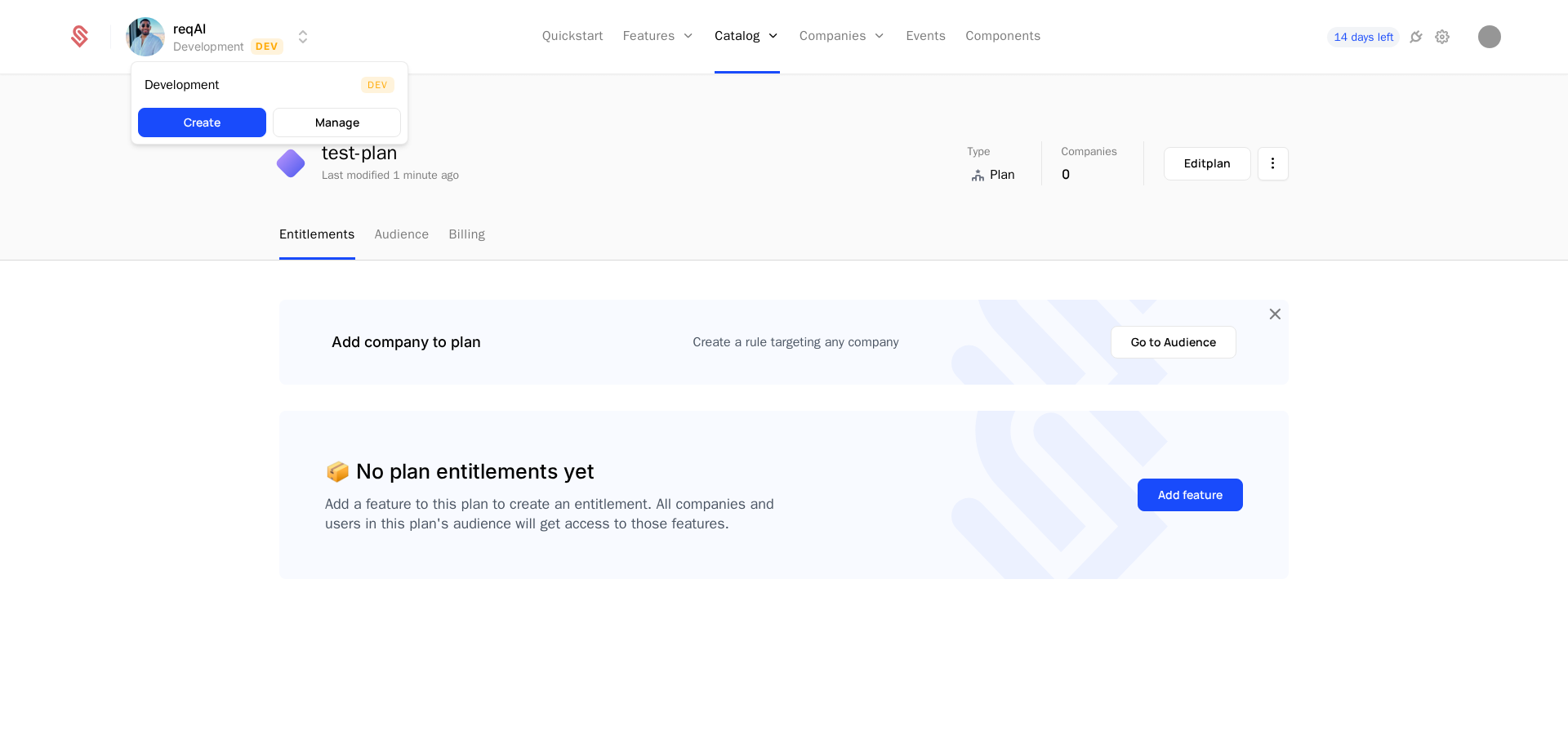 click on "reqAI Development Dev Quickstart Features Features Flags Catalog Plans Add Ons Configuration Companies Companies Users Events Components 14 days left plans test-plan test-plan Last modified 1 minute ago Type Plan Companies 0 Edit  plan Entitlements Audience Billing Add company to plan Create a rule targeting any company Go to Audience 📦 No plan entitlements yet Add a feature to this plan to create an entitlement. All companies and users in this plan's audience will get access to those features. Add feature
Best Viewed on Desktop You're currently viewing this on a  mobile device . For the best experience,   we recommend using a desktop or larger screens , as the application isn't fully optimized for smaller resolutions just yet. Got it  Development Dev Create Manage" at bounding box center [784, 372] 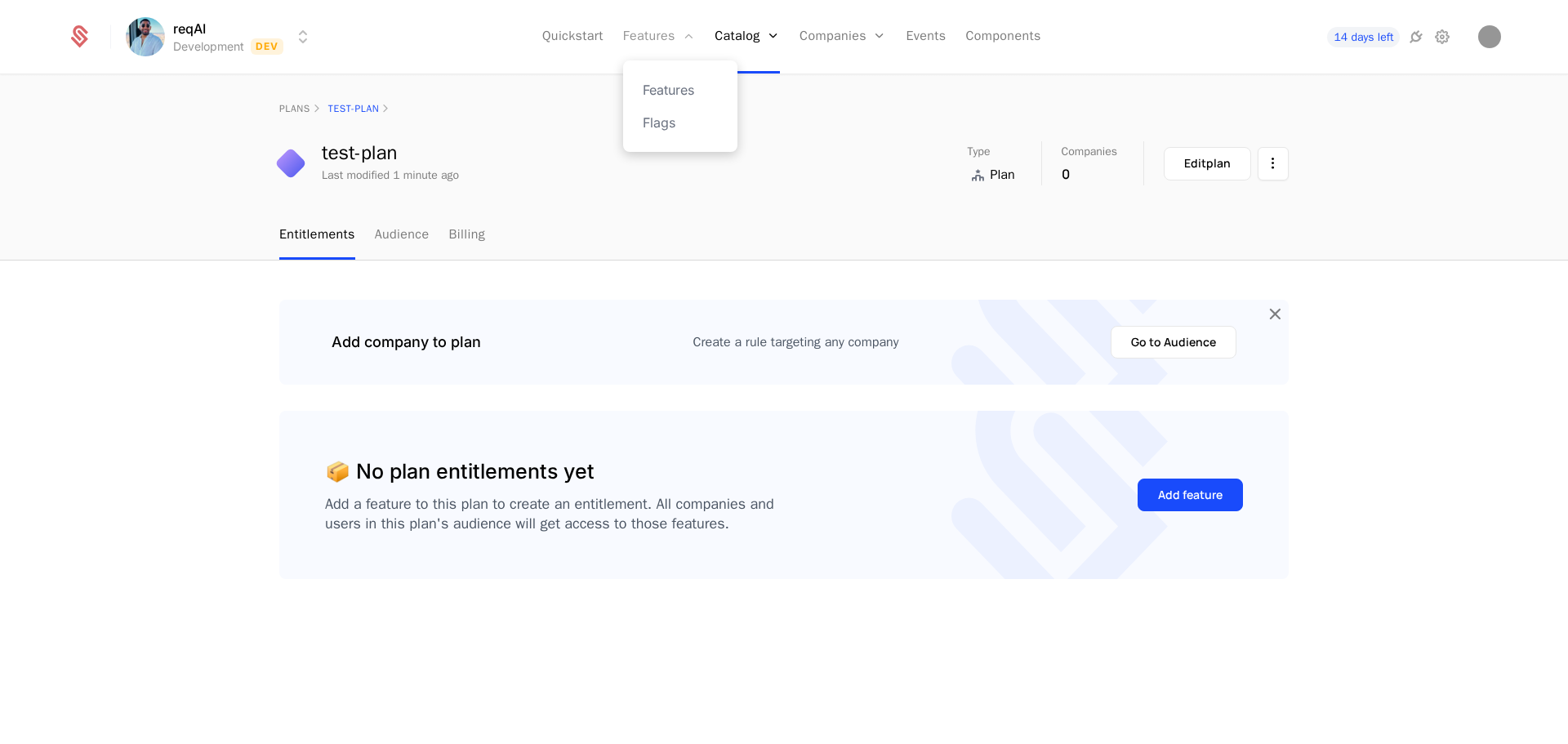 click on "Features" at bounding box center (659, 37) 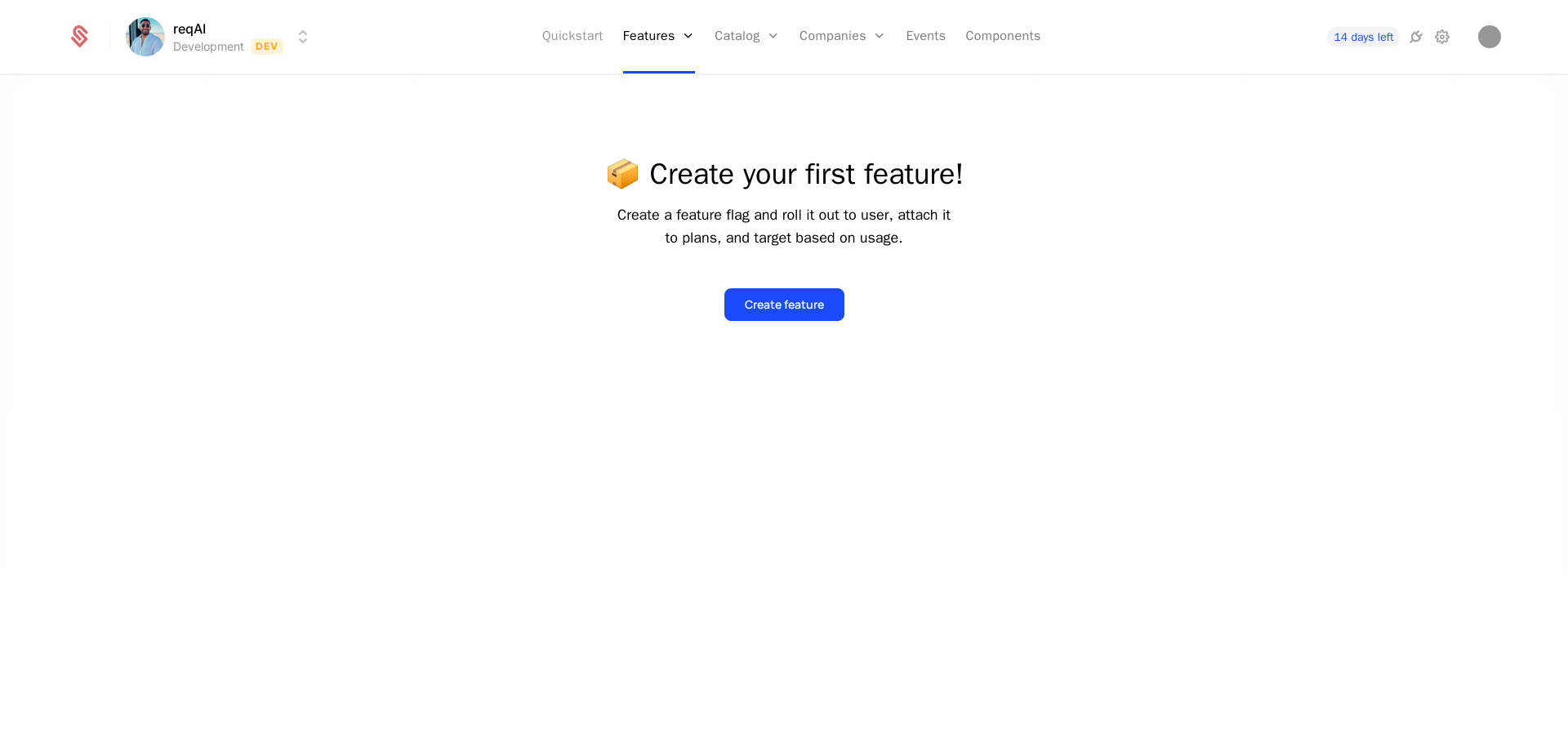 click on "Quickstart" at bounding box center [572, 37] 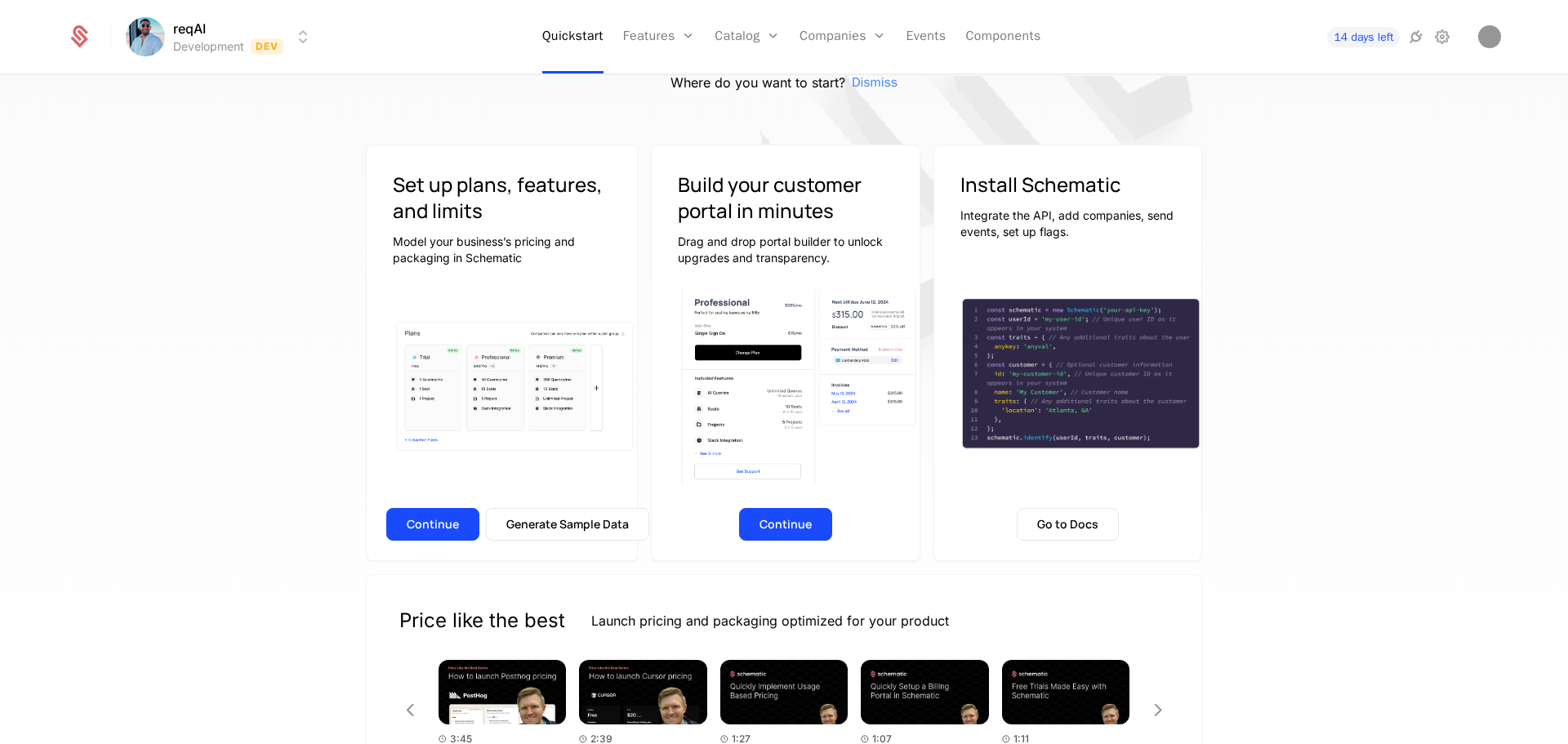 scroll, scrollTop: 0, scrollLeft: 0, axis: both 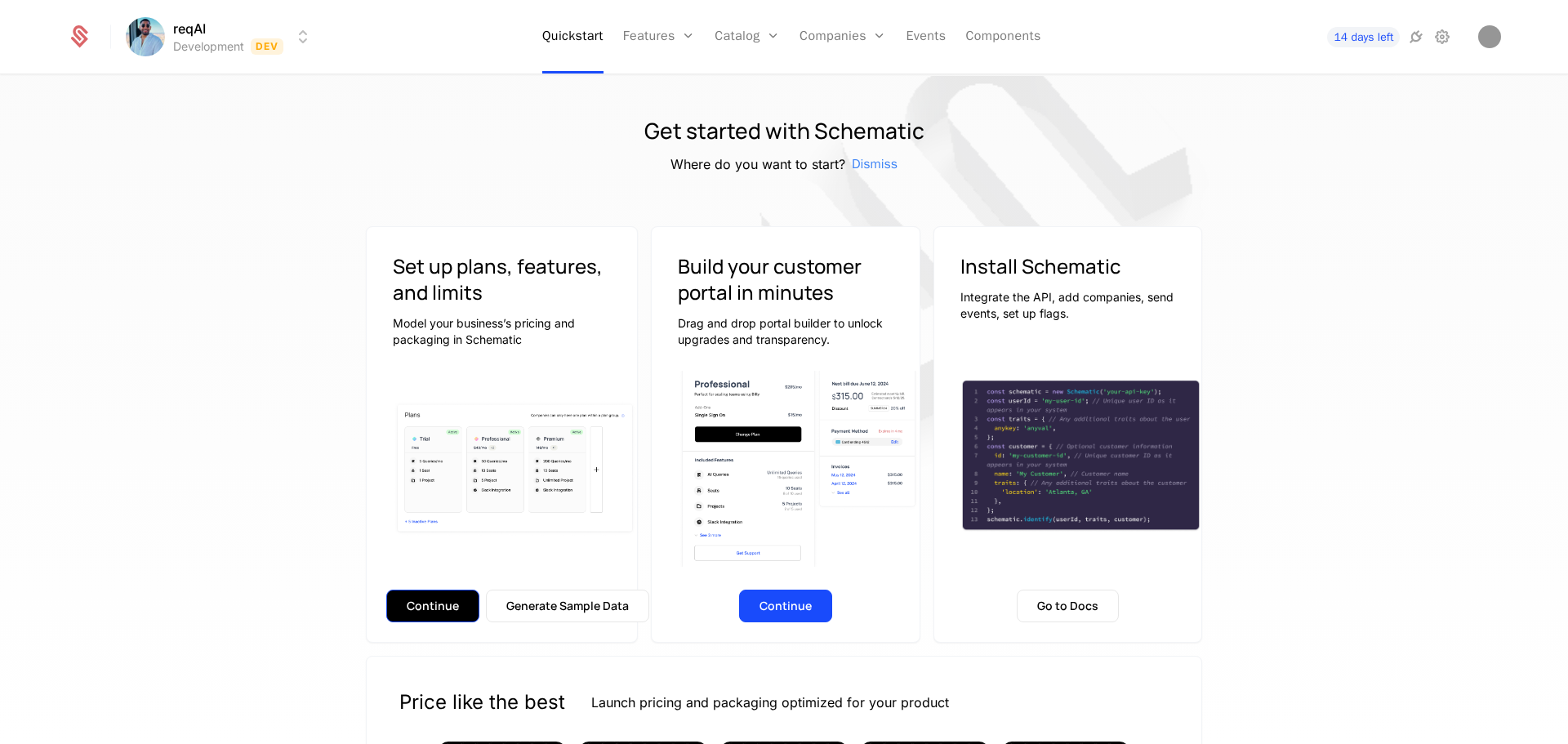 click on "Continue" at bounding box center [433, 606] 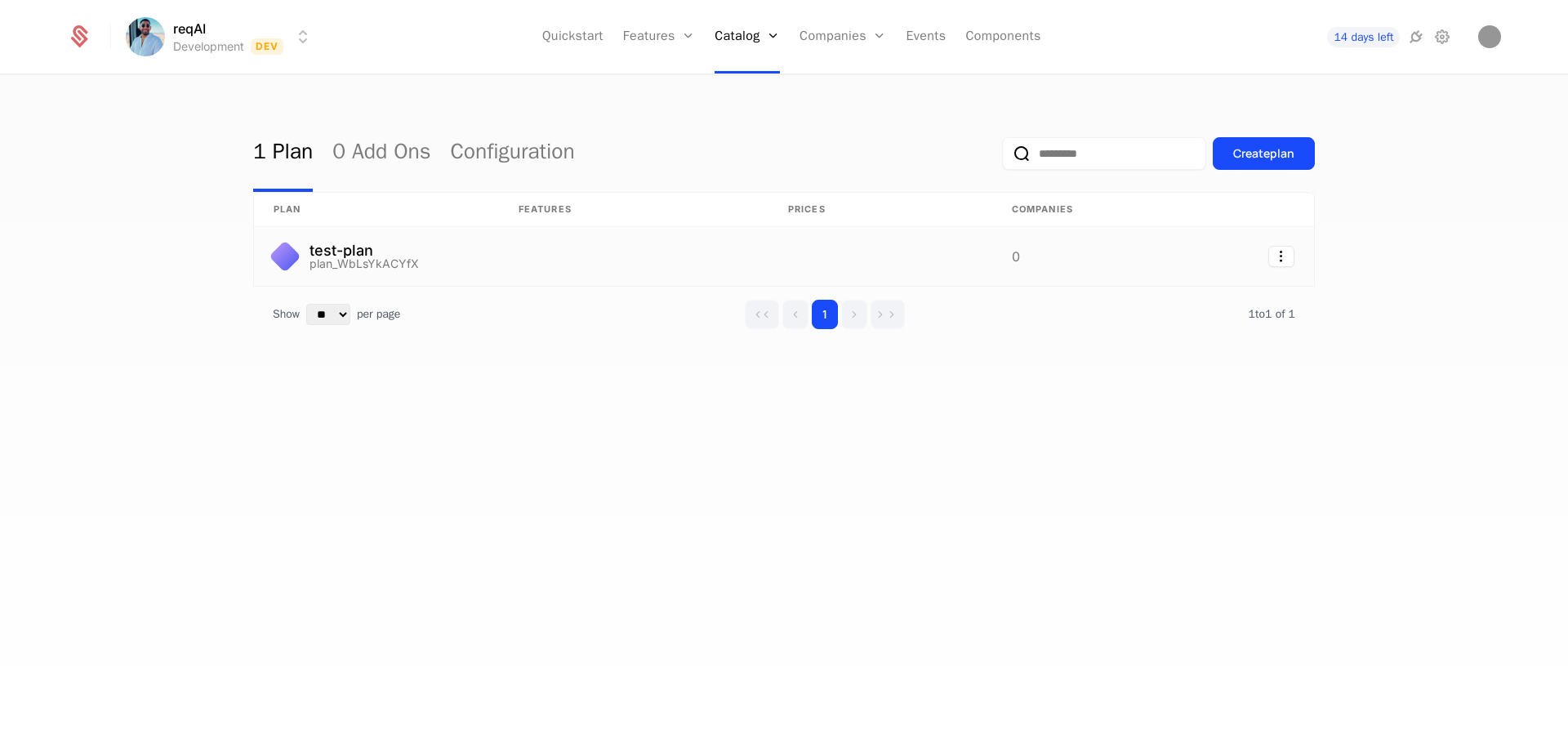 click on "test-plan" at bounding box center (364, 251) 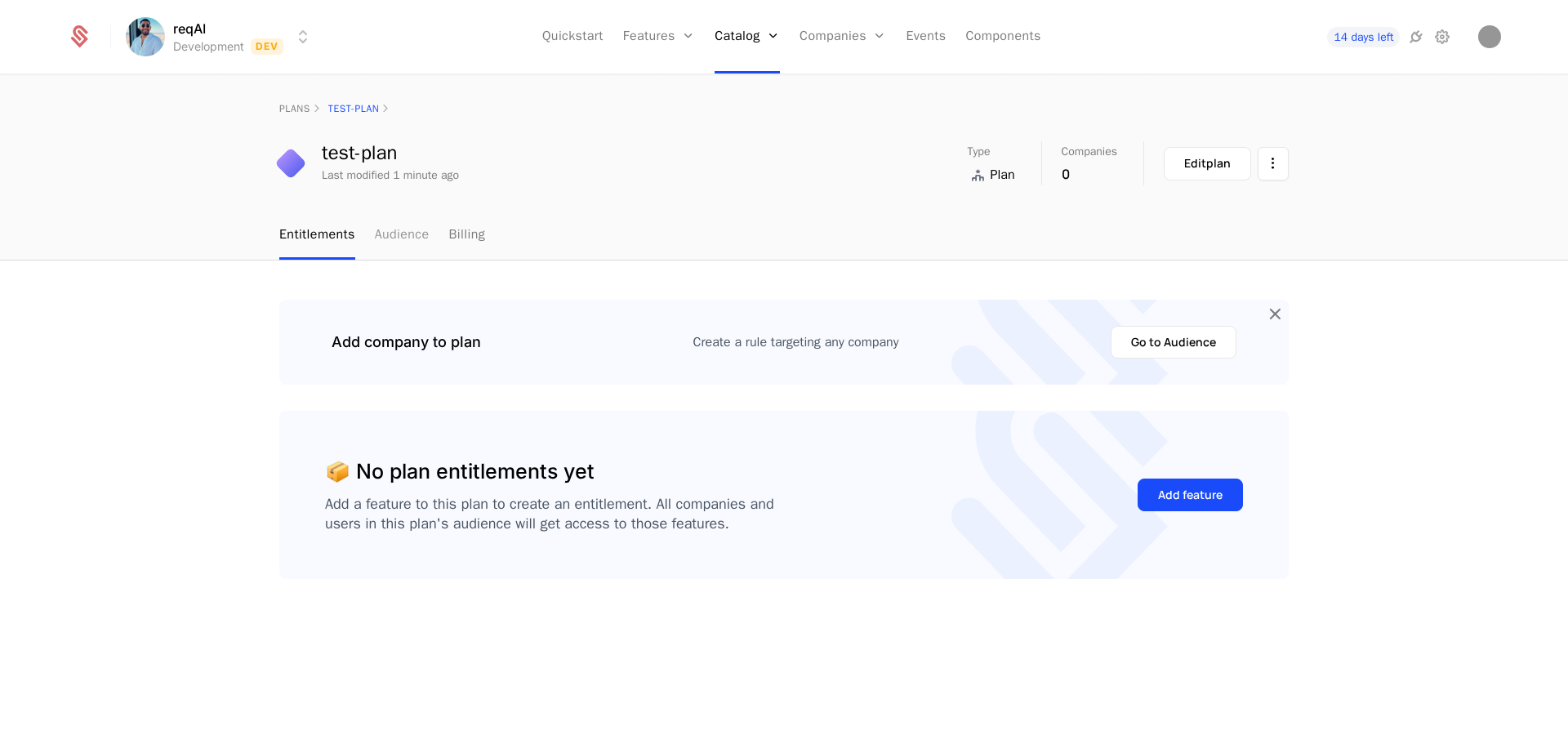 click on "Audience" at bounding box center [402, 235] 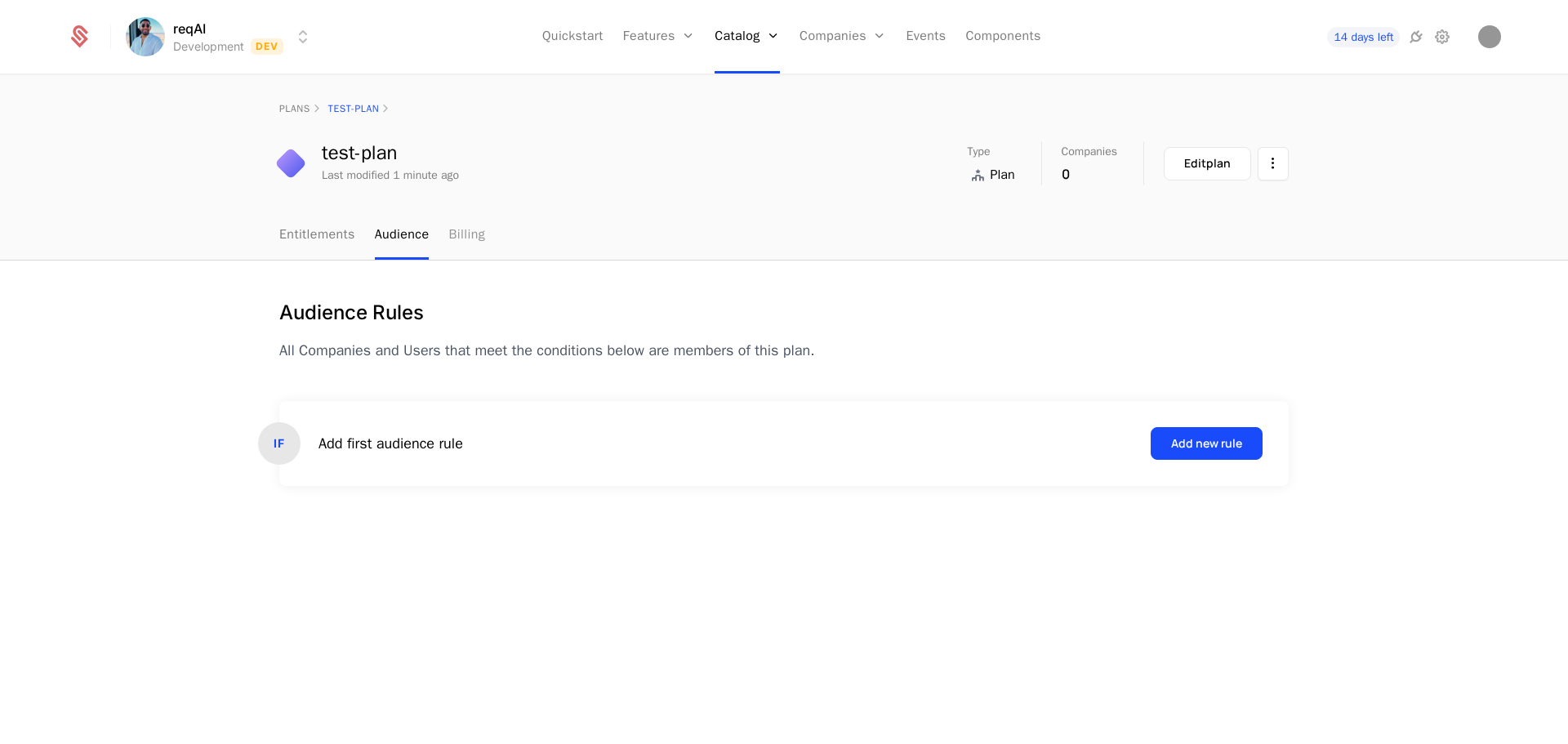 click on "Billing" at bounding box center [466, 235] 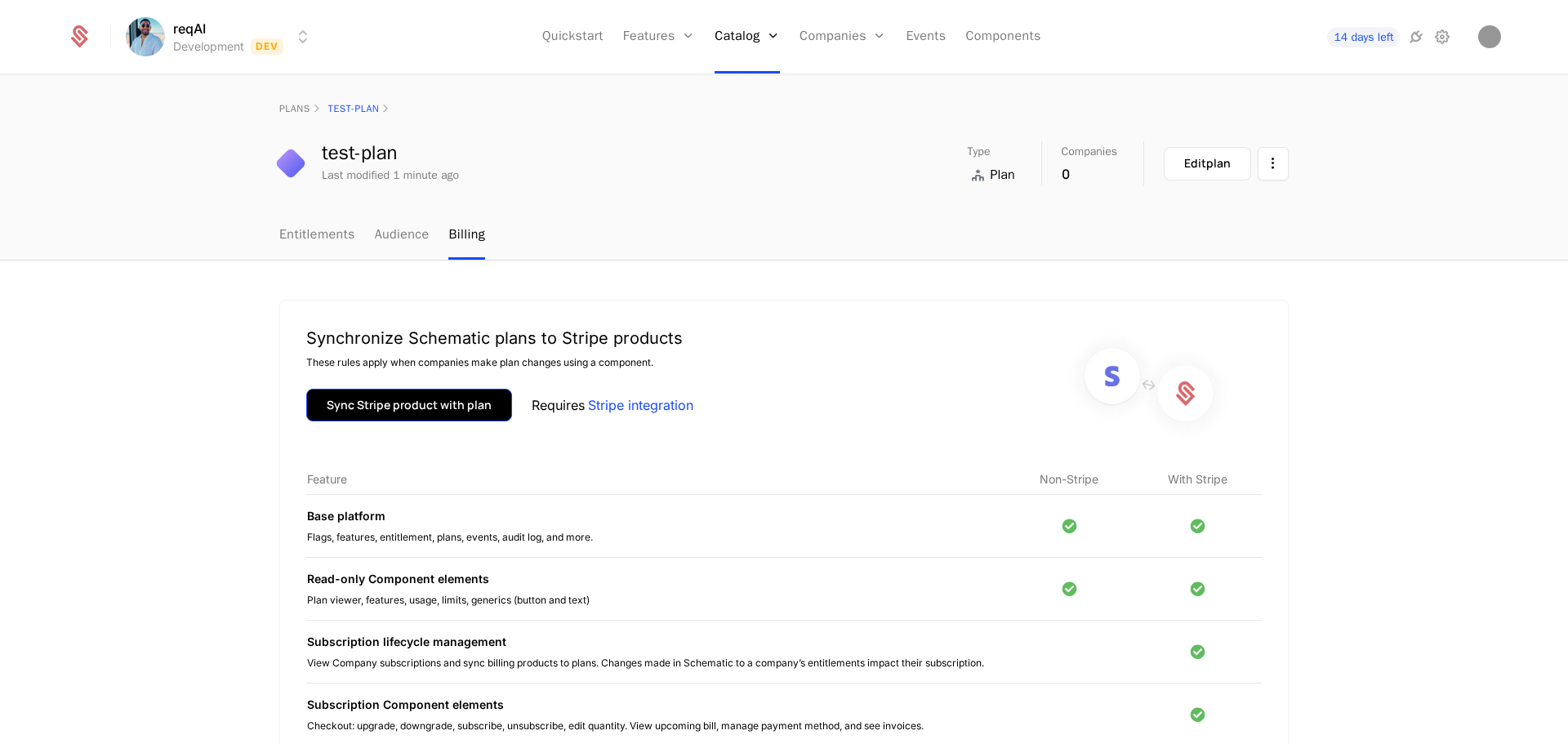 click on "Sync Stripe product with plan" at bounding box center [409, 405] 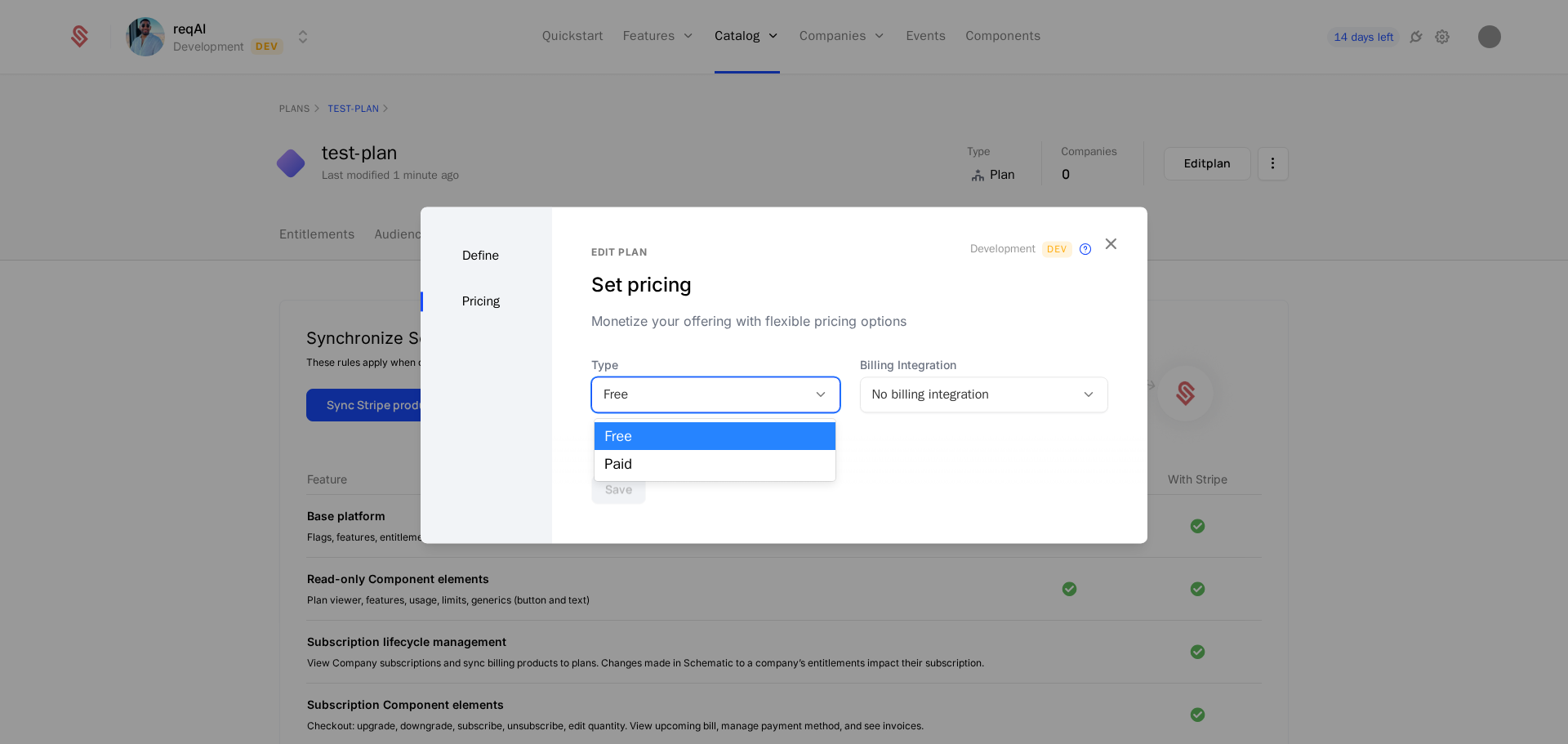 click on "Free" at bounding box center [699, 394] 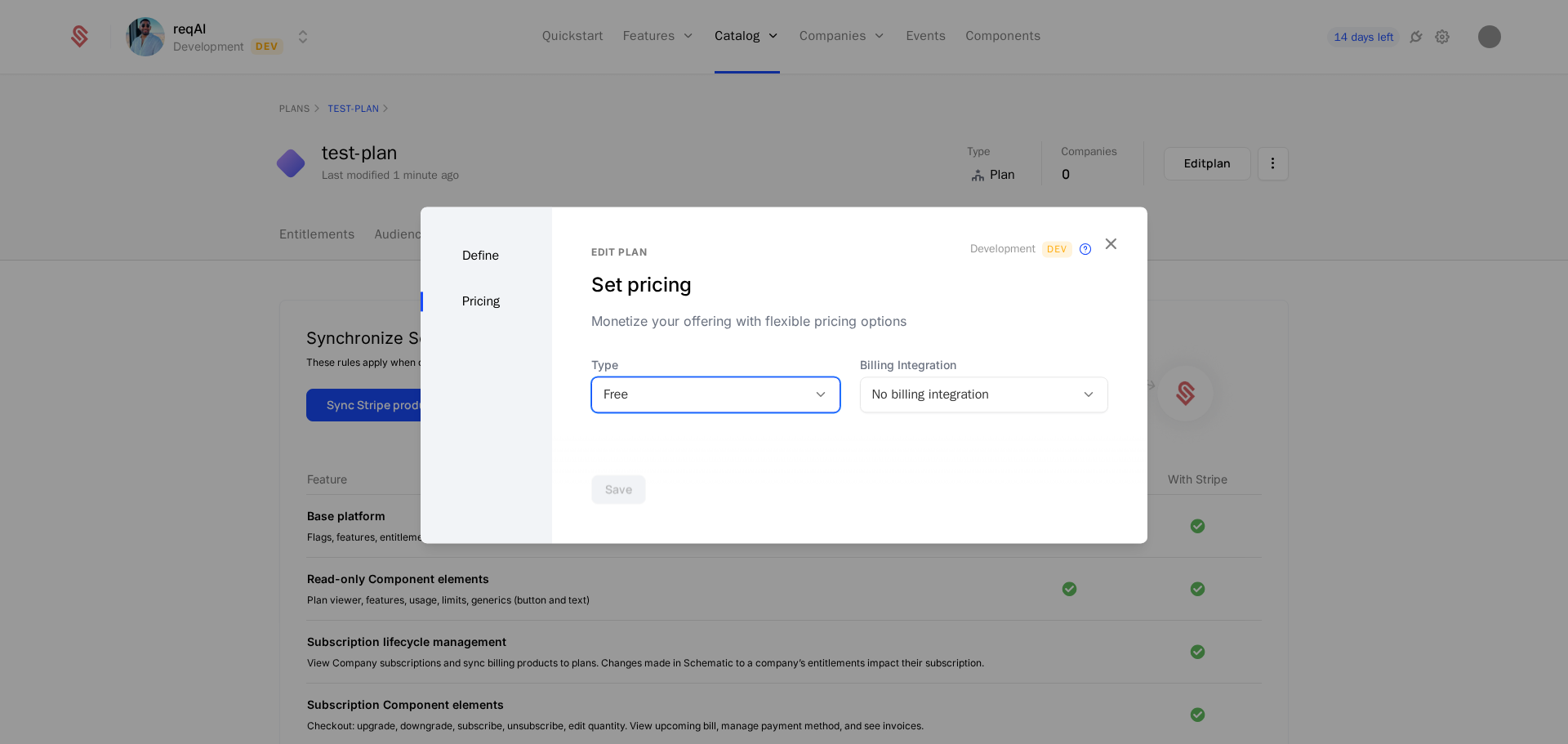 click on "Free" at bounding box center (699, 394) 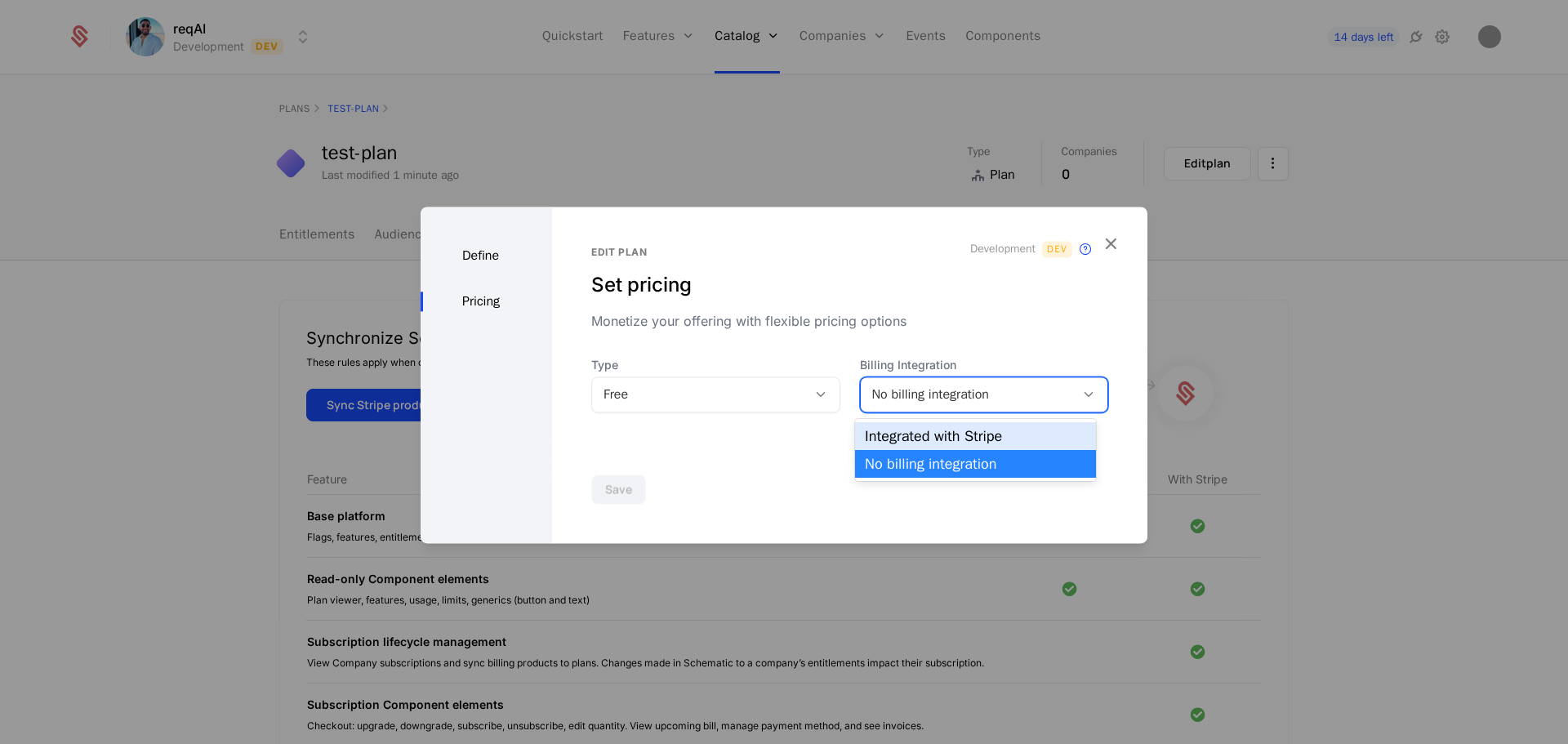 click on "Integrated with Stripe" at bounding box center [975, 436] 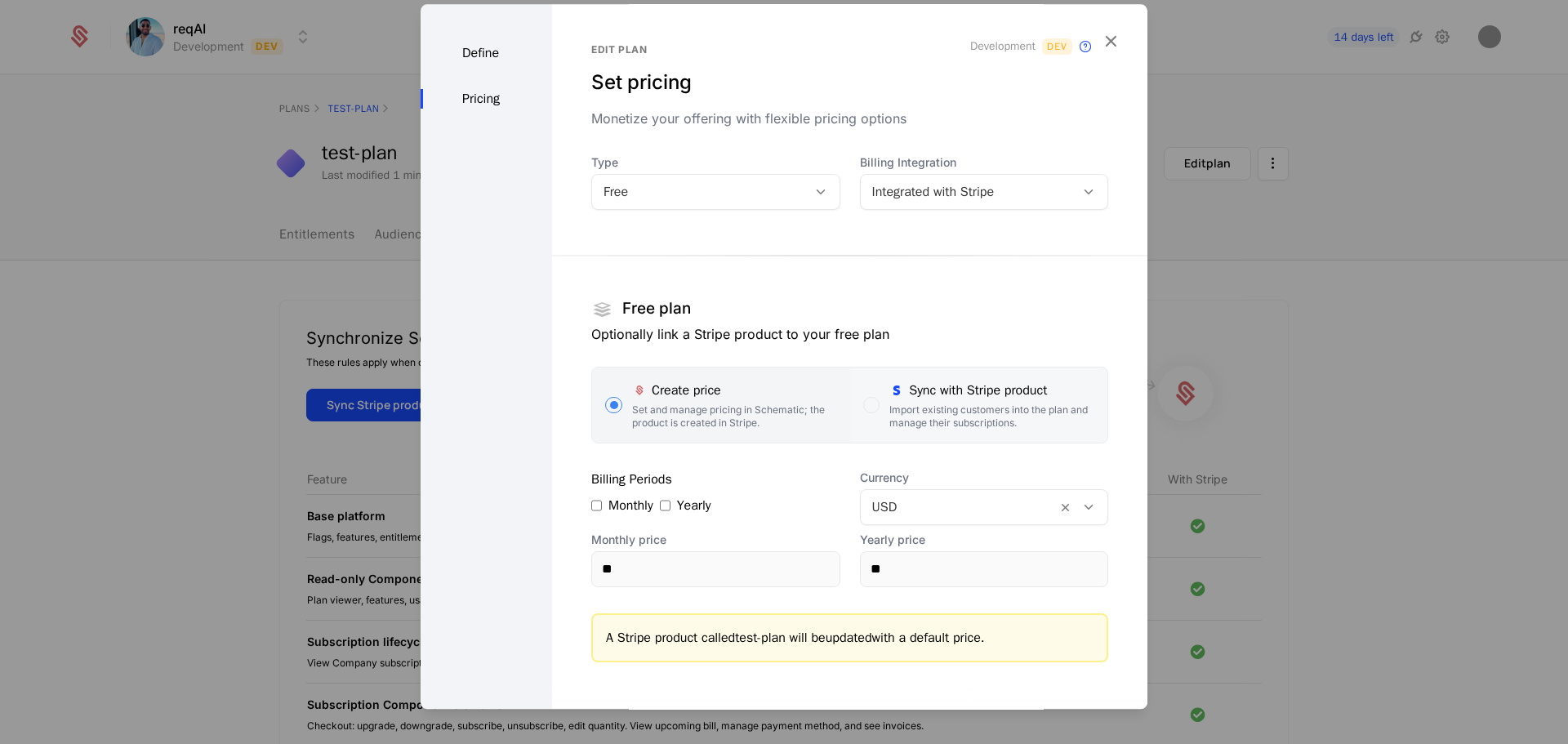 click on "Sync with Stripe product" at bounding box center (991, 390) 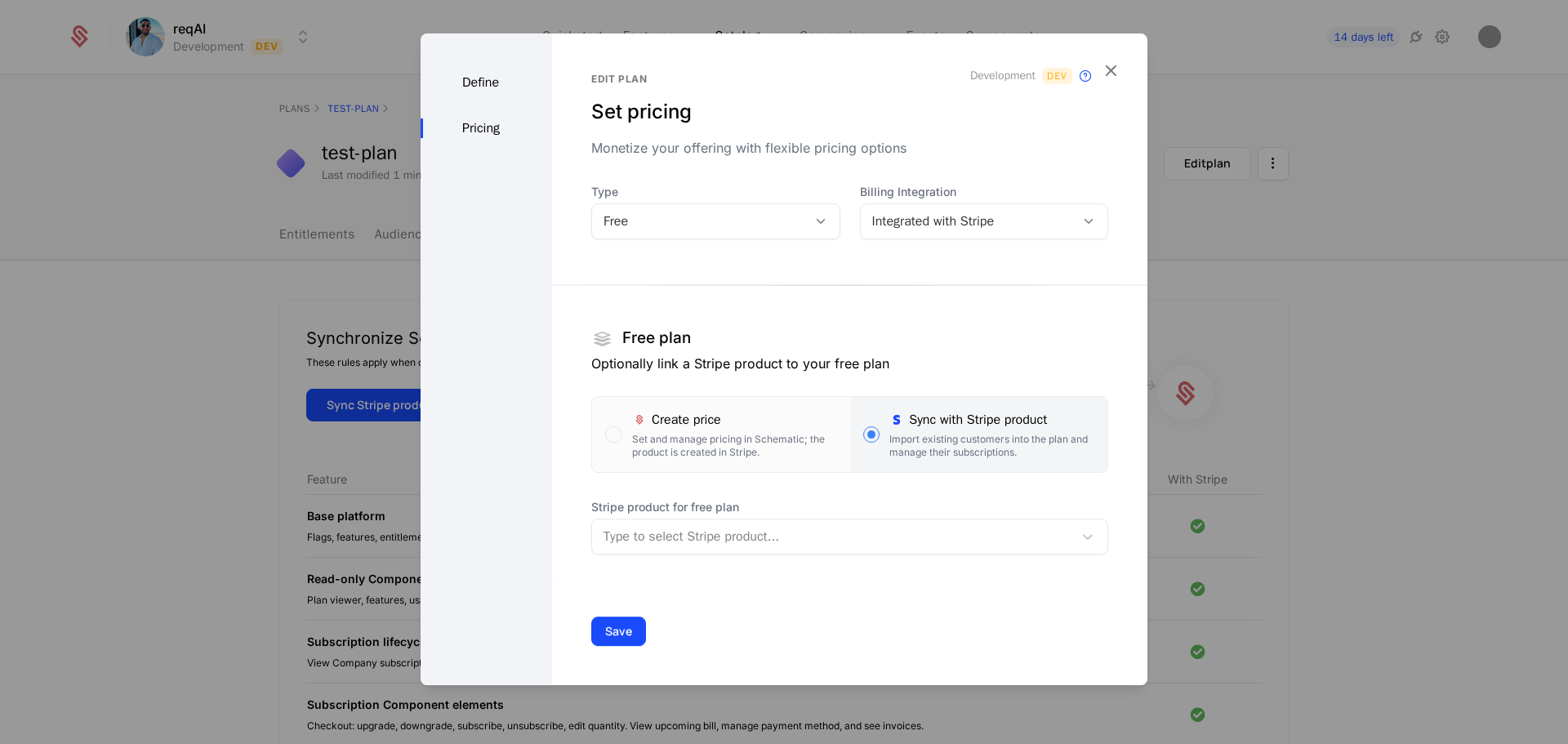 click at bounding box center (832, 537) 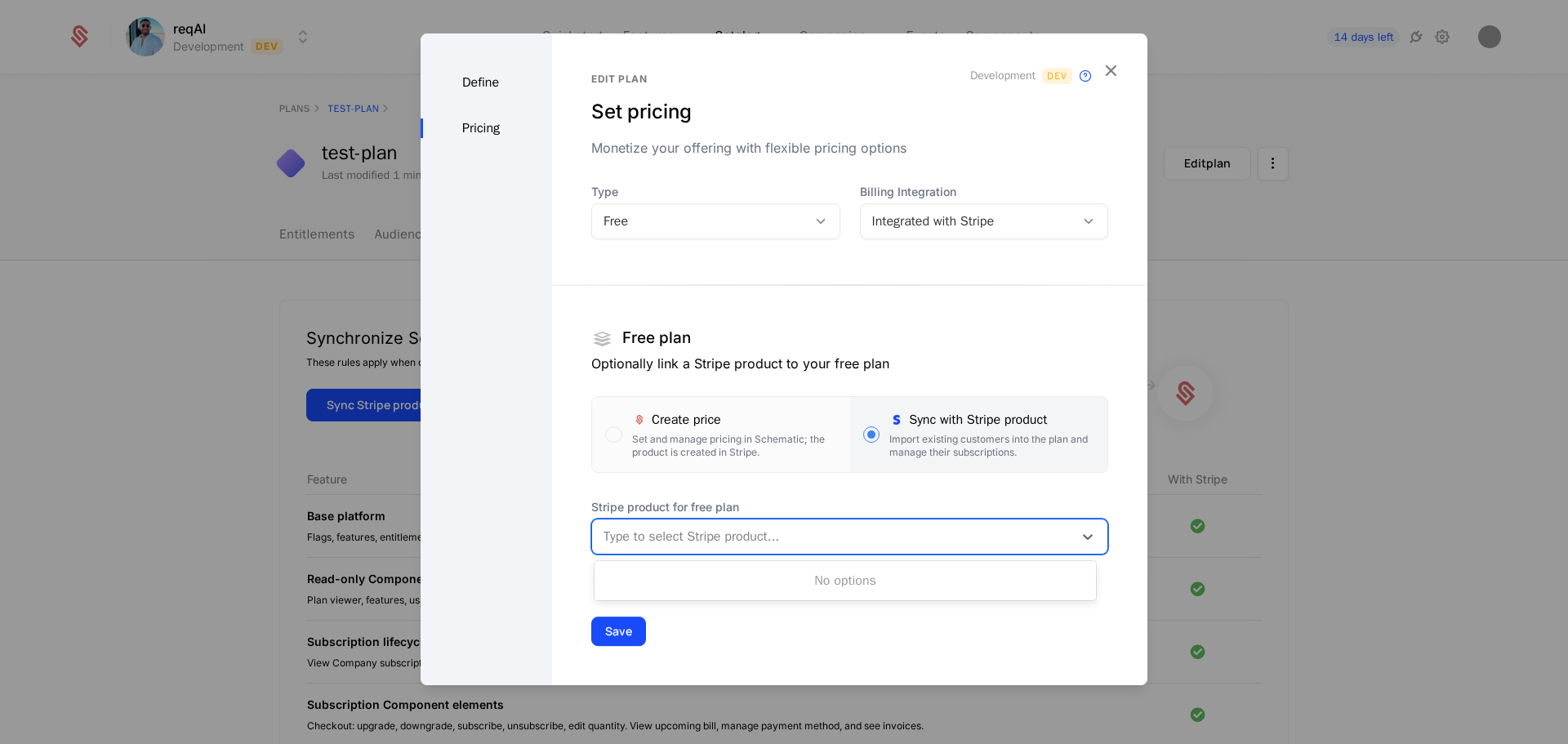 click at bounding box center [832, 537] 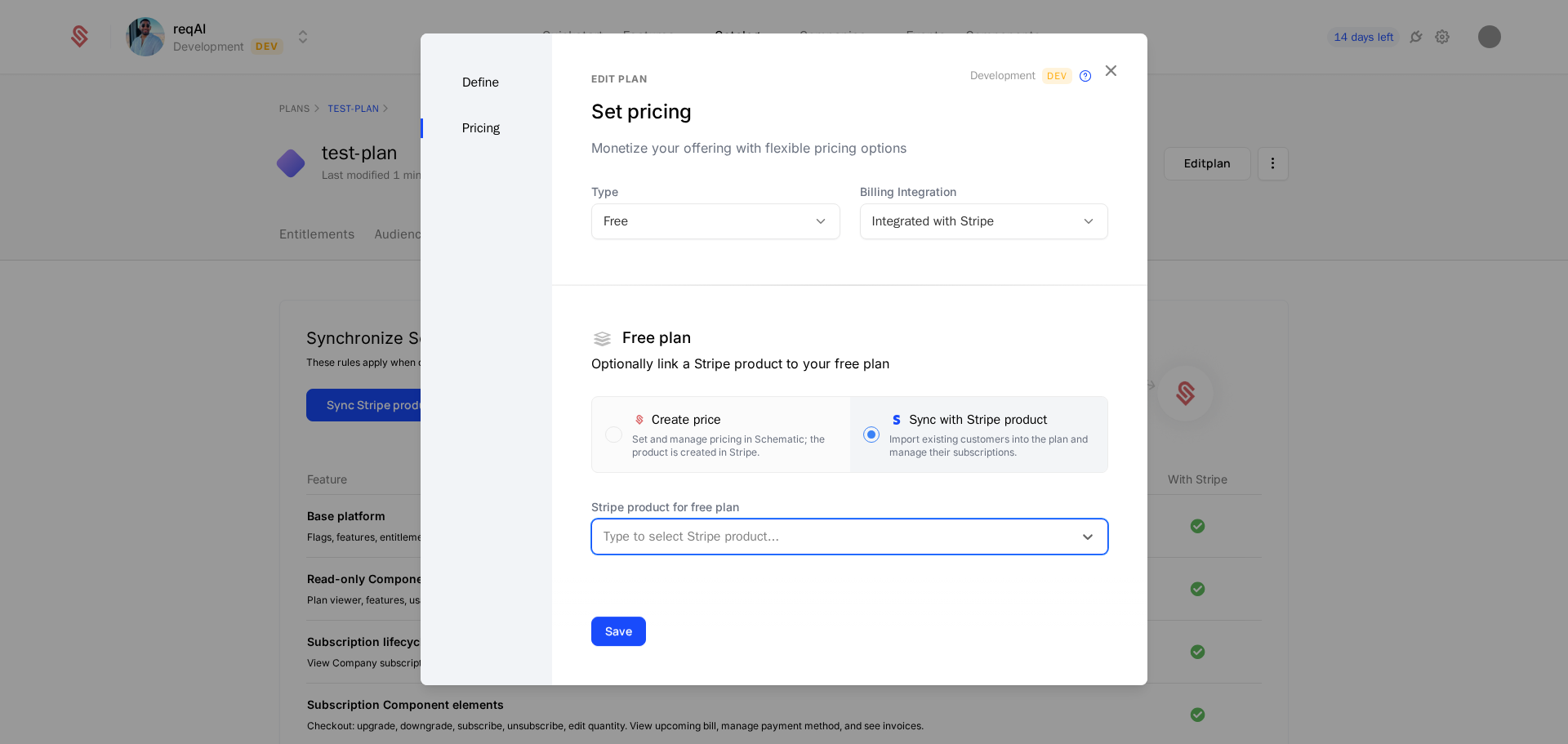 click at bounding box center (832, 537) 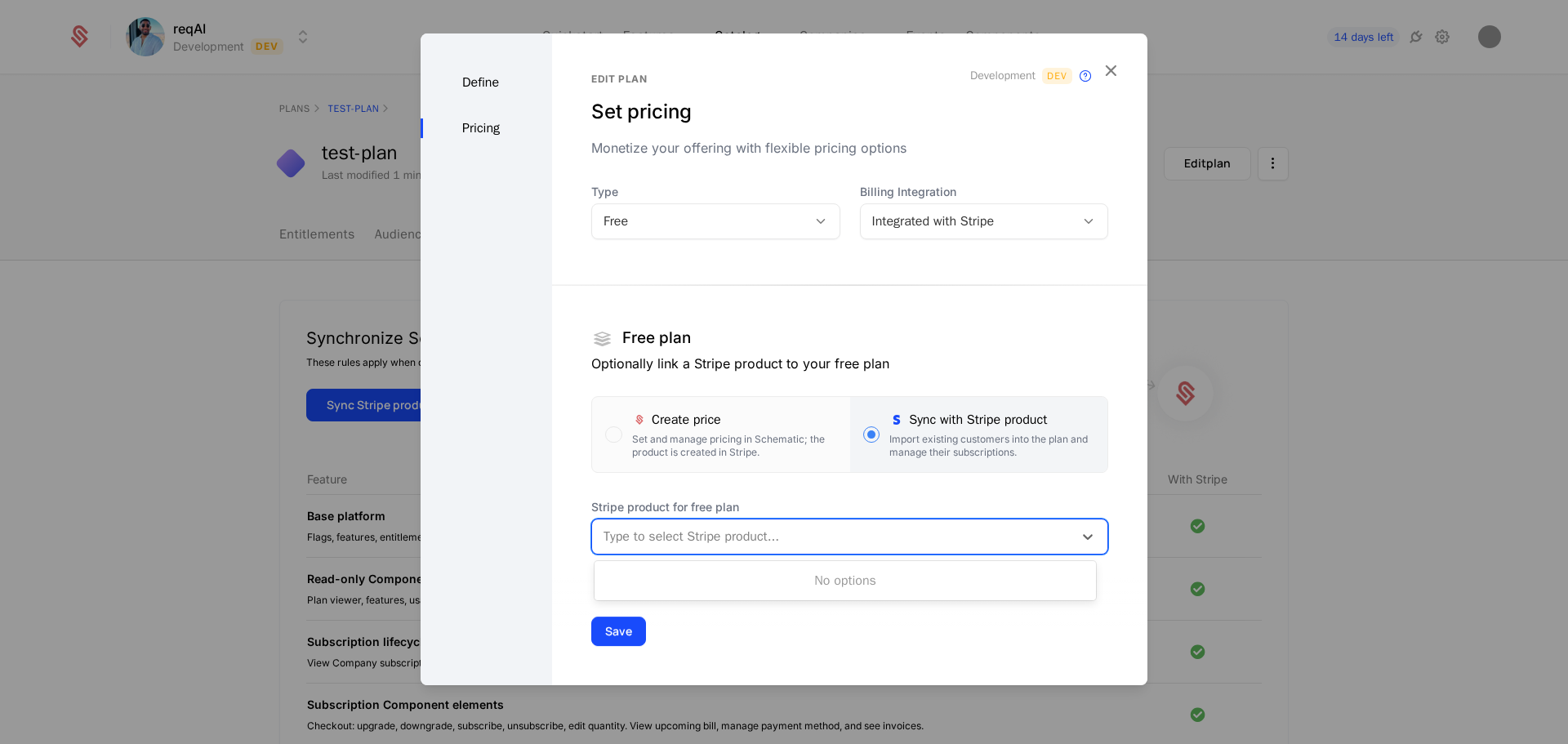 click at bounding box center (832, 537) 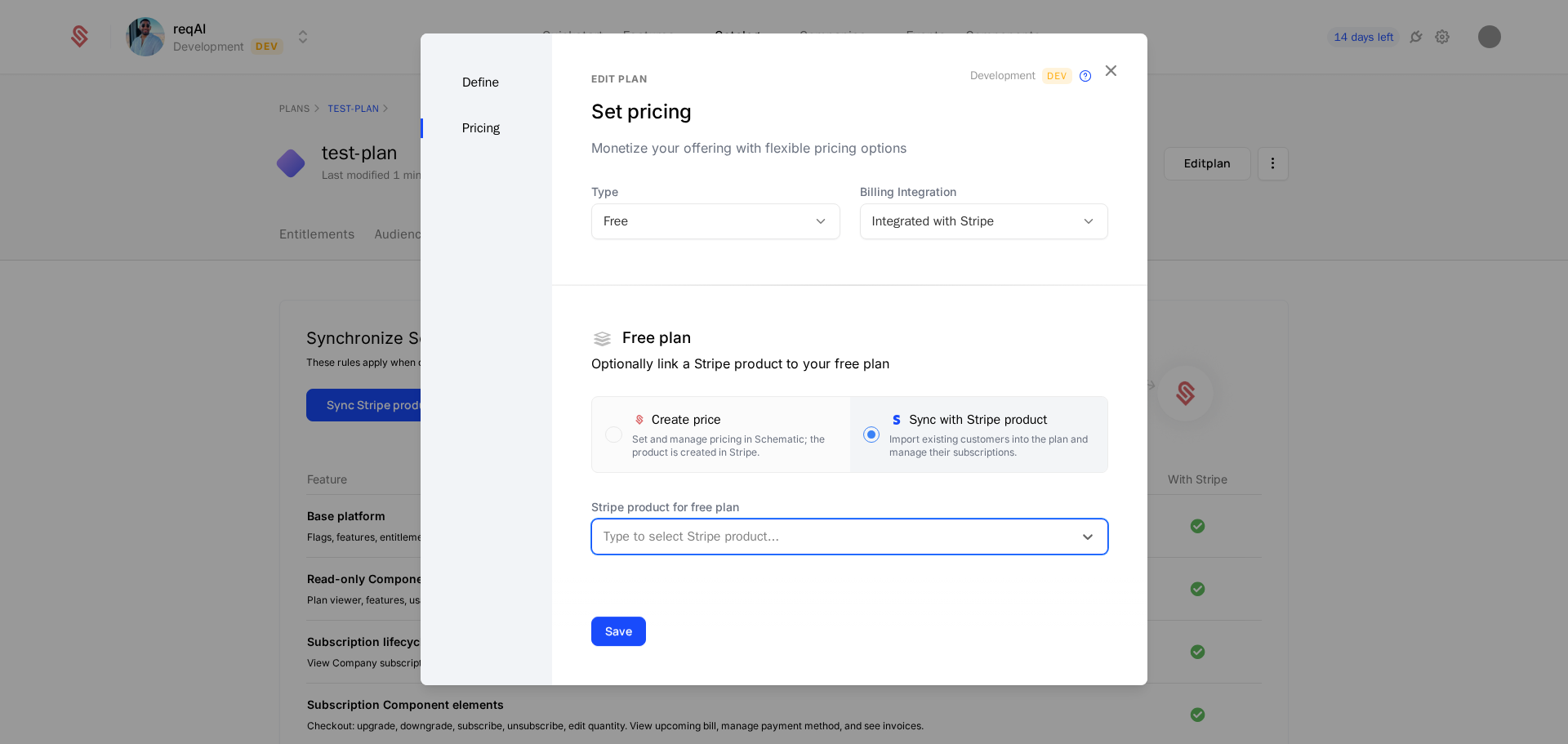 click on "Sync with Stripe product" at bounding box center [991, 420] 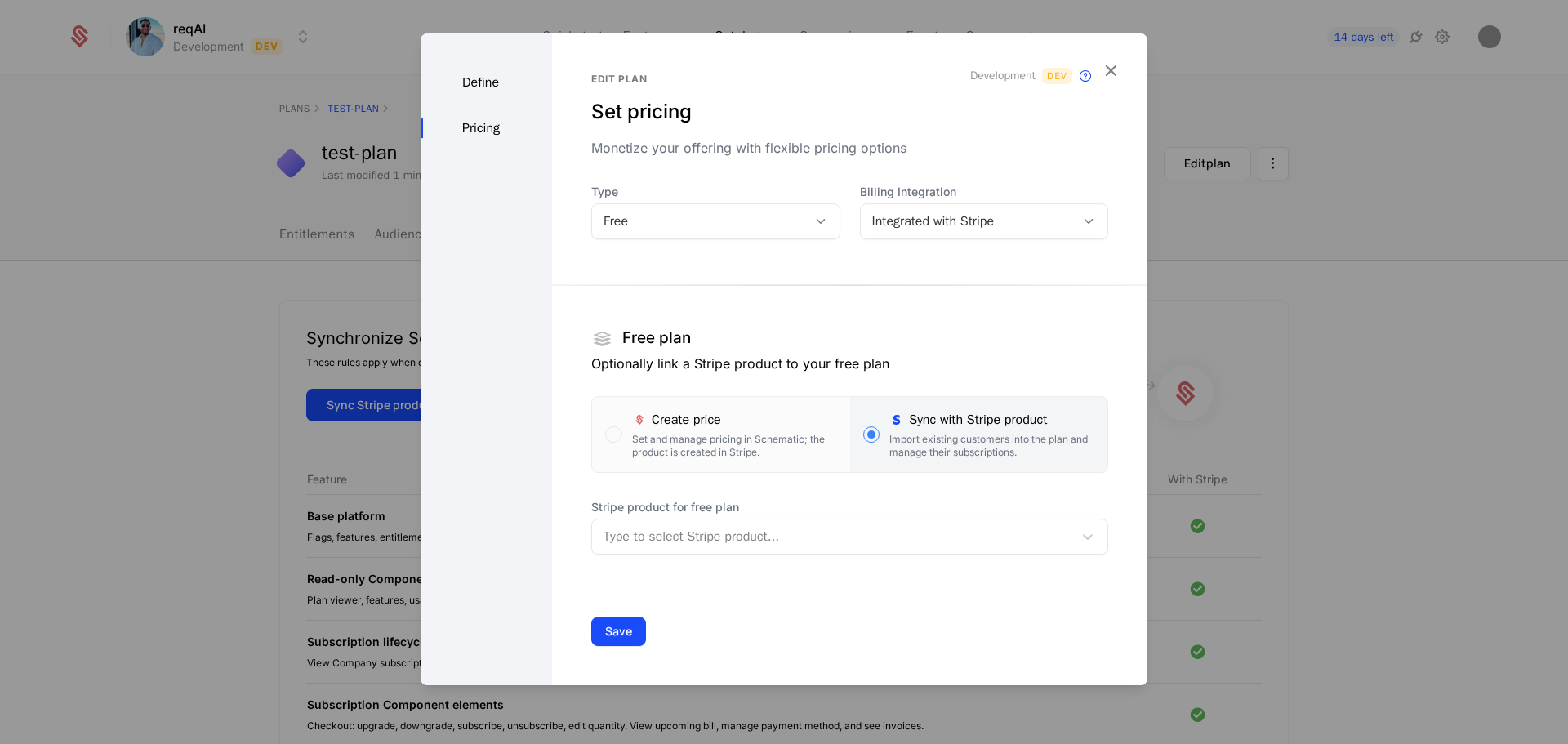 click at bounding box center [832, 537] 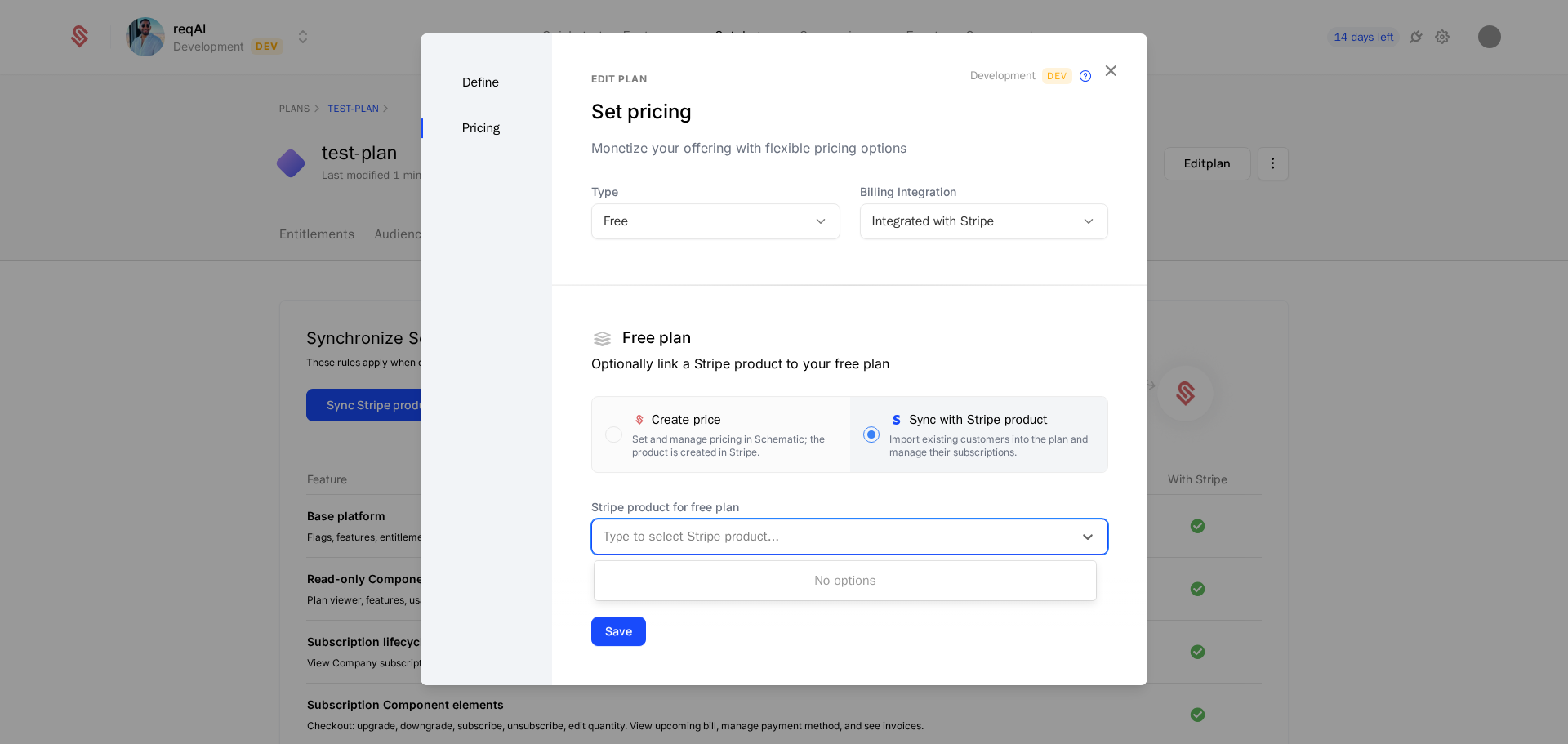 click on "No options" at bounding box center [845, 581] 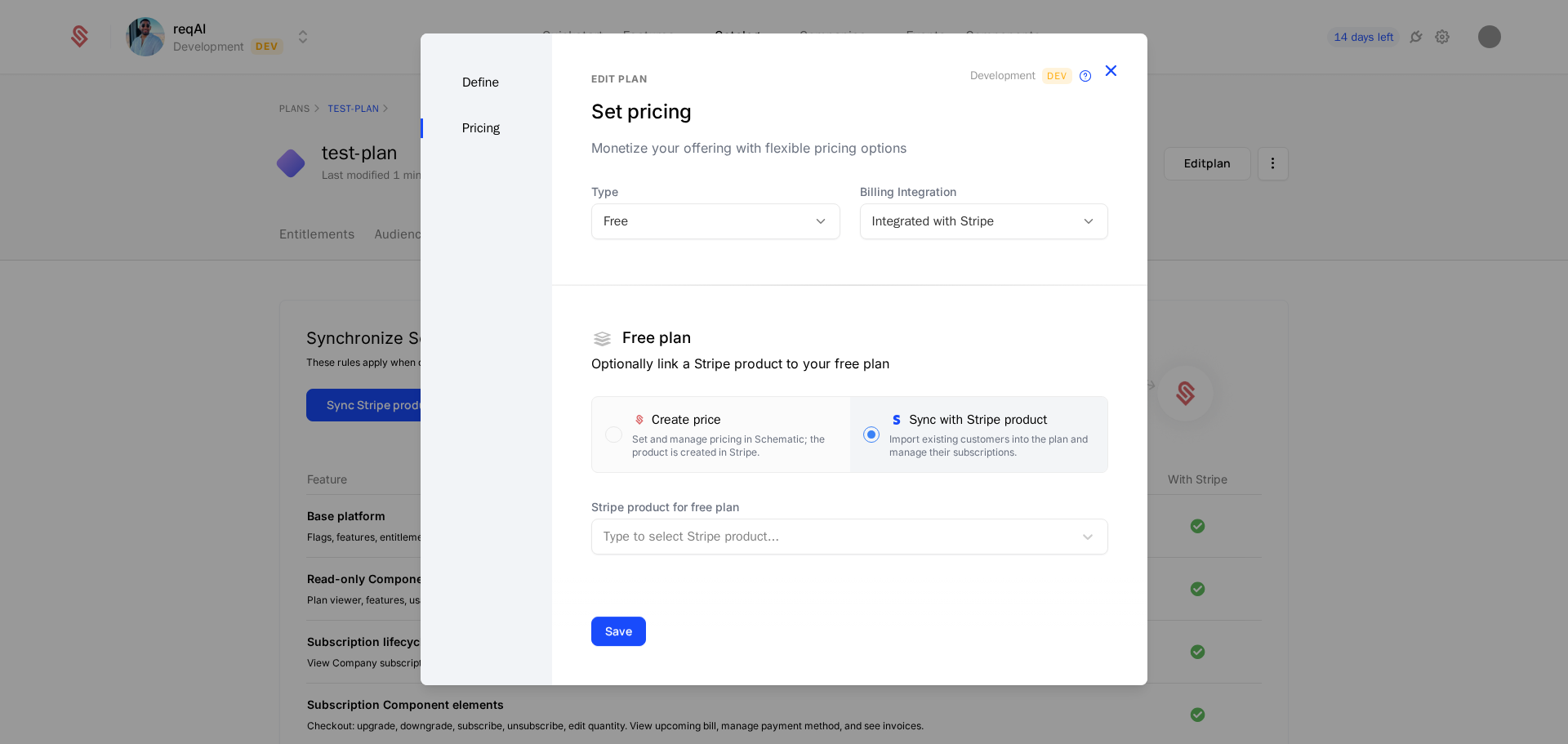 click at bounding box center (1111, 70) 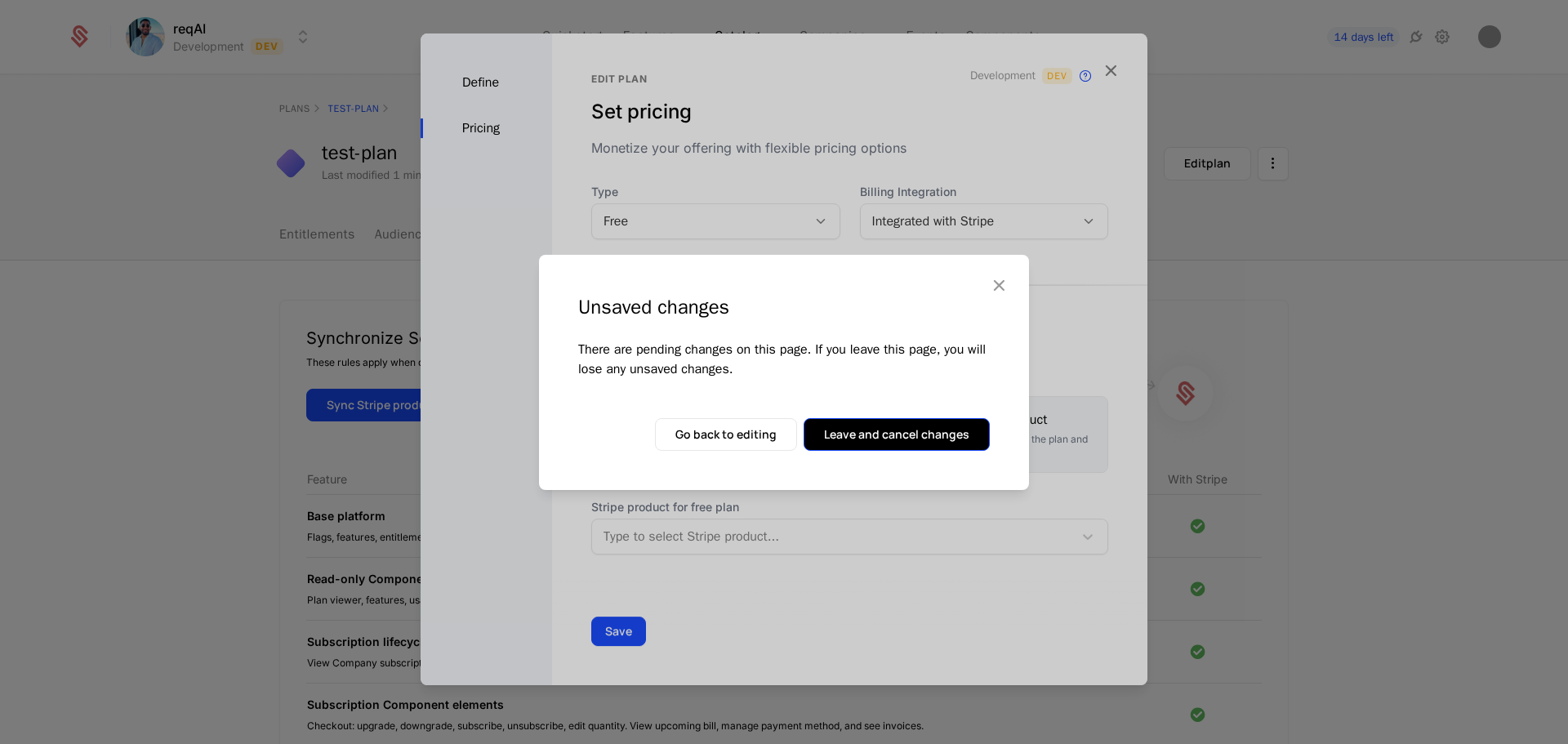click on "Leave and cancel changes" at bounding box center (897, 434) 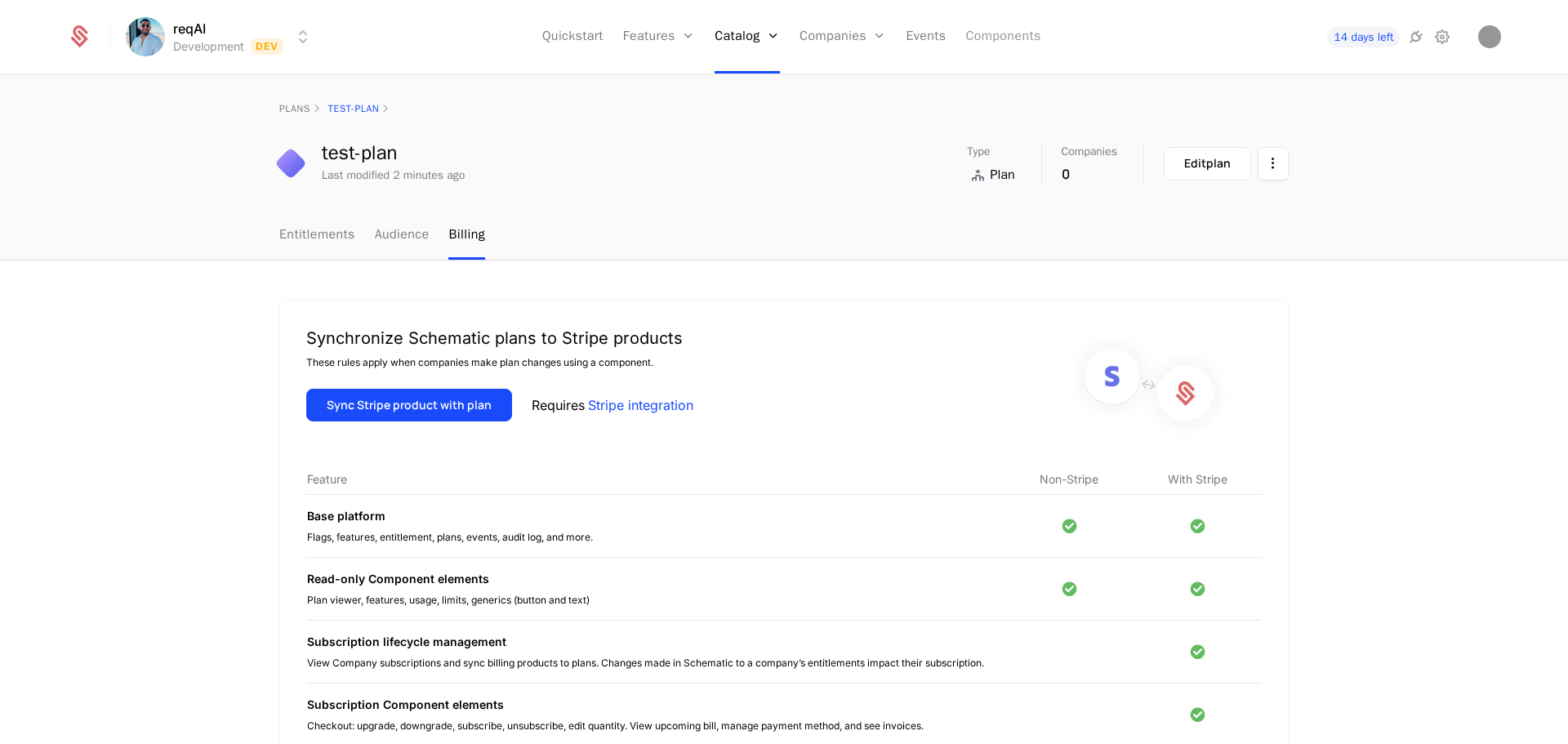 click on "Components" at bounding box center [1003, 37] 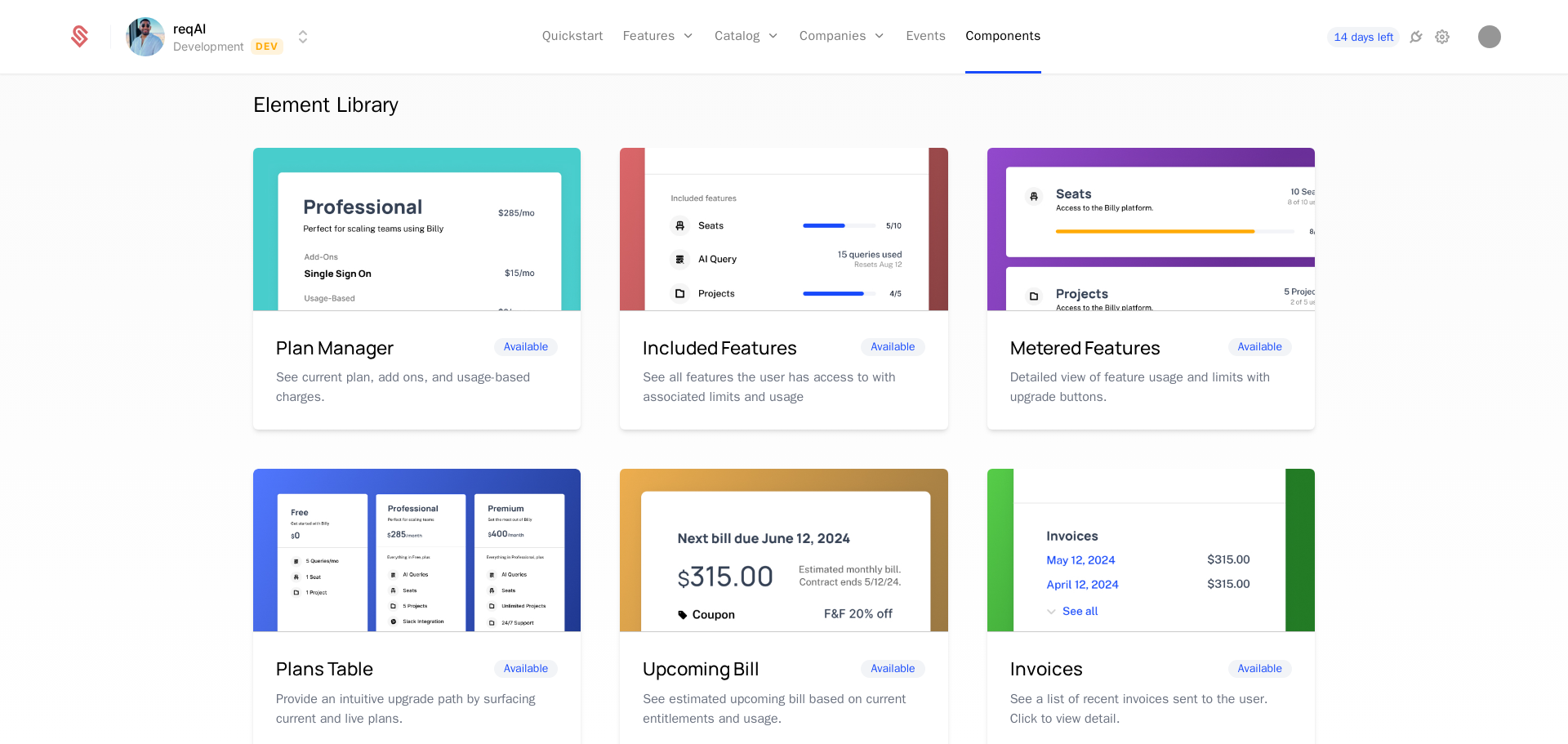 scroll, scrollTop: 0, scrollLeft: 0, axis: both 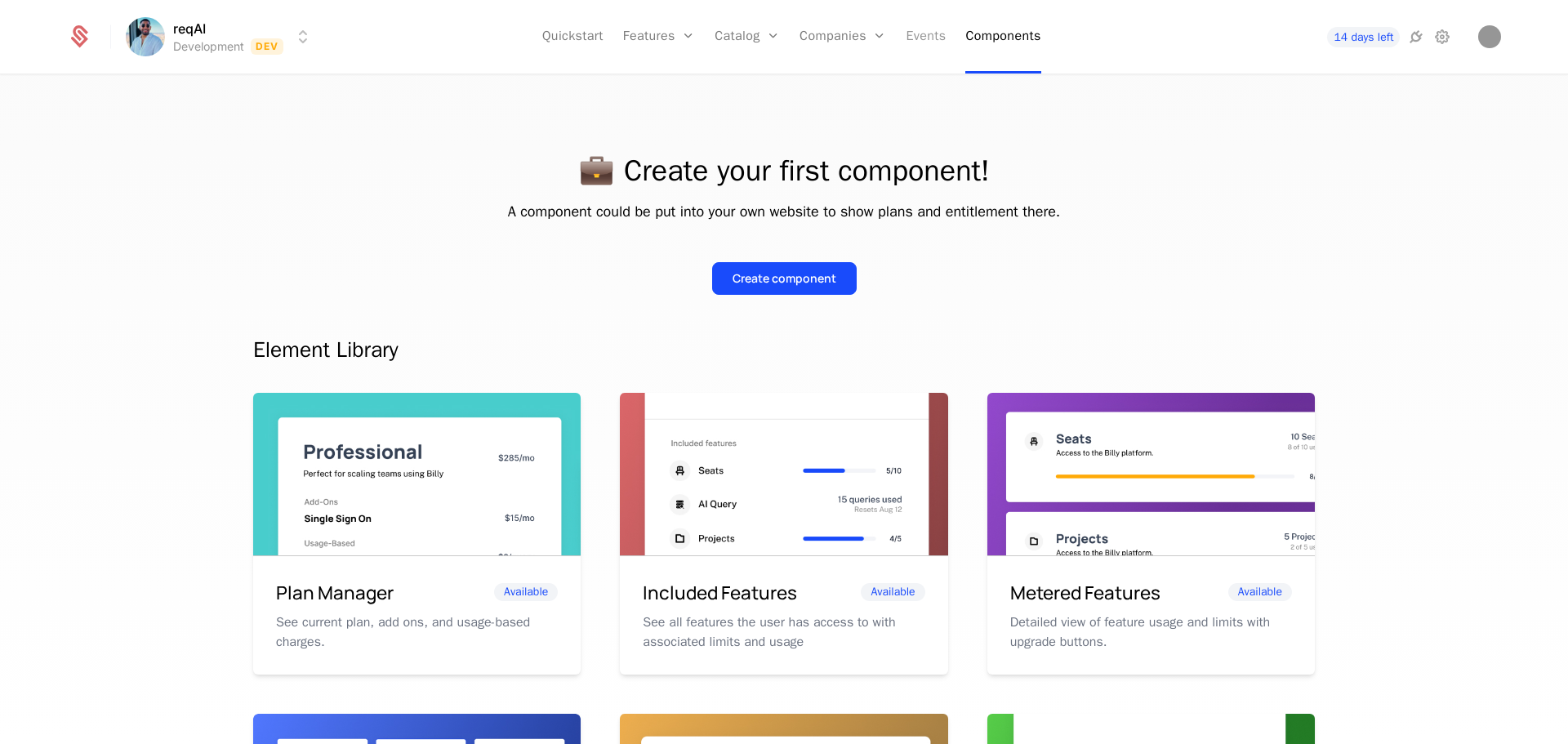 click on "Events" at bounding box center [925, 37] 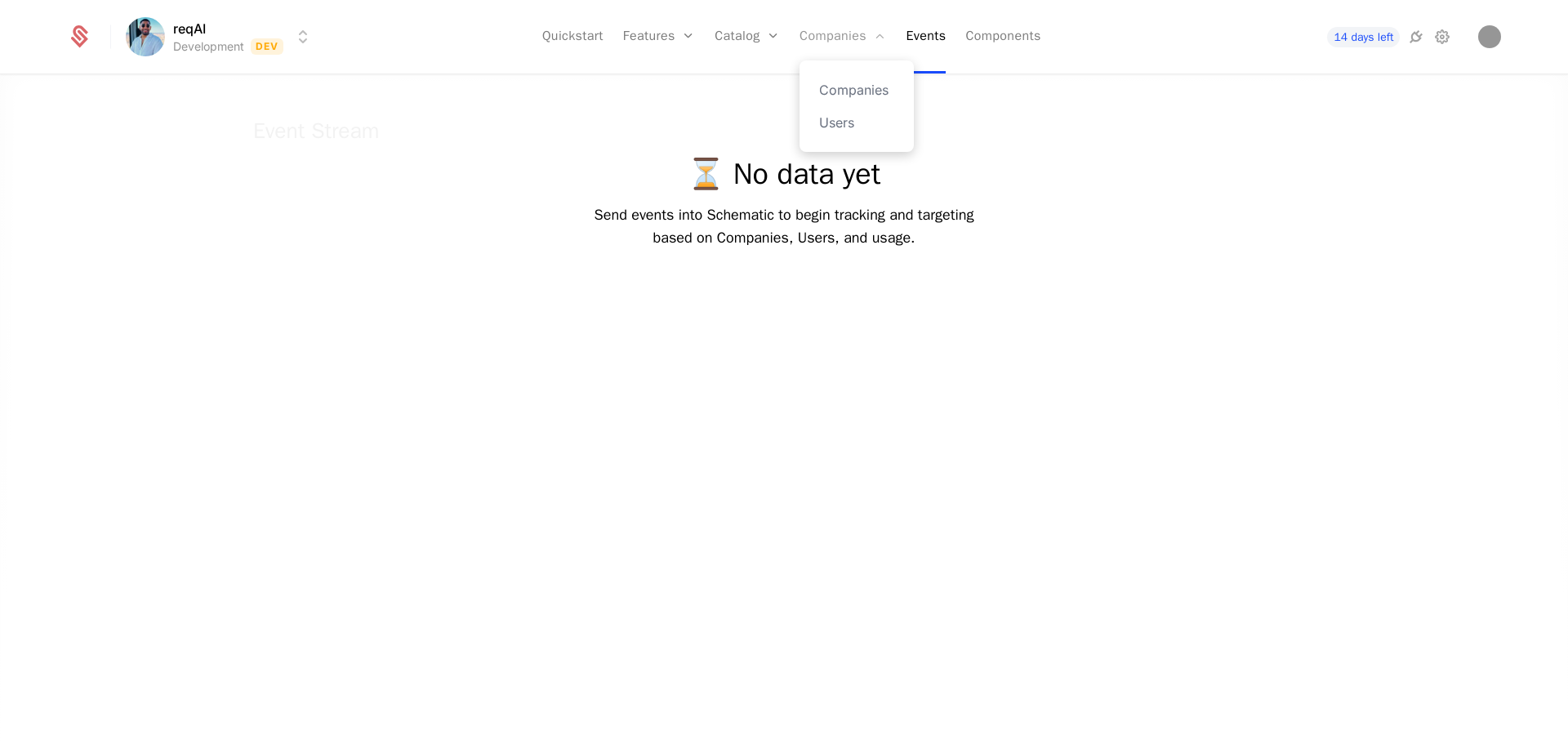 click on "Companies" at bounding box center [843, 37] 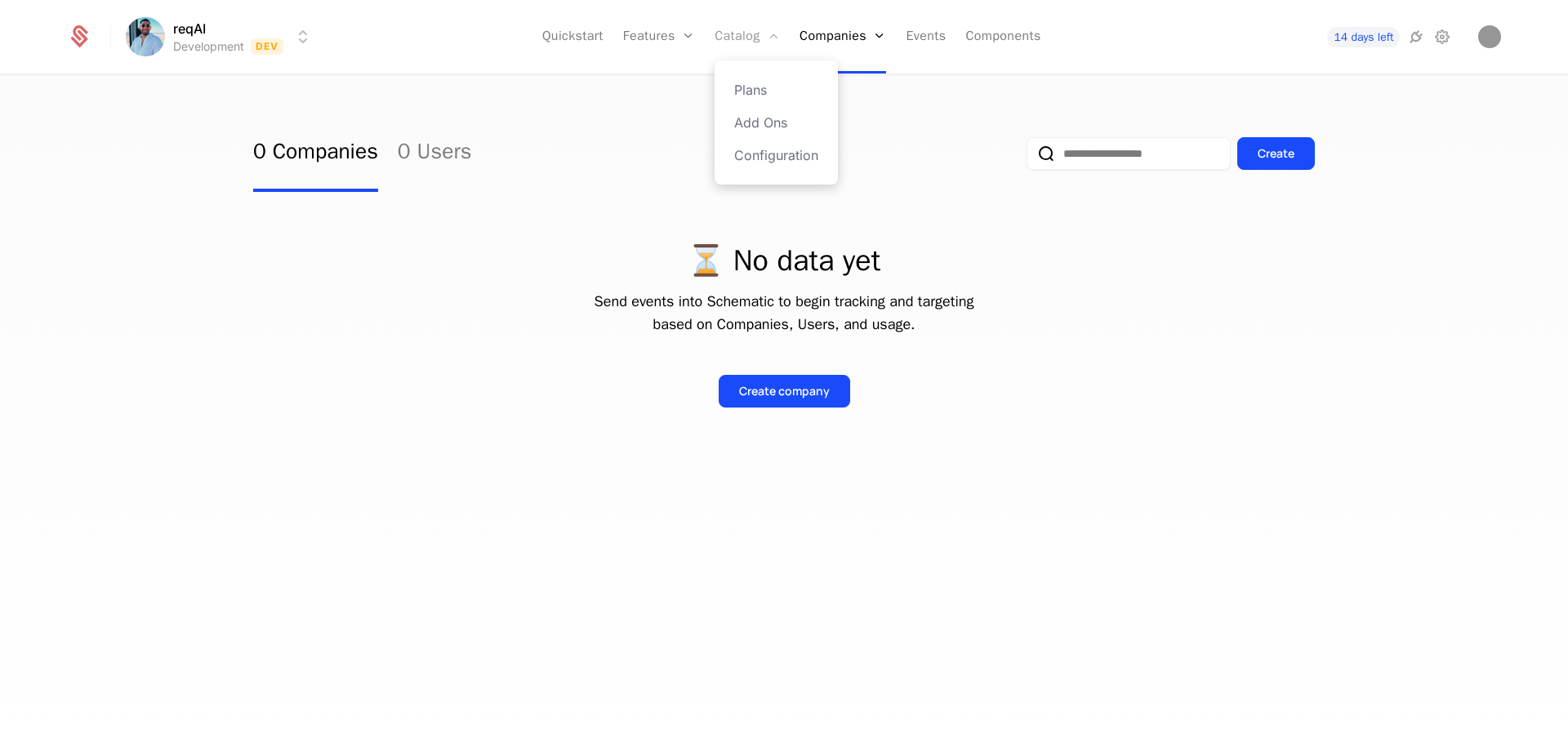 click on "Catalog" at bounding box center (747, 37) 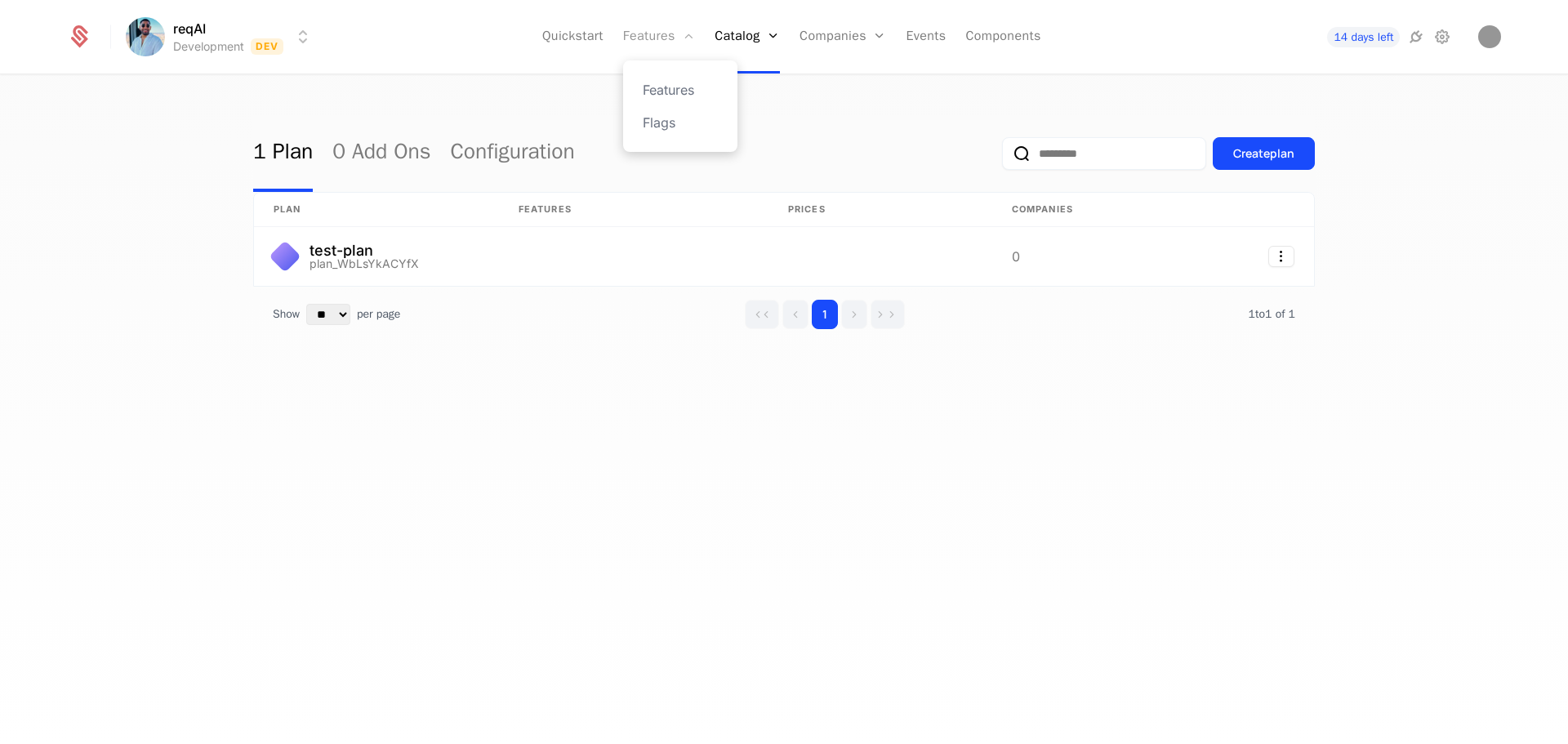 click on "Features" at bounding box center (659, 37) 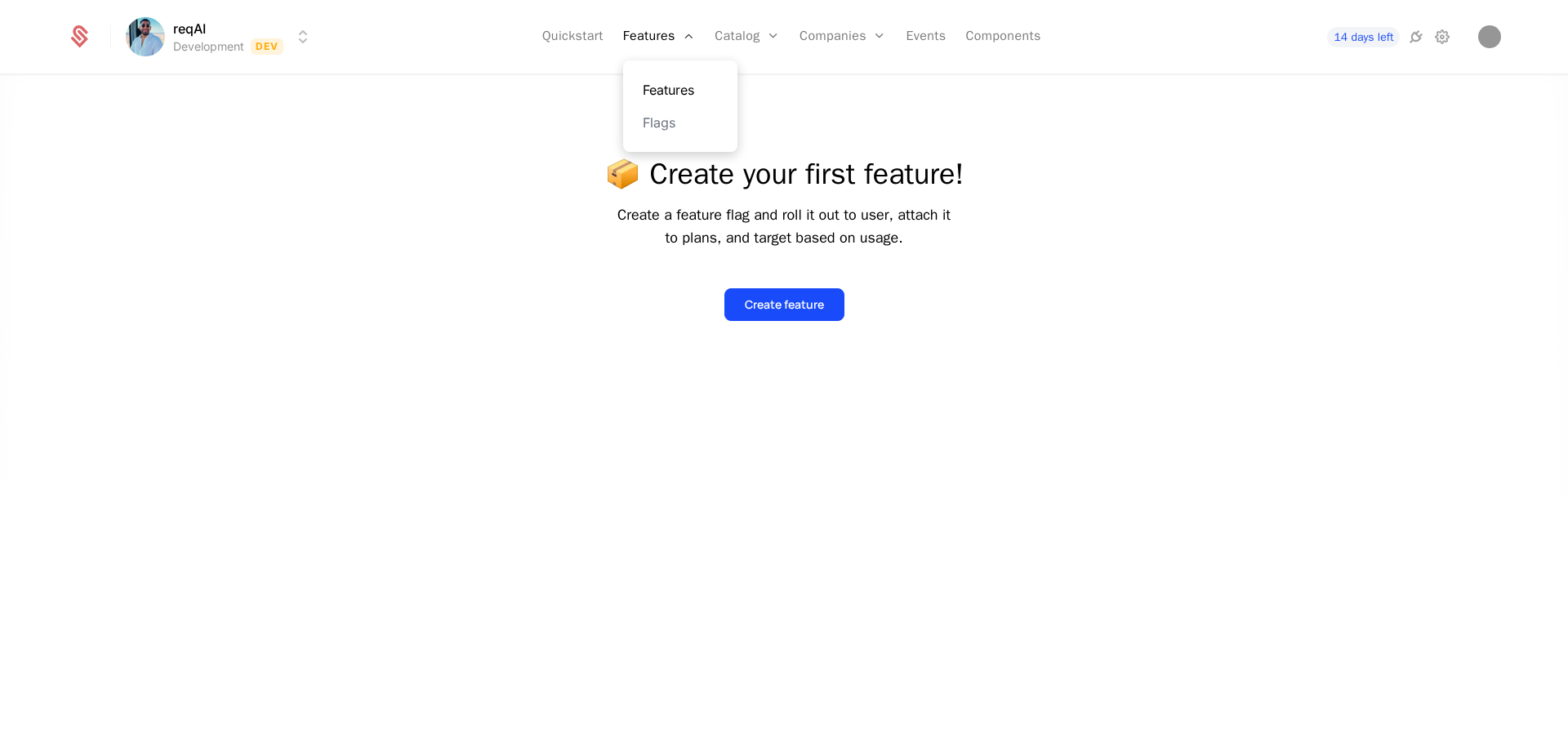 click on "Features" at bounding box center (680, 90) 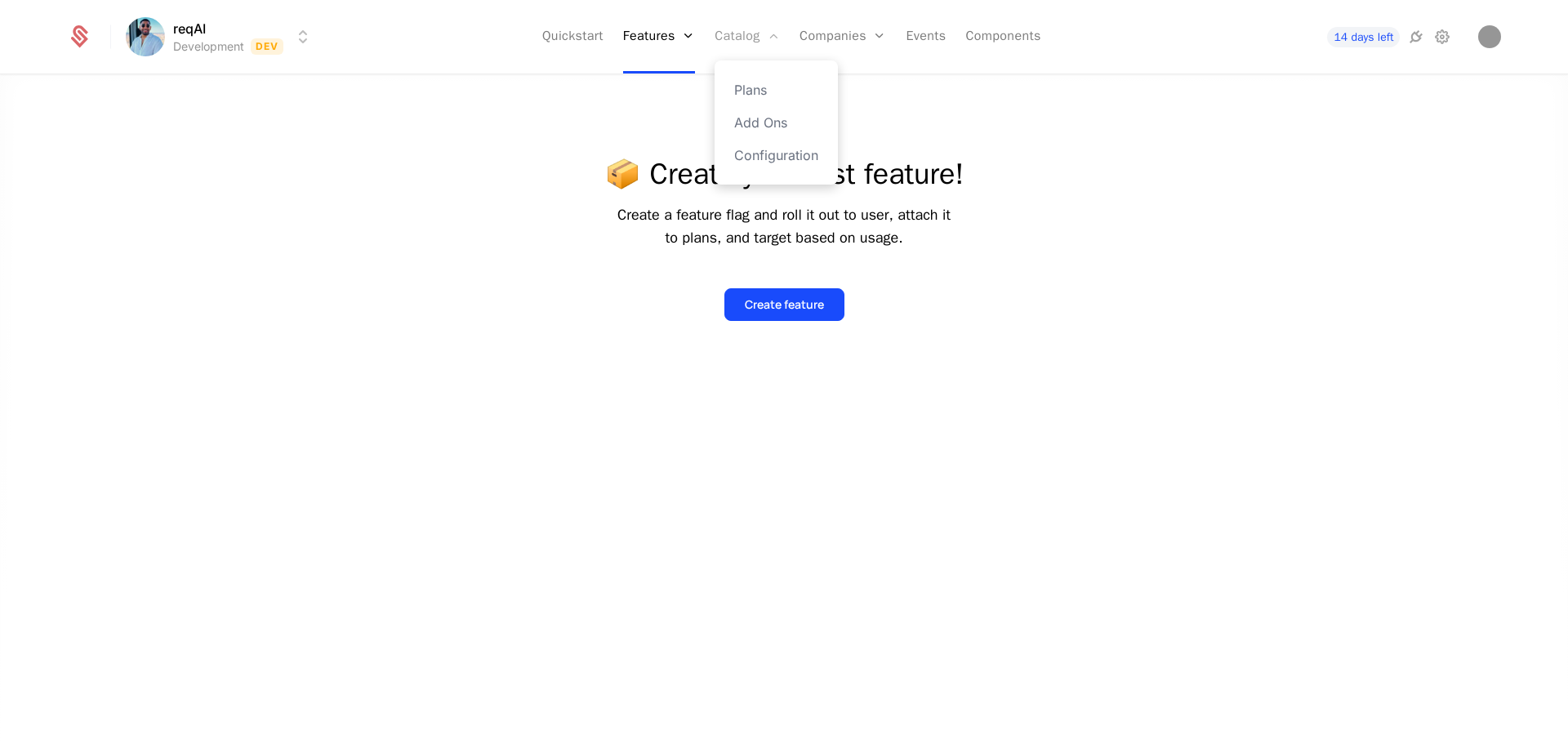 click on "Catalog" at bounding box center (747, 37) 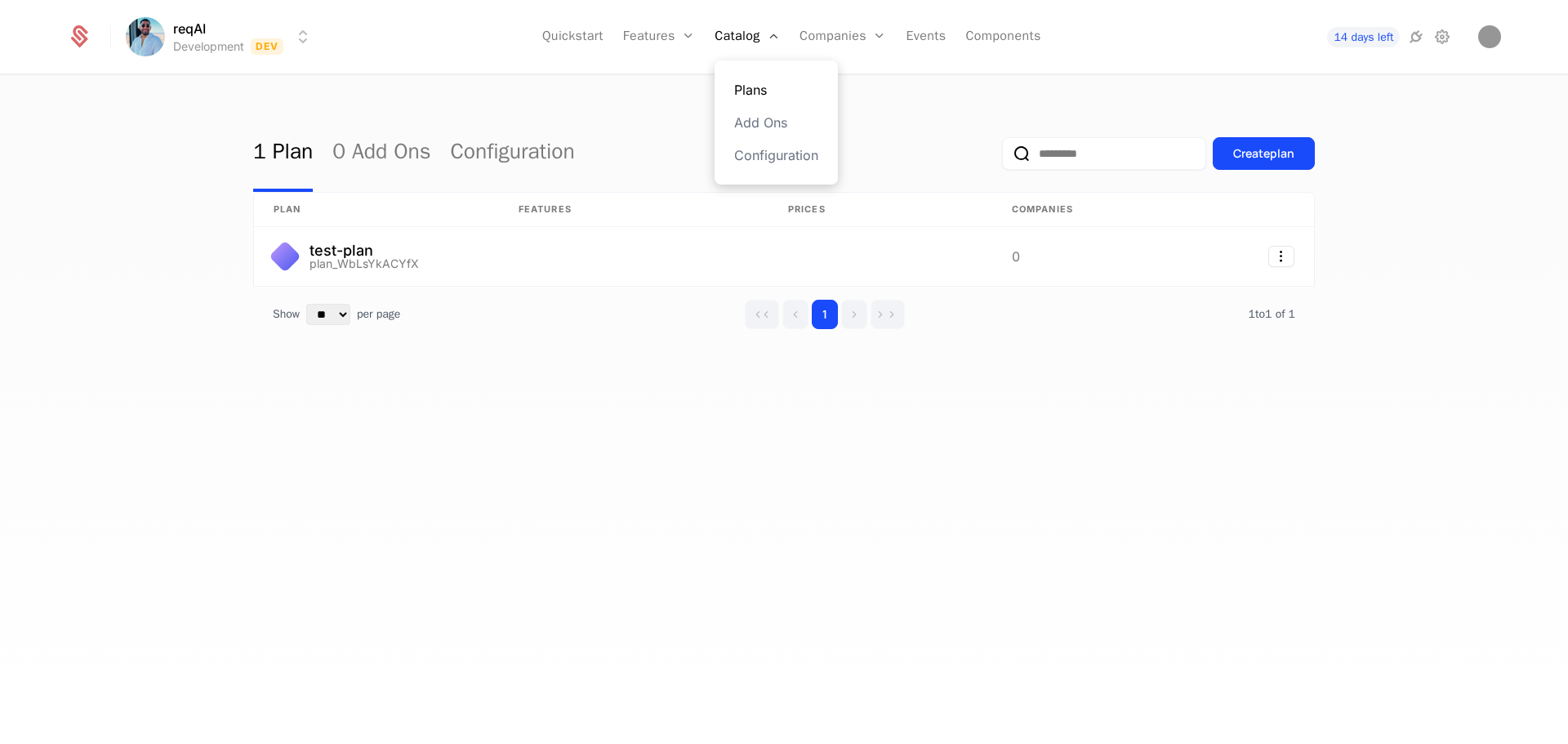 click on "Plans" at bounding box center [776, 90] 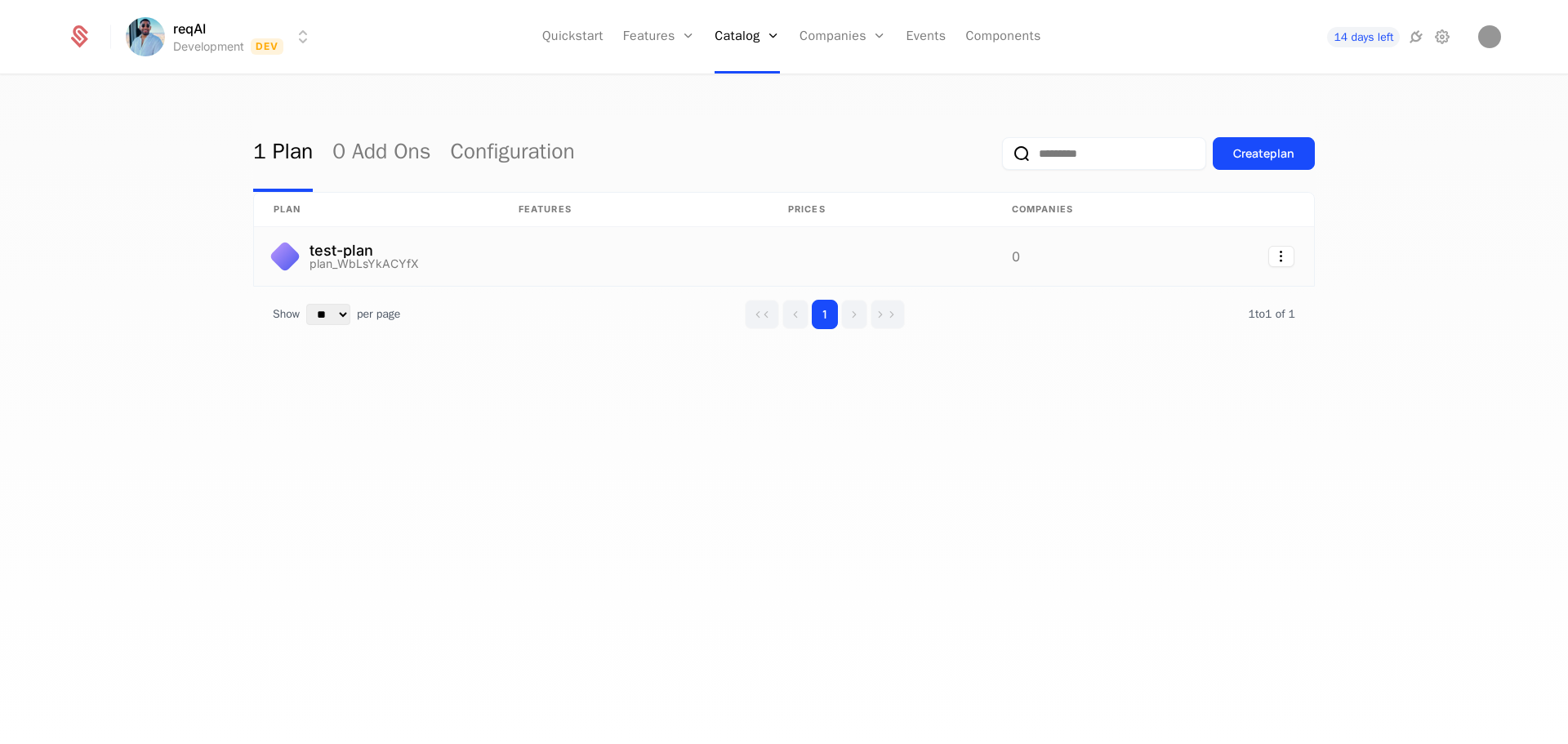 click on "test-plan" at bounding box center (364, 251) 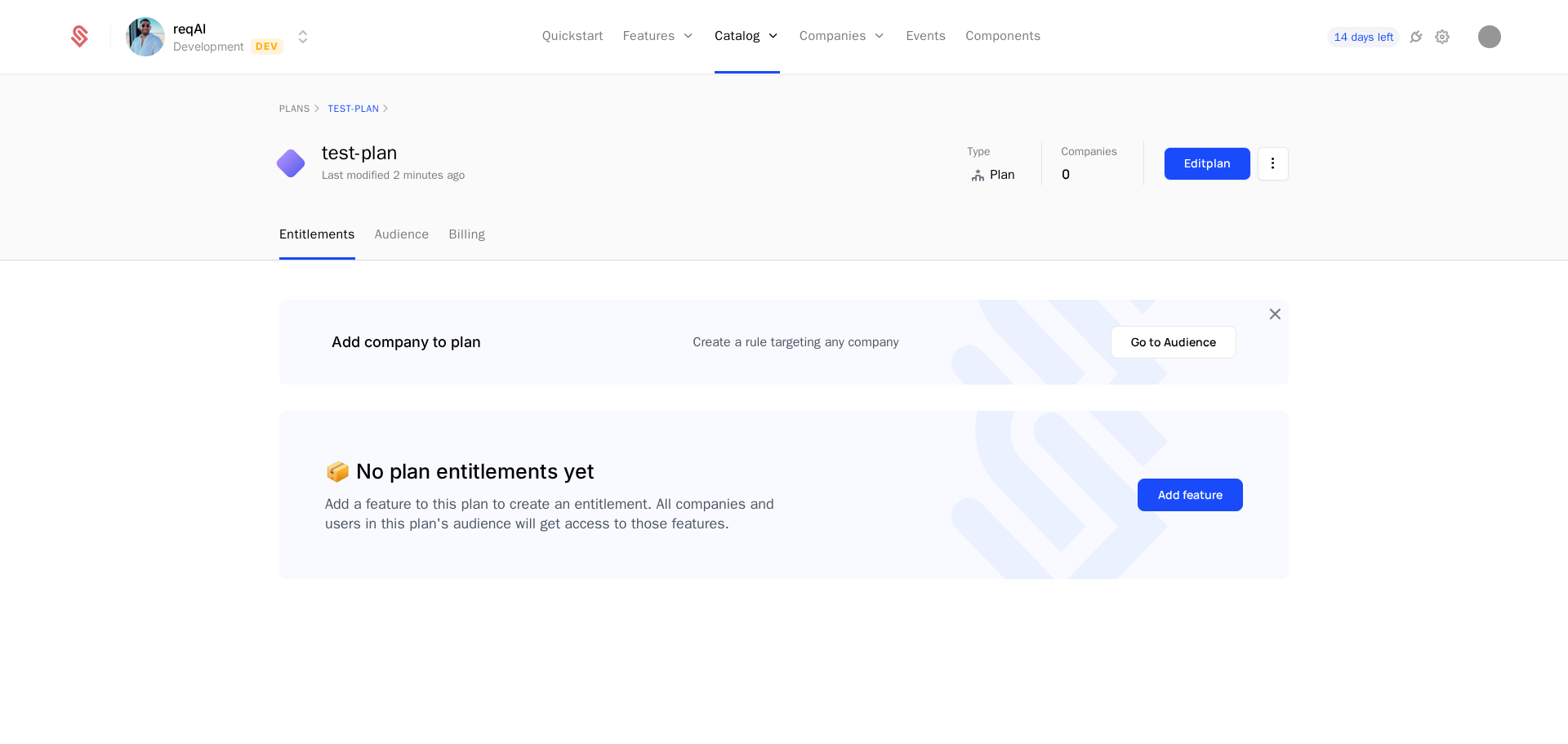 click on "Edit  plan" at bounding box center (1207, 163) 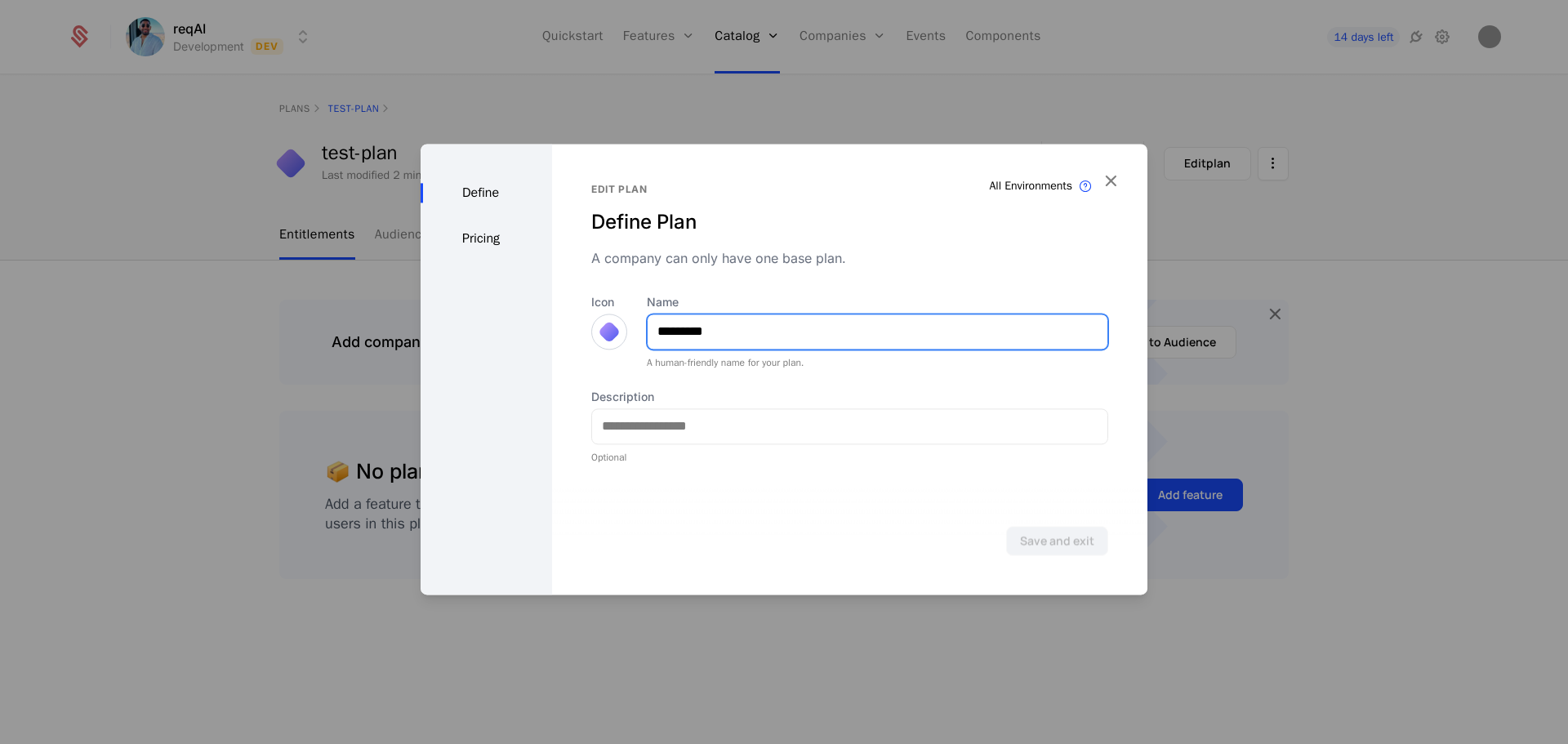 click on "*********" at bounding box center [877, 332] 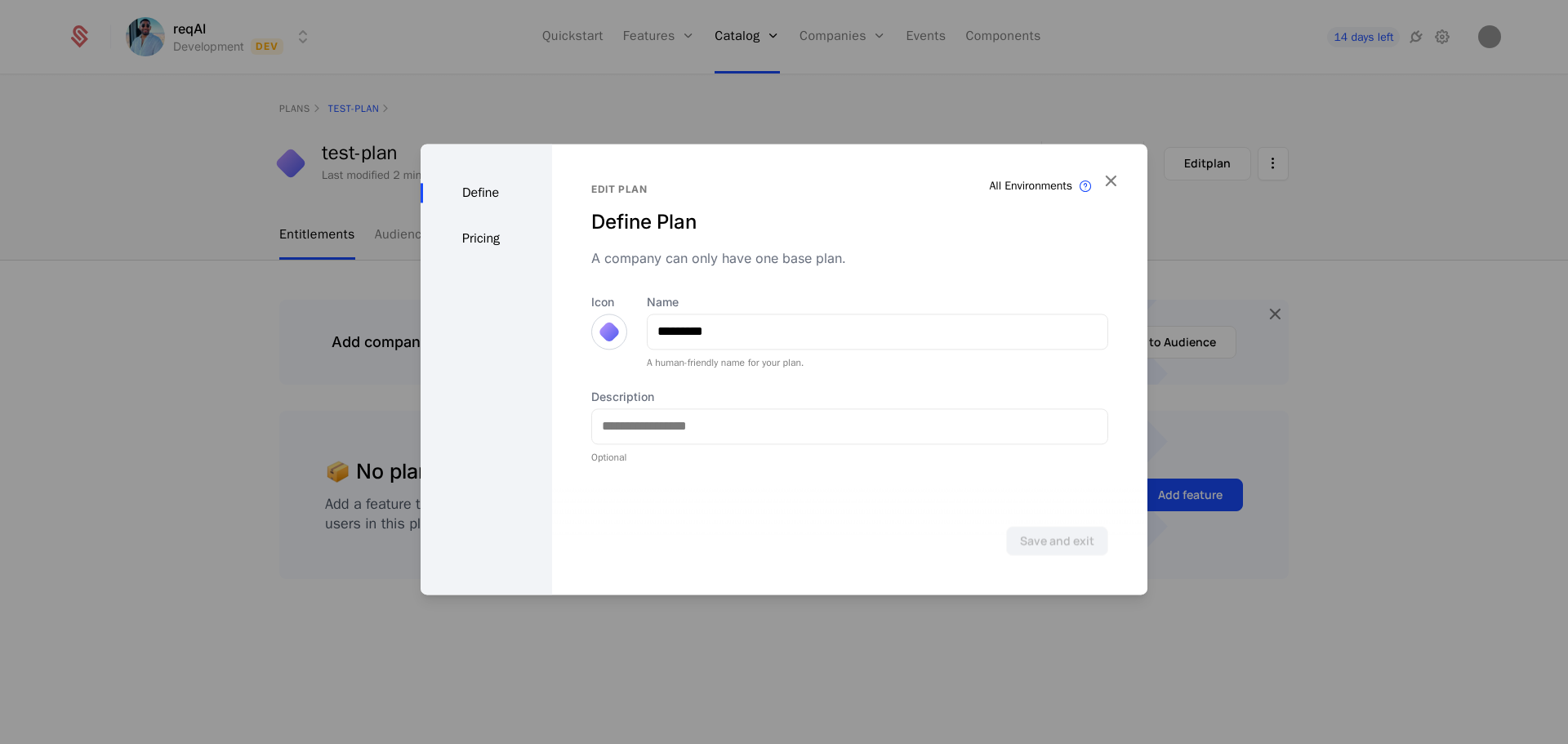 click on "Optional" at bounding box center [849, 457] 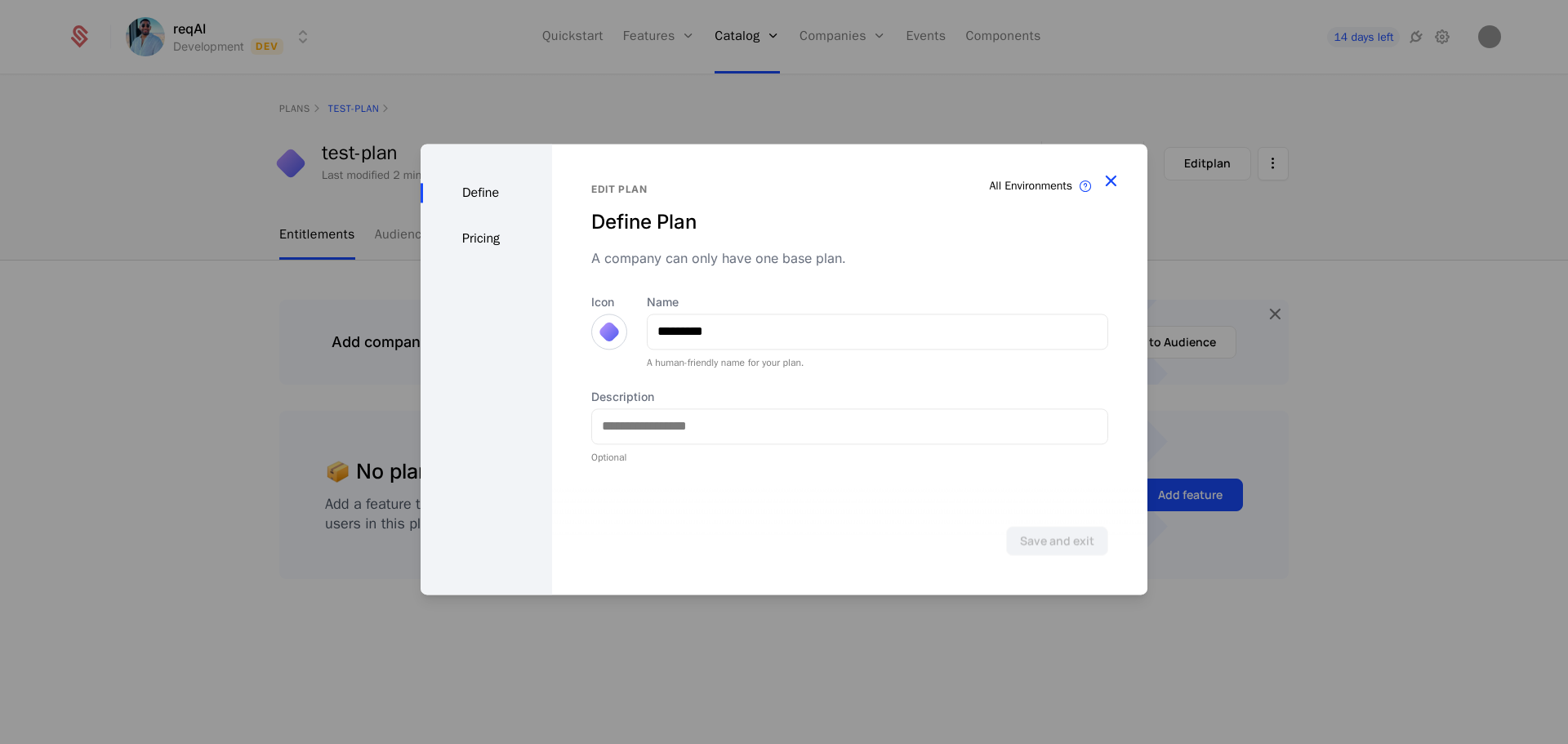 click at bounding box center [1111, 180] 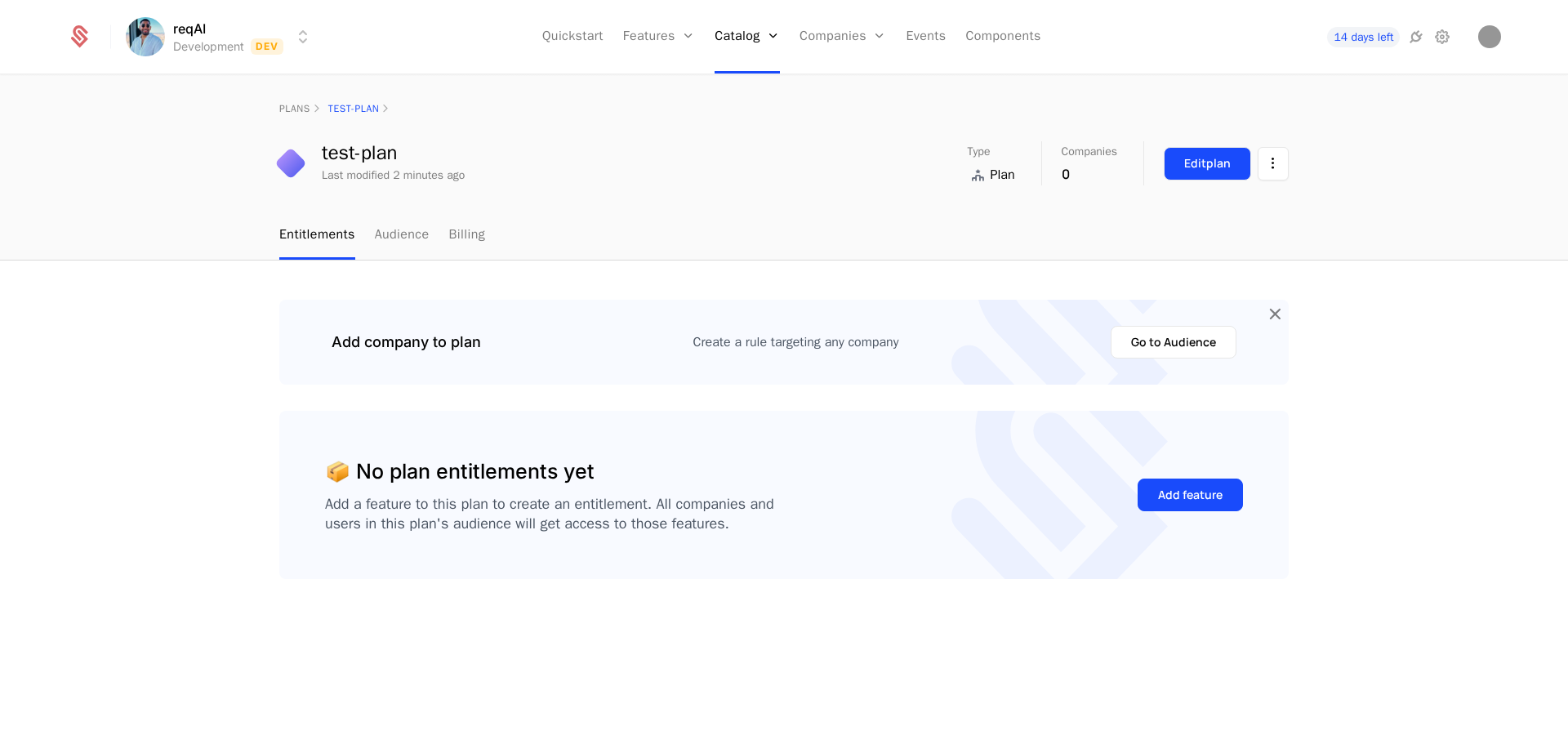 click on "Edit  plan" at bounding box center [1207, 163] 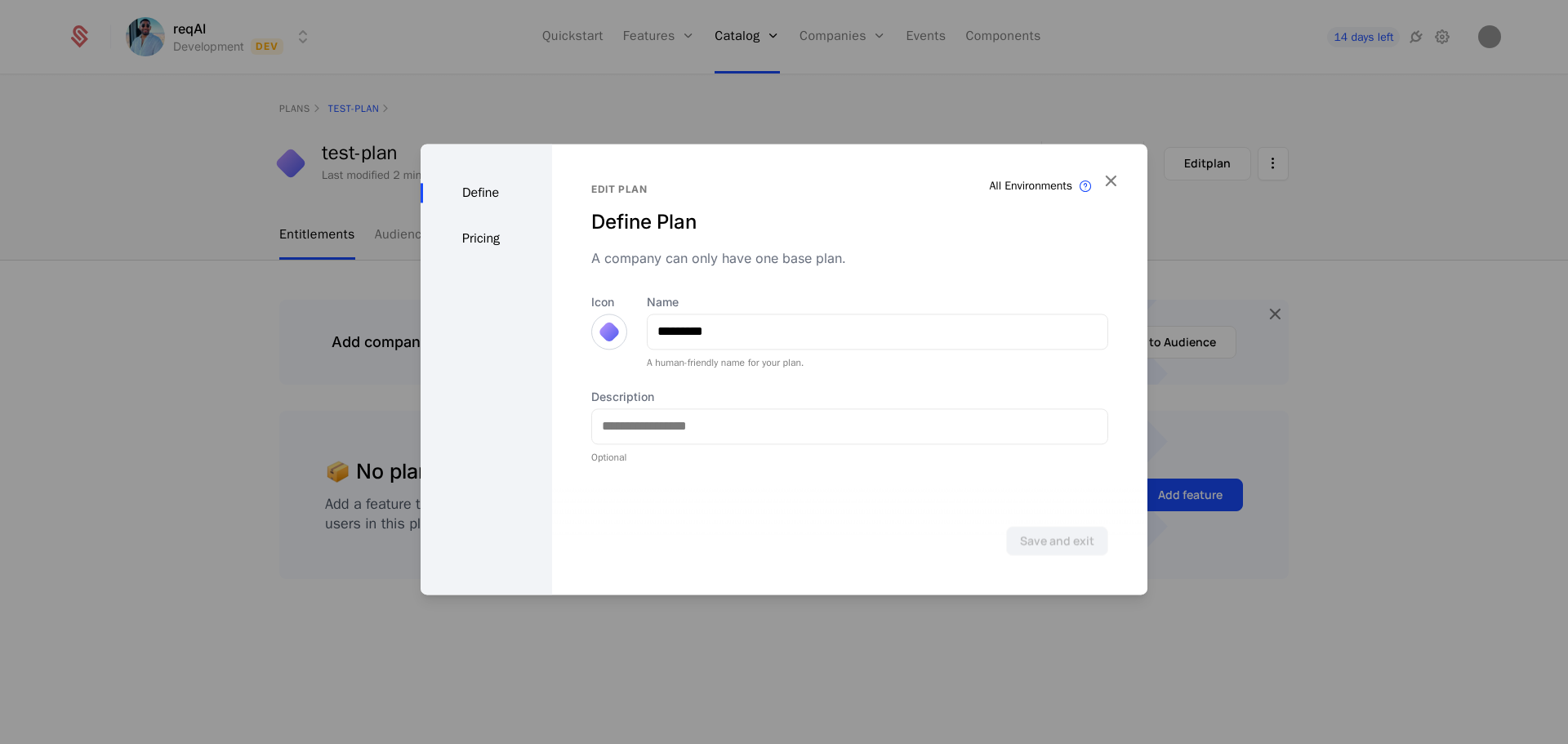 click on "Pricing" at bounding box center [486, 238] 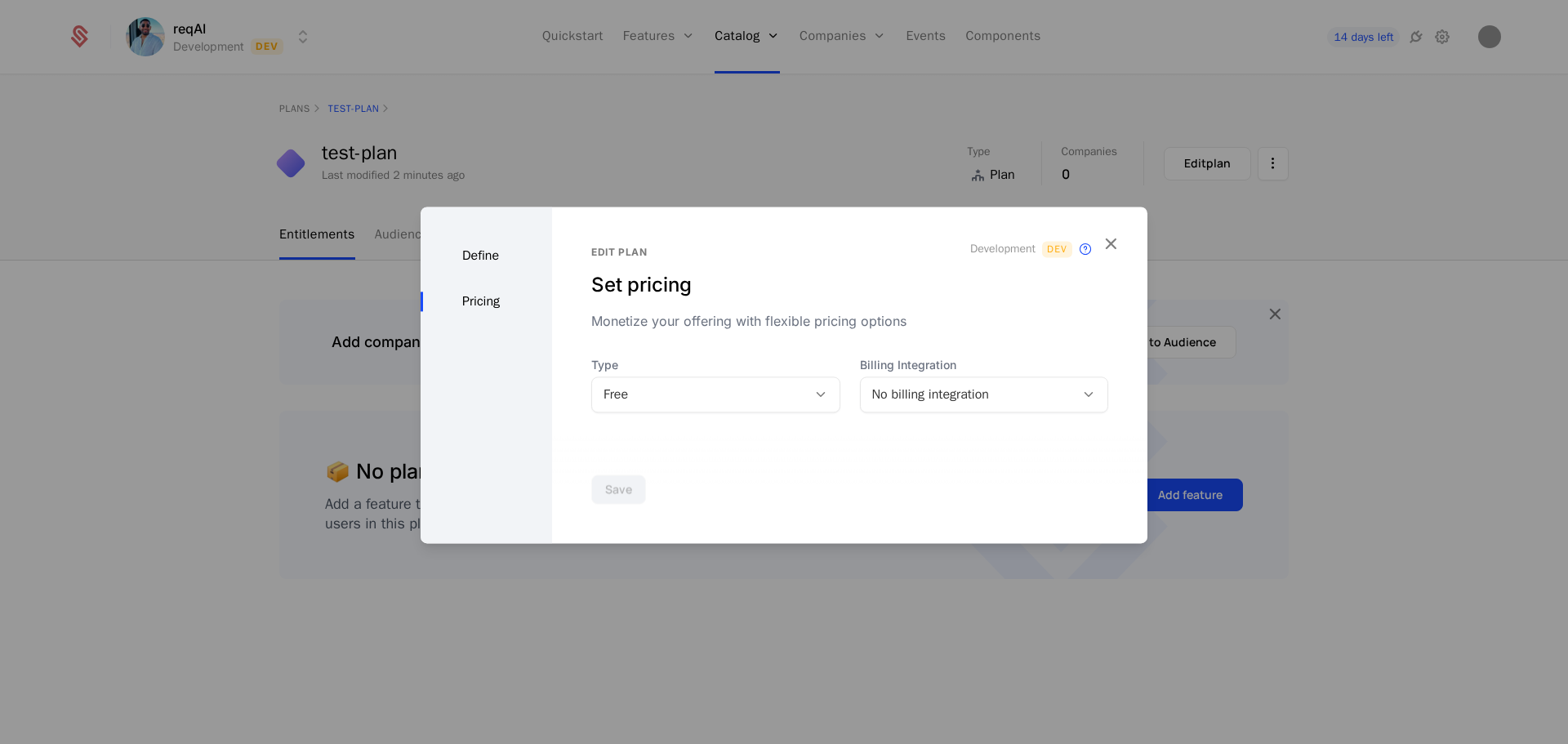 click on "Free" at bounding box center [699, 394] 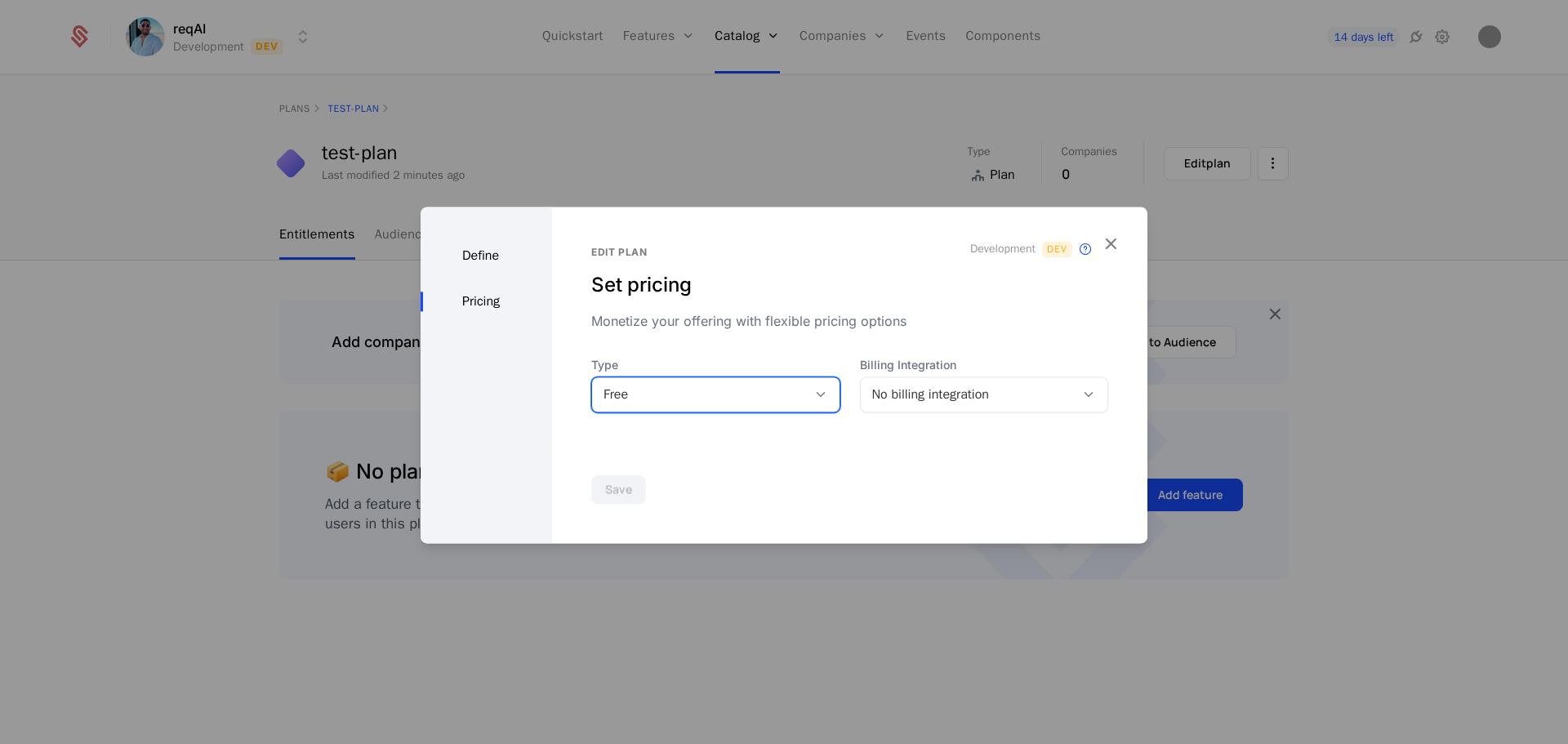 click on "Free" at bounding box center [699, 394] 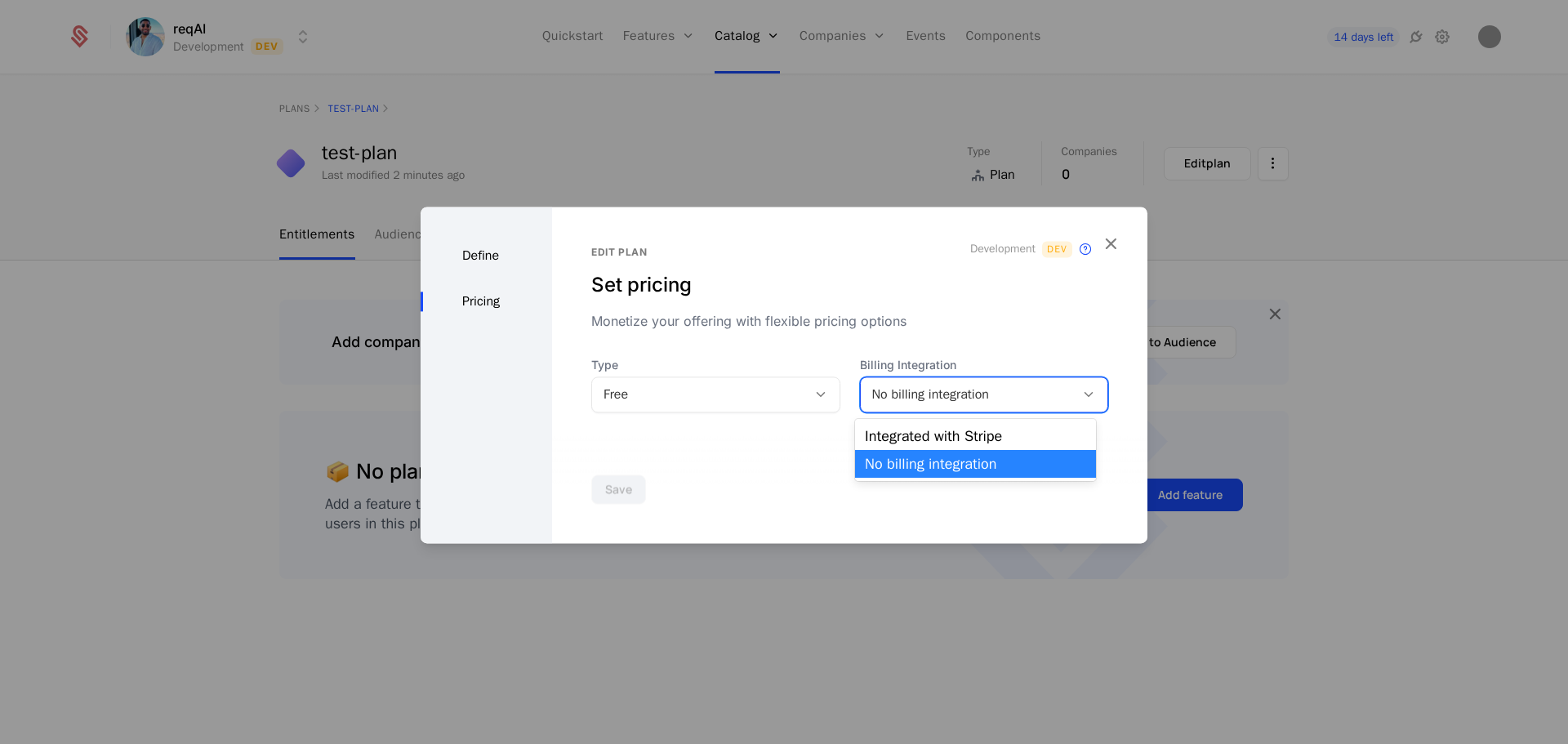 click on "No billing integration" at bounding box center (968, 394) 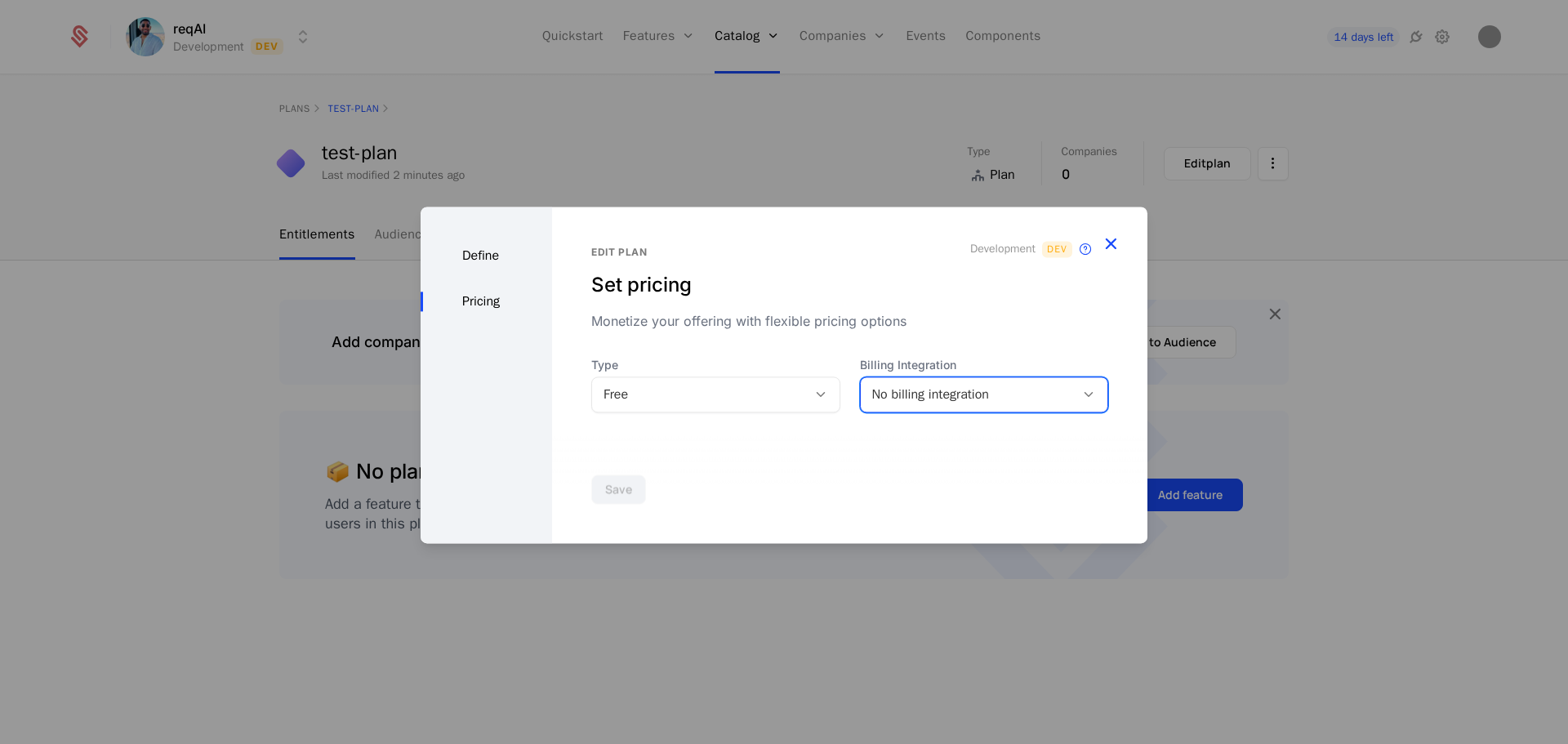 click at bounding box center (1111, 243) 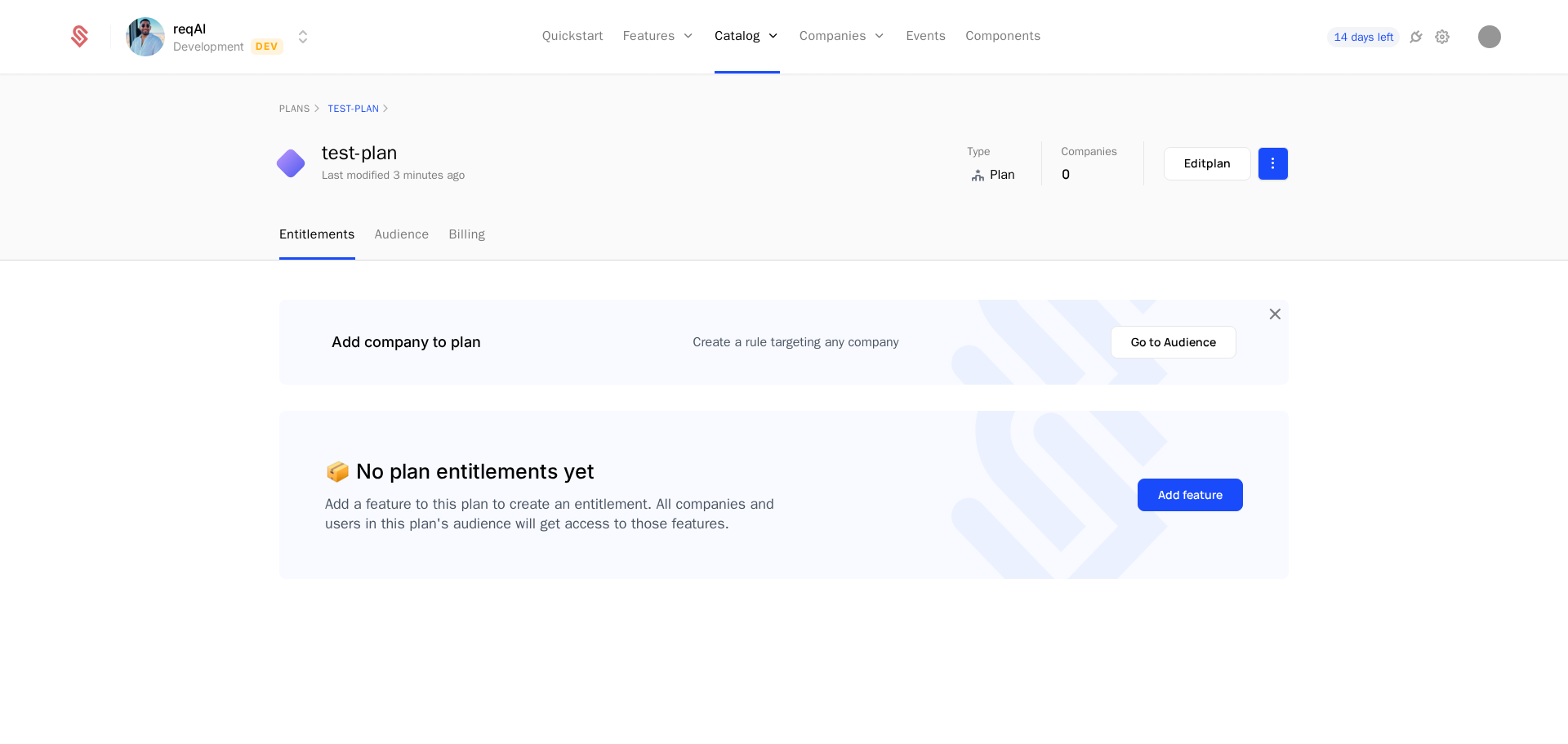 click on "reqAI Development Dev Quickstart Features Features Flags Catalog Plans Add Ons Configuration Companies Companies Users Events Components 14 days left plans test-plan test-plan Last modified 3 minutes ago Type Plan Companies 0 Edit  plan Entitlements Audience Billing Add company to plan Create a rule targeting any company Go to Audience 📦 No plan entitlements yet Add a feature to this plan to create an entitlement. All companies and users in this plan's audience will get access to those features. Add feature
Best Viewed on Desktop You're currently viewing this on a  mobile device . For the best experience,   we recommend using a desktop or larger screens , as the application isn't fully optimized for smaller resolutions just yet. Got it" at bounding box center [784, 372] 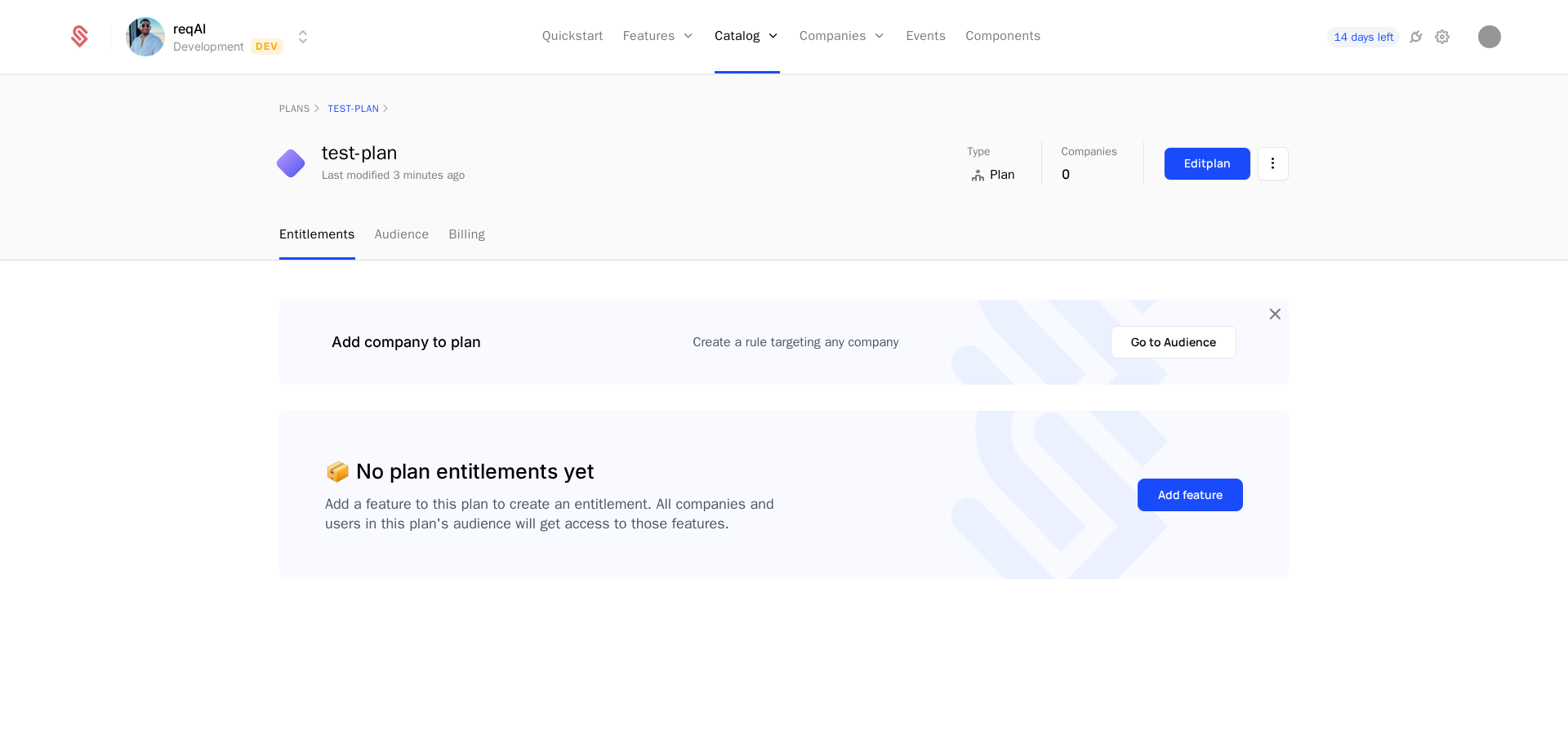 click on "Edit  plan" at bounding box center [1207, 163] 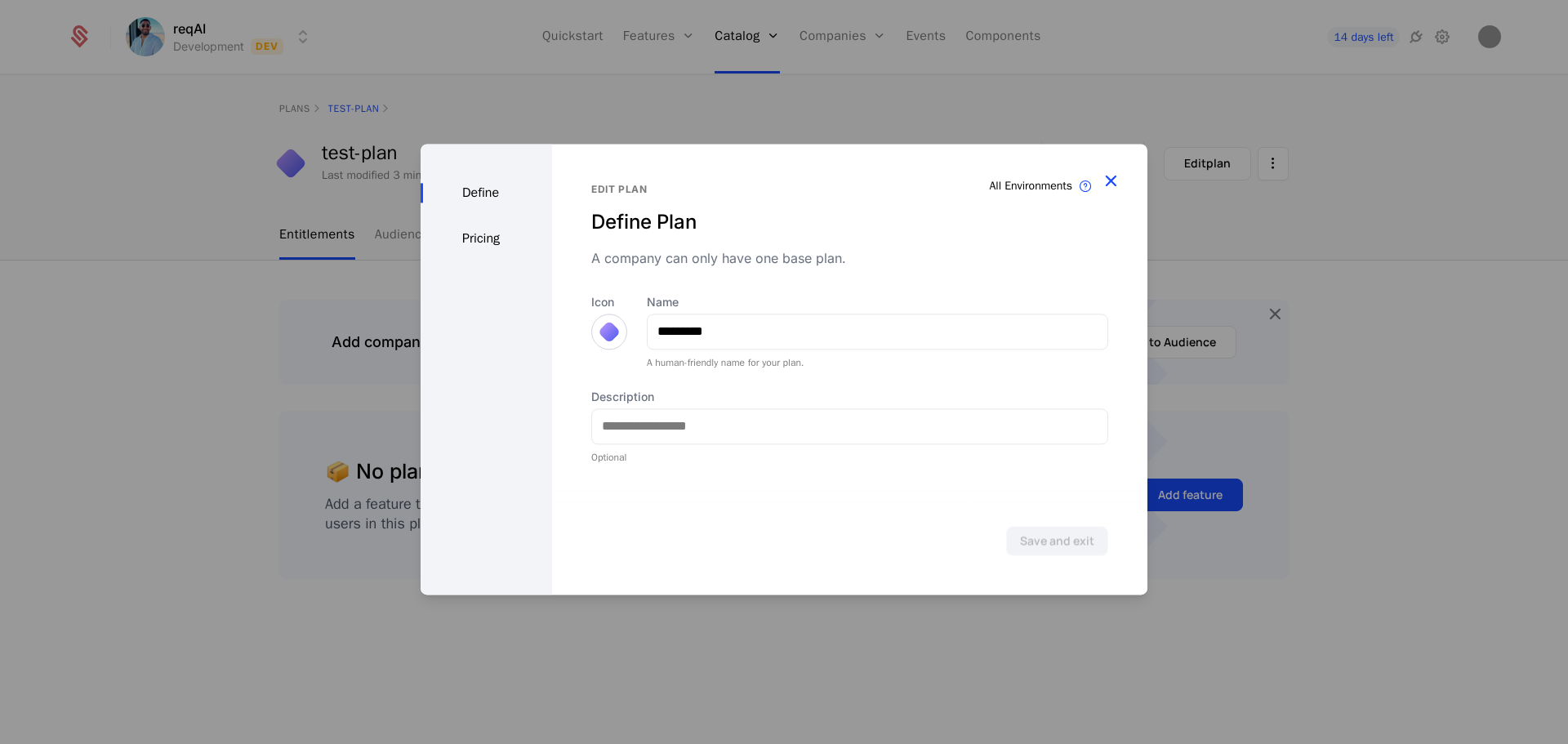 click at bounding box center (1111, 180) 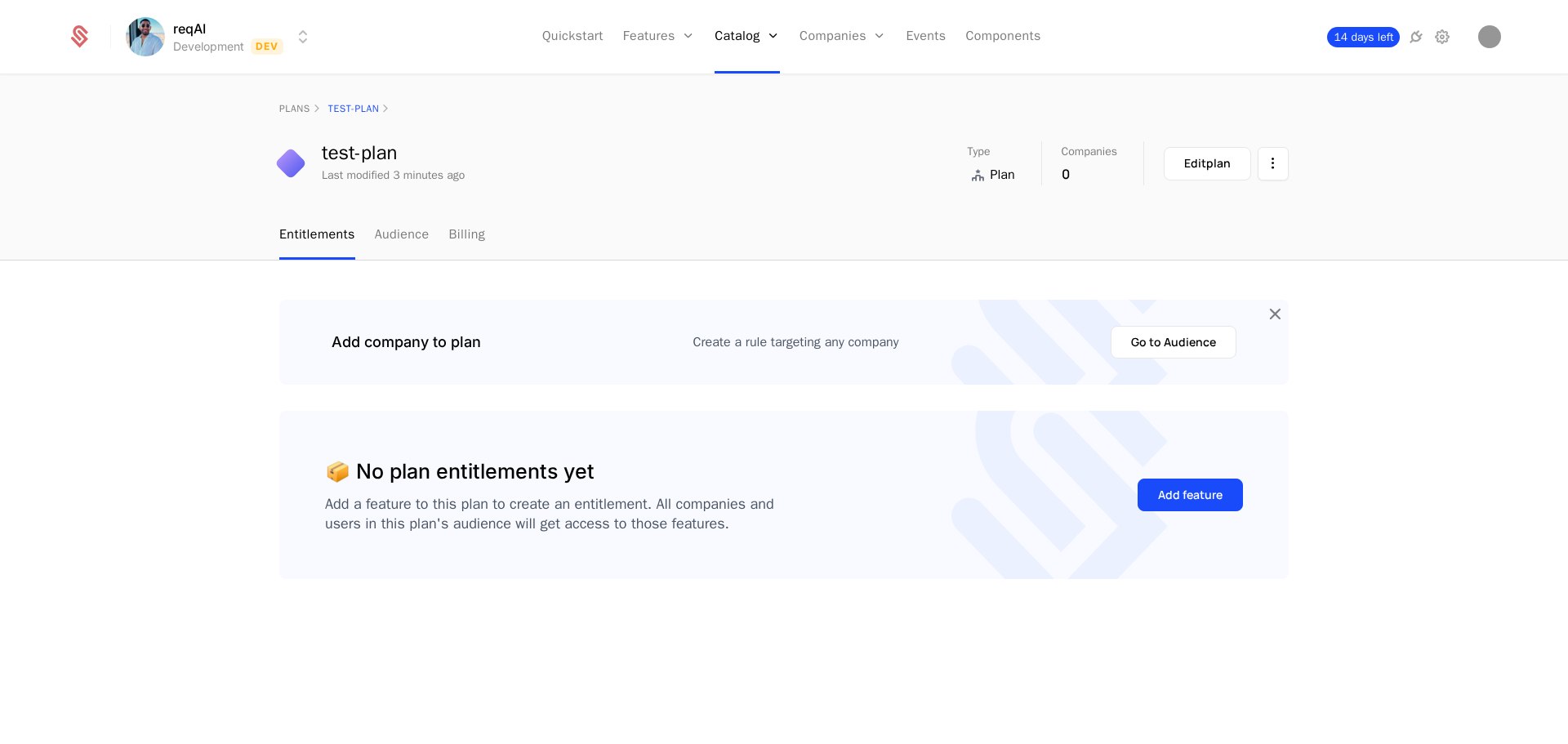click on "14 days left" at bounding box center [1363, 37] 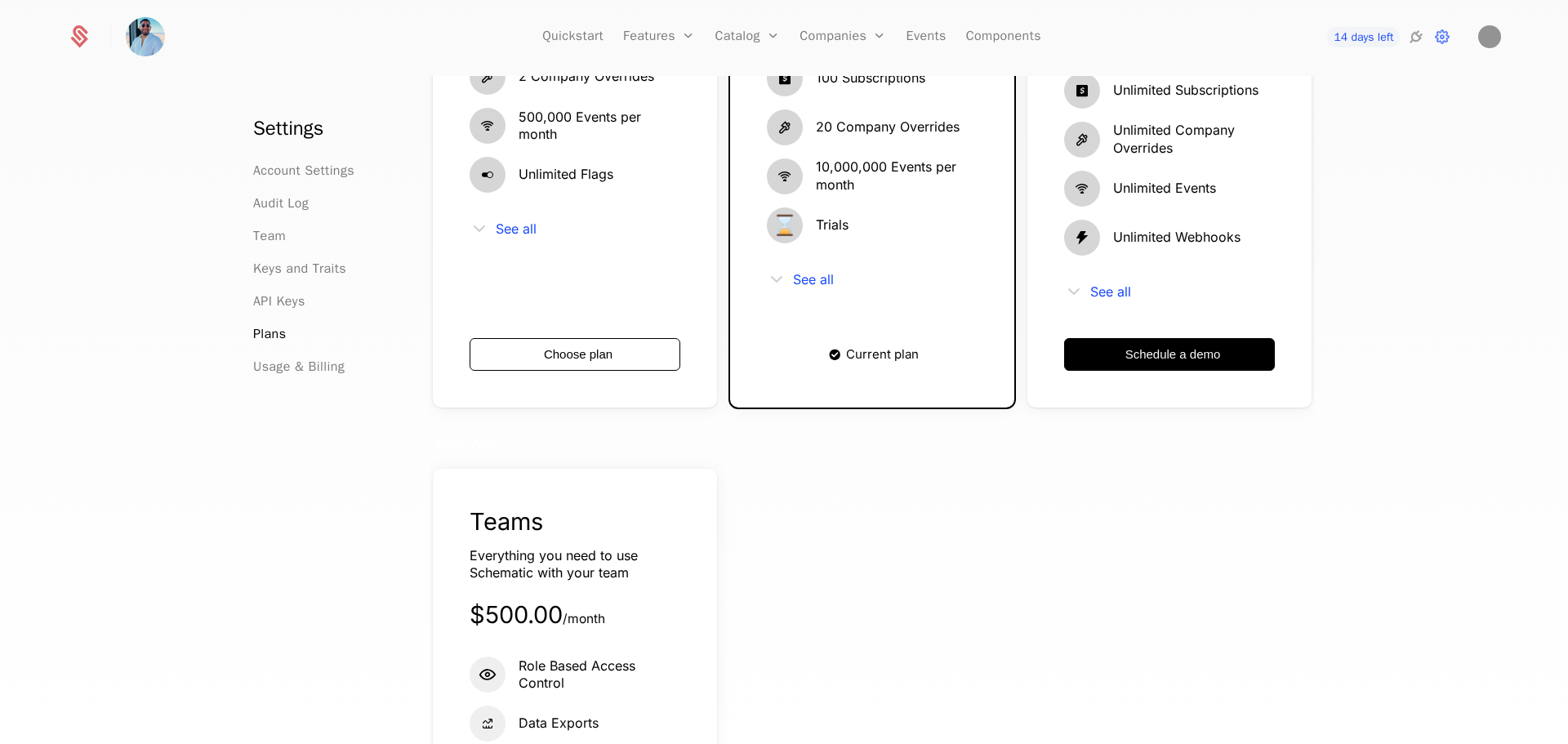 scroll, scrollTop: 0, scrollLeft: 0, axis: both 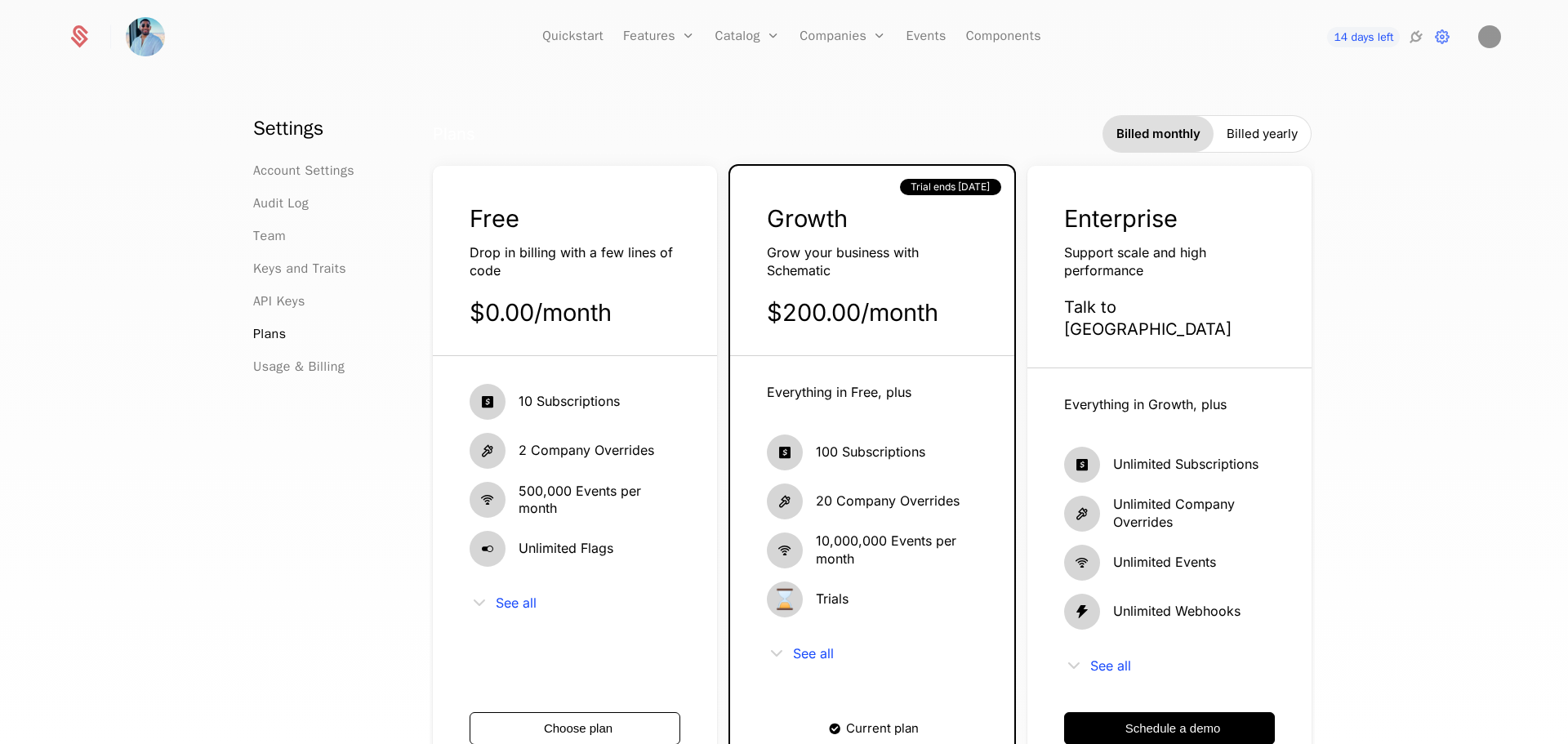 click on "Enterprise Support scale and high performance Talk to us" at bounding box center [1169, 285] 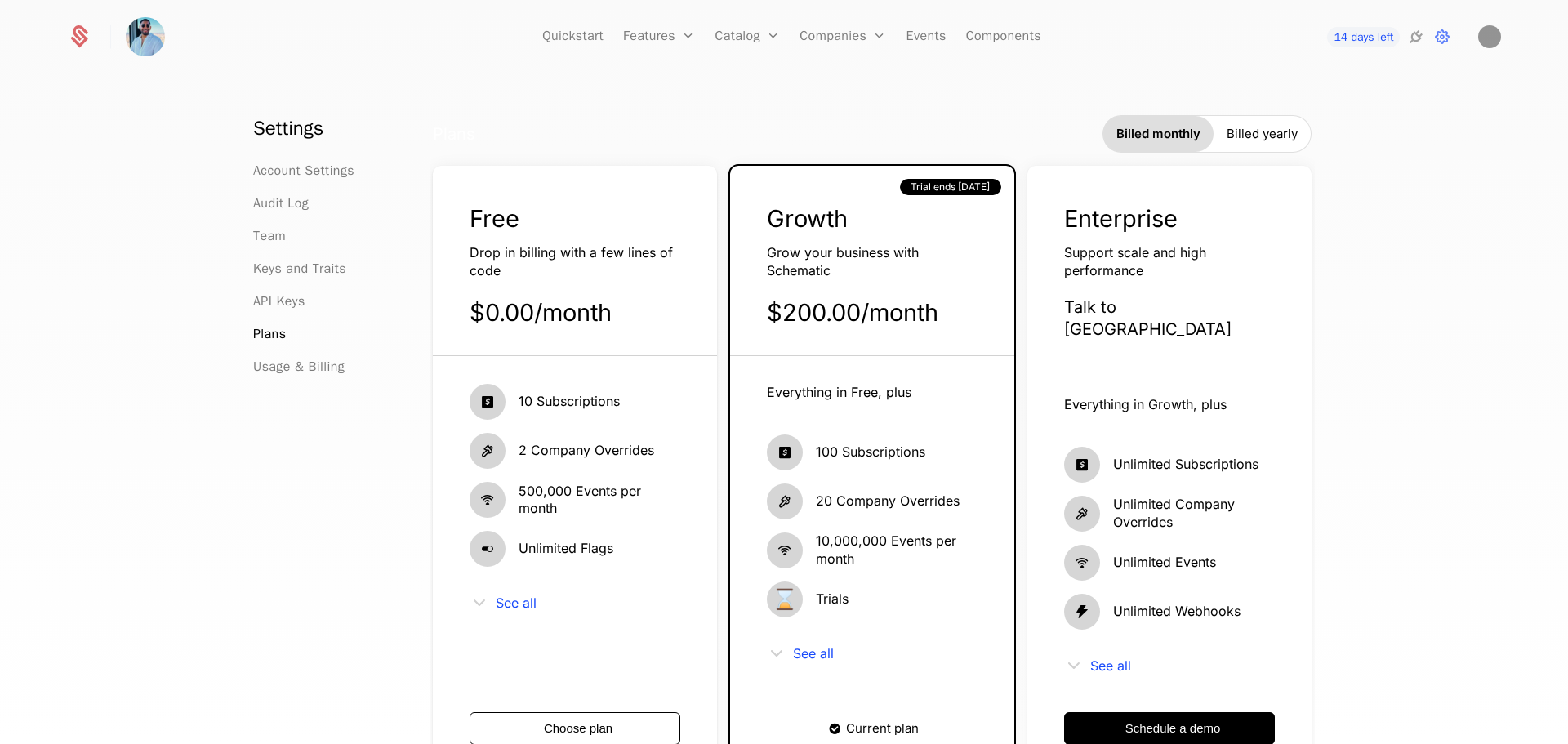 click on "Billed yearly" at bounding box center [1262, 134] 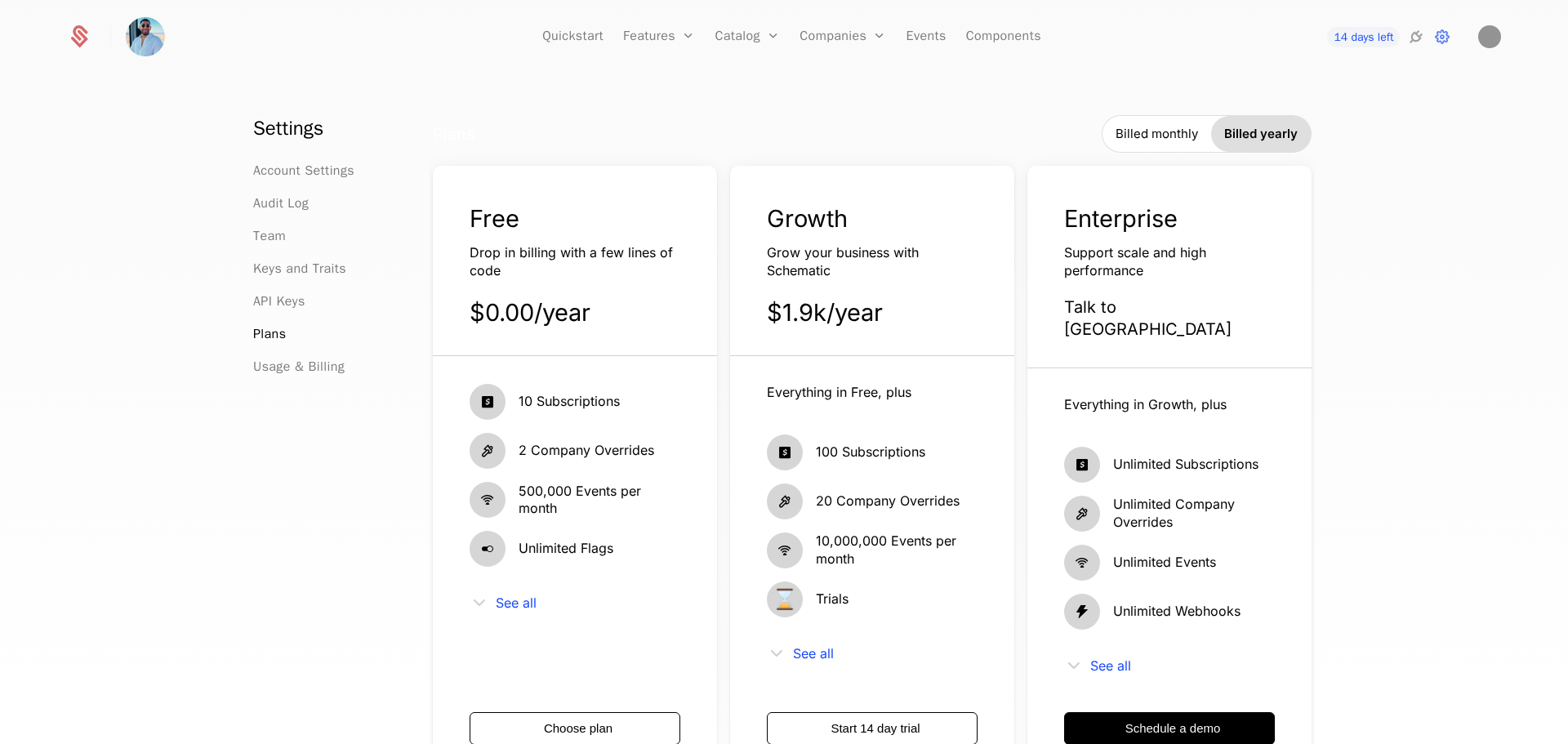 click on "Billed monthly" at bounding box center (1156, 134) 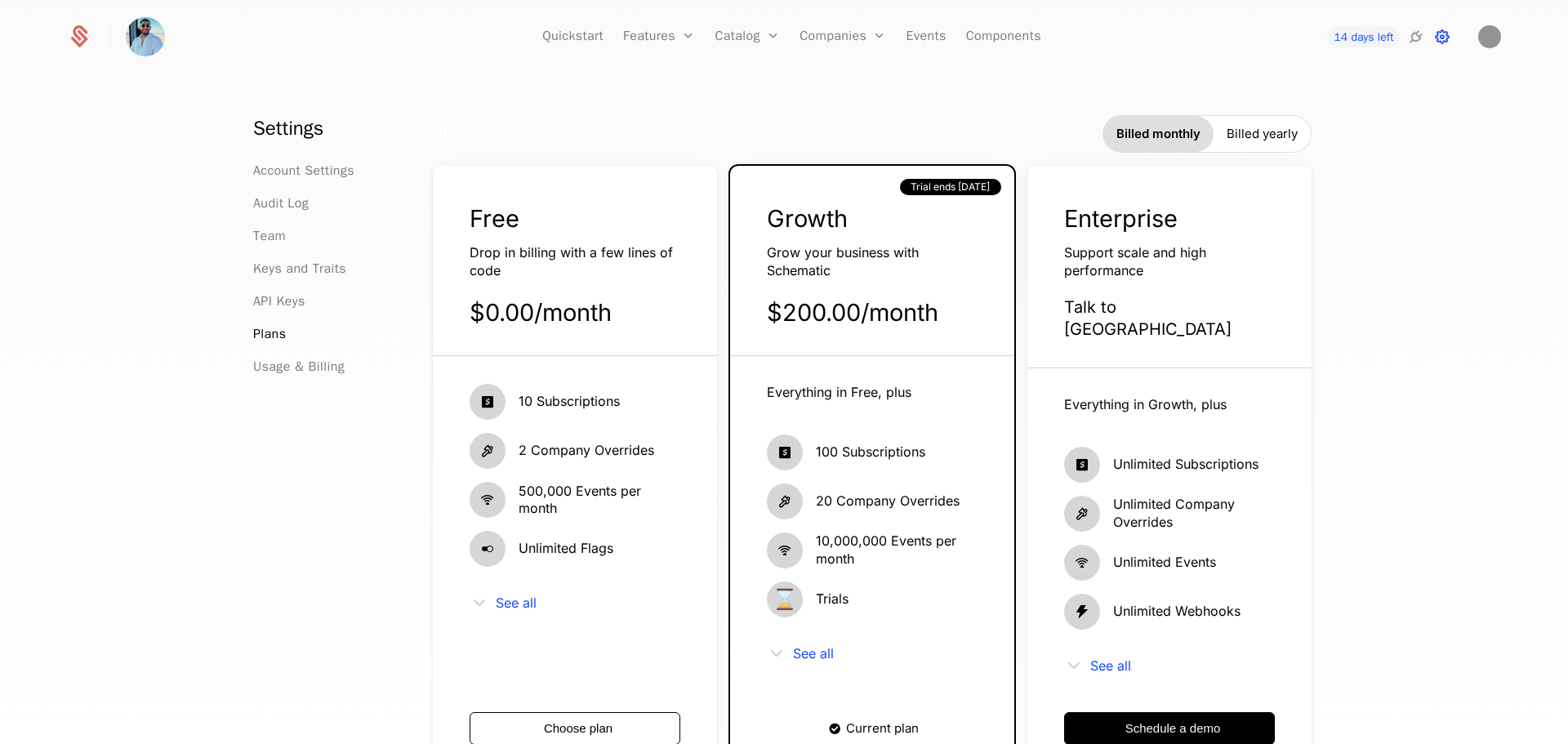 click at bounding box center (1442, 37) 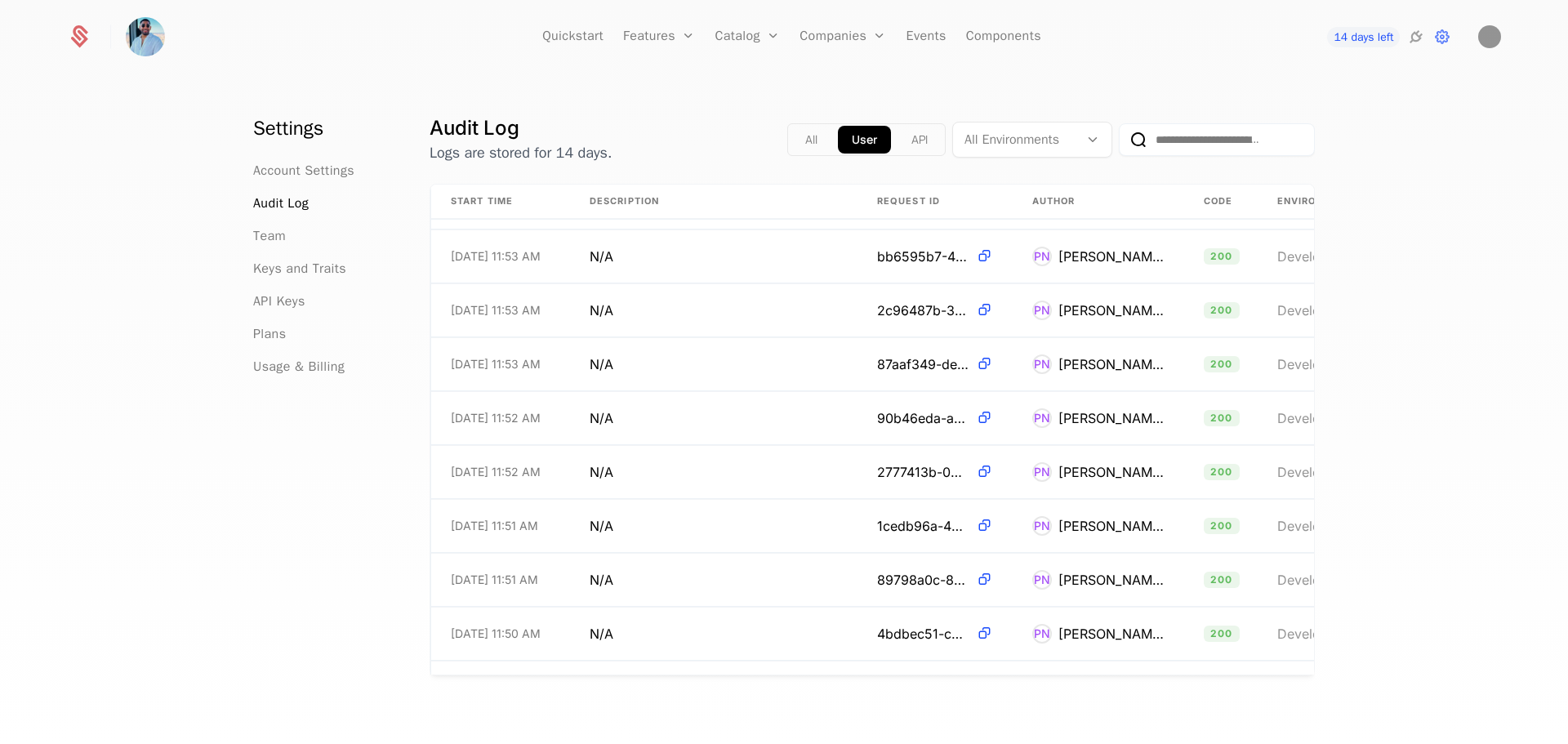 scroll, scrollTop: 0, scrollLeft: 0, axis: both 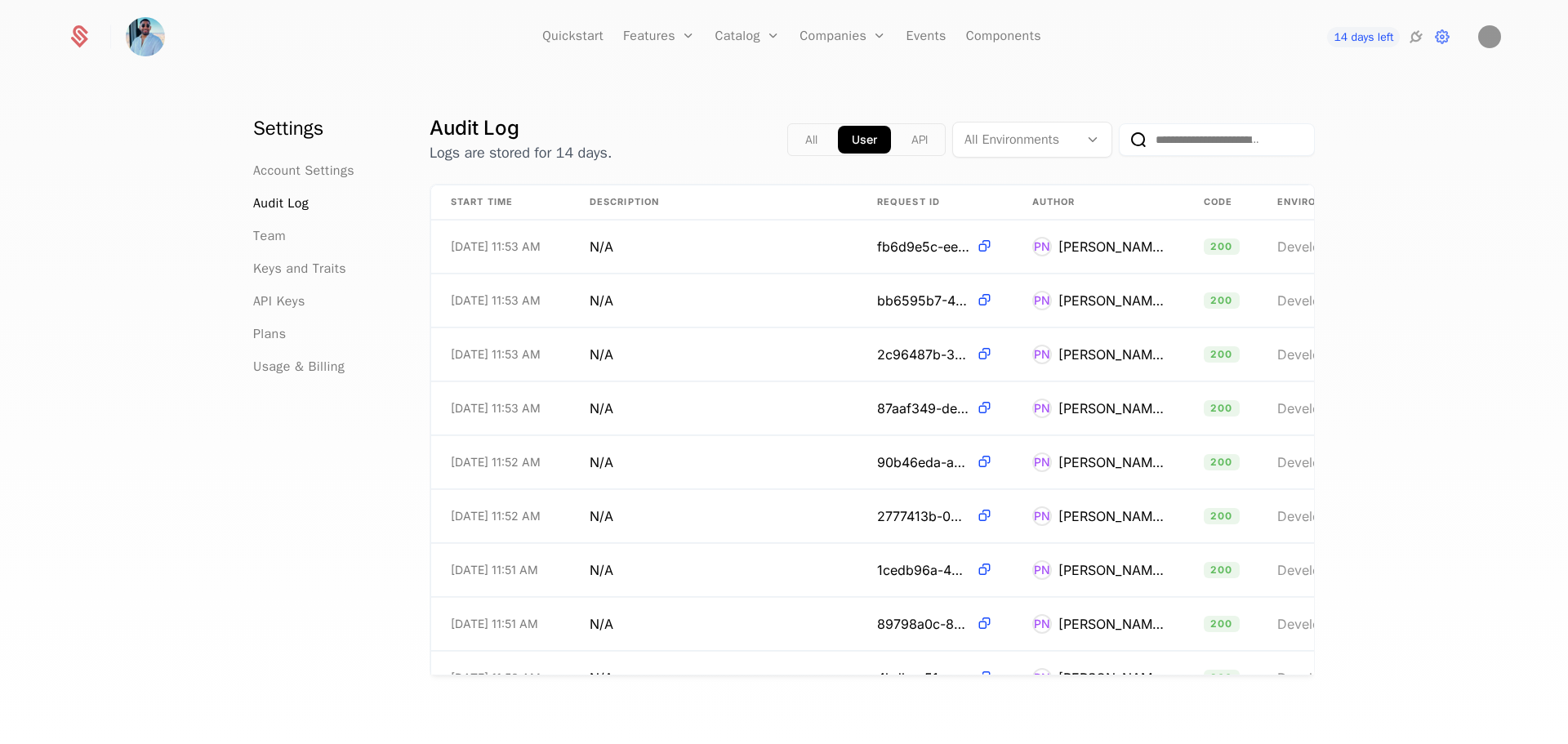 click on "API" at bounding box center (920, 140) 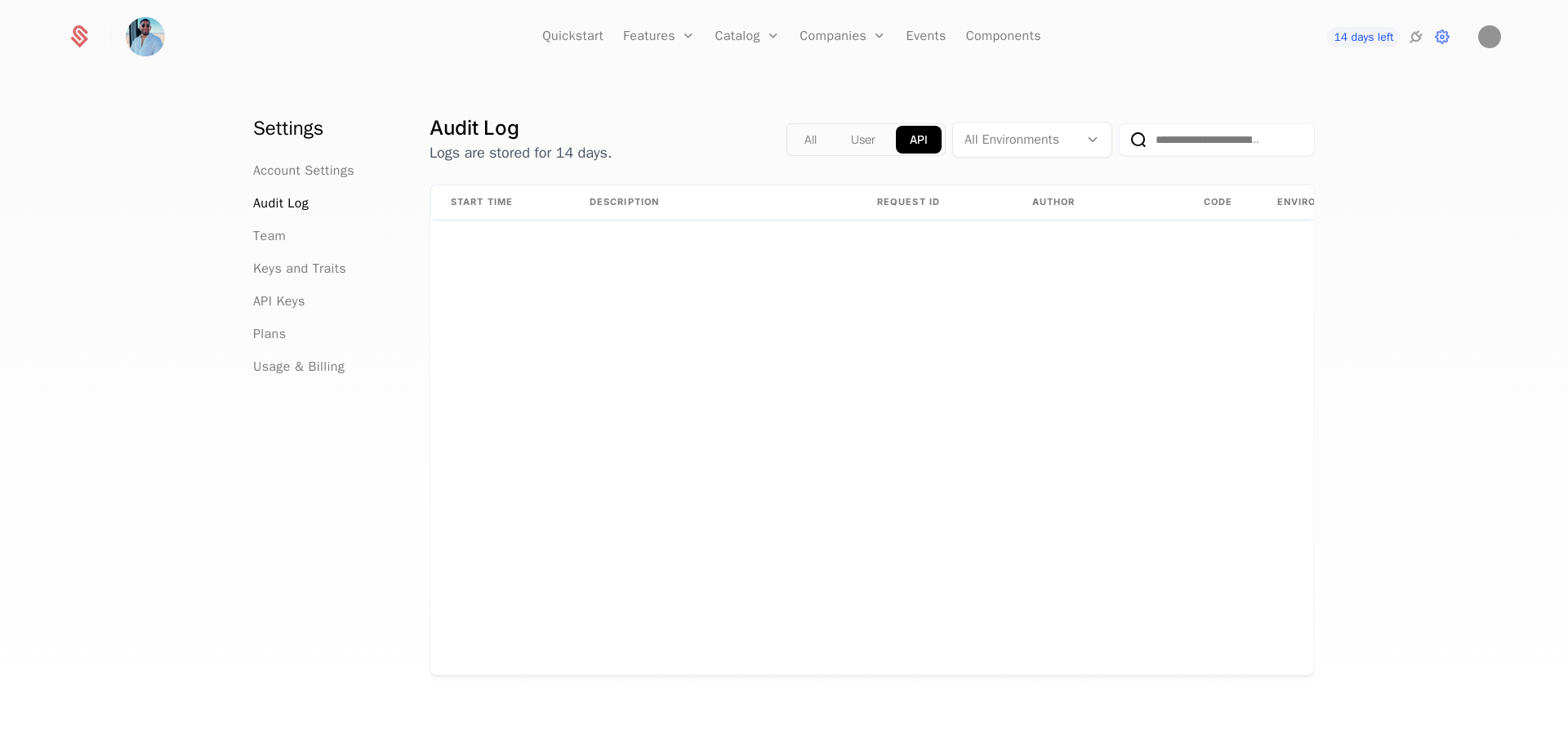 click on "User" at bounding box center (863, 140) 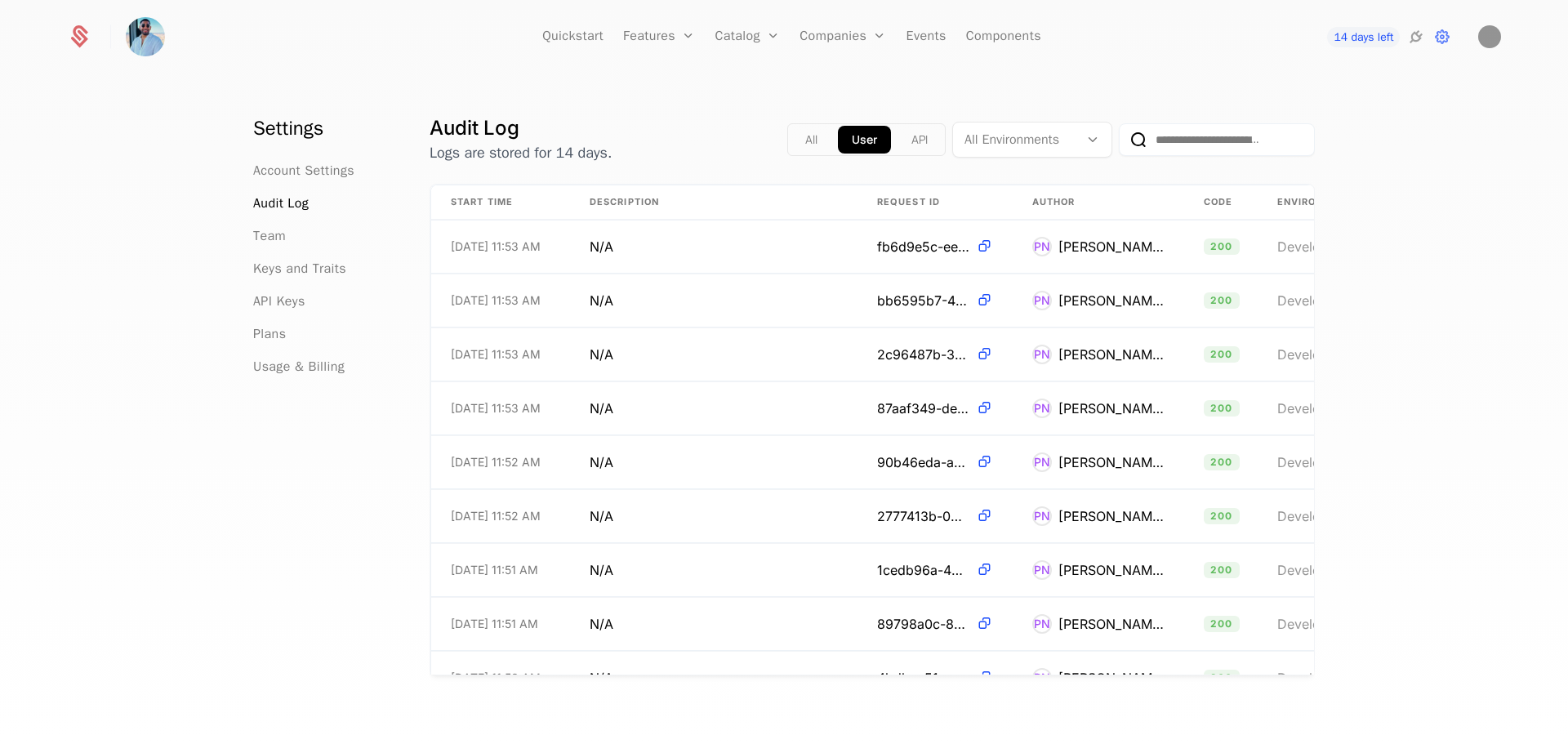 click on "All" at bounding box center (811, 140) 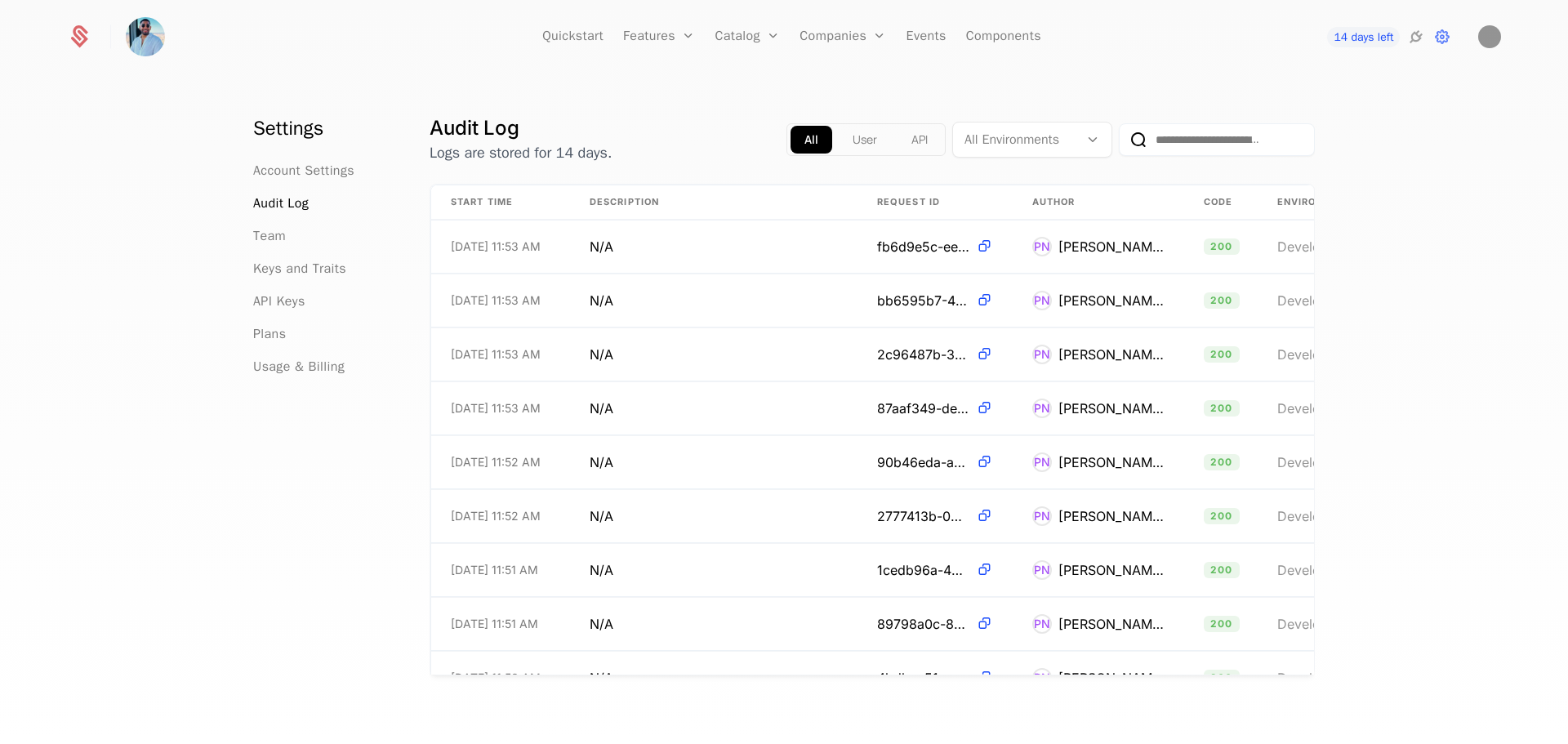 click on "User" at bounding box center (865, 140) 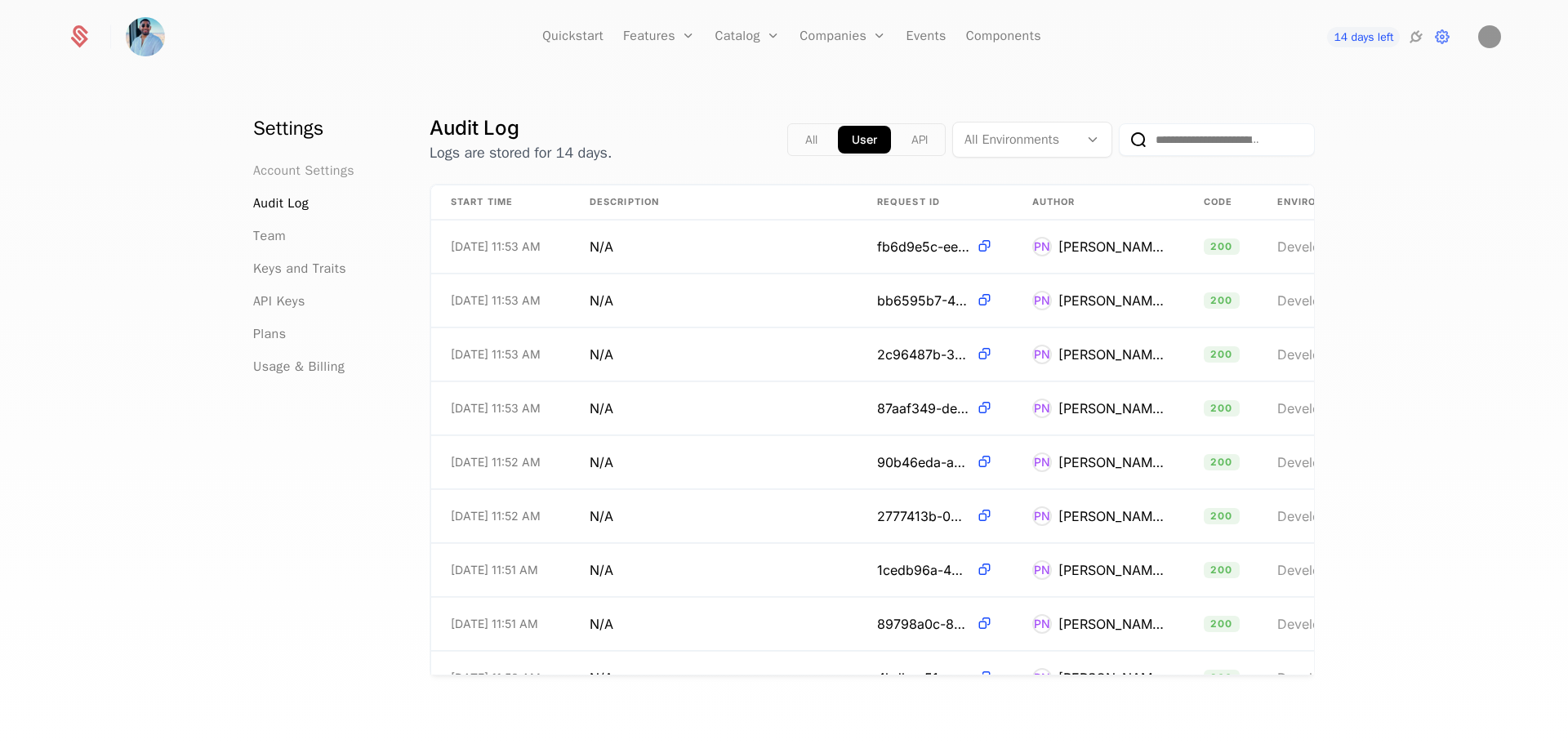 click on "Account Settings" at bounding box center [304, 171] 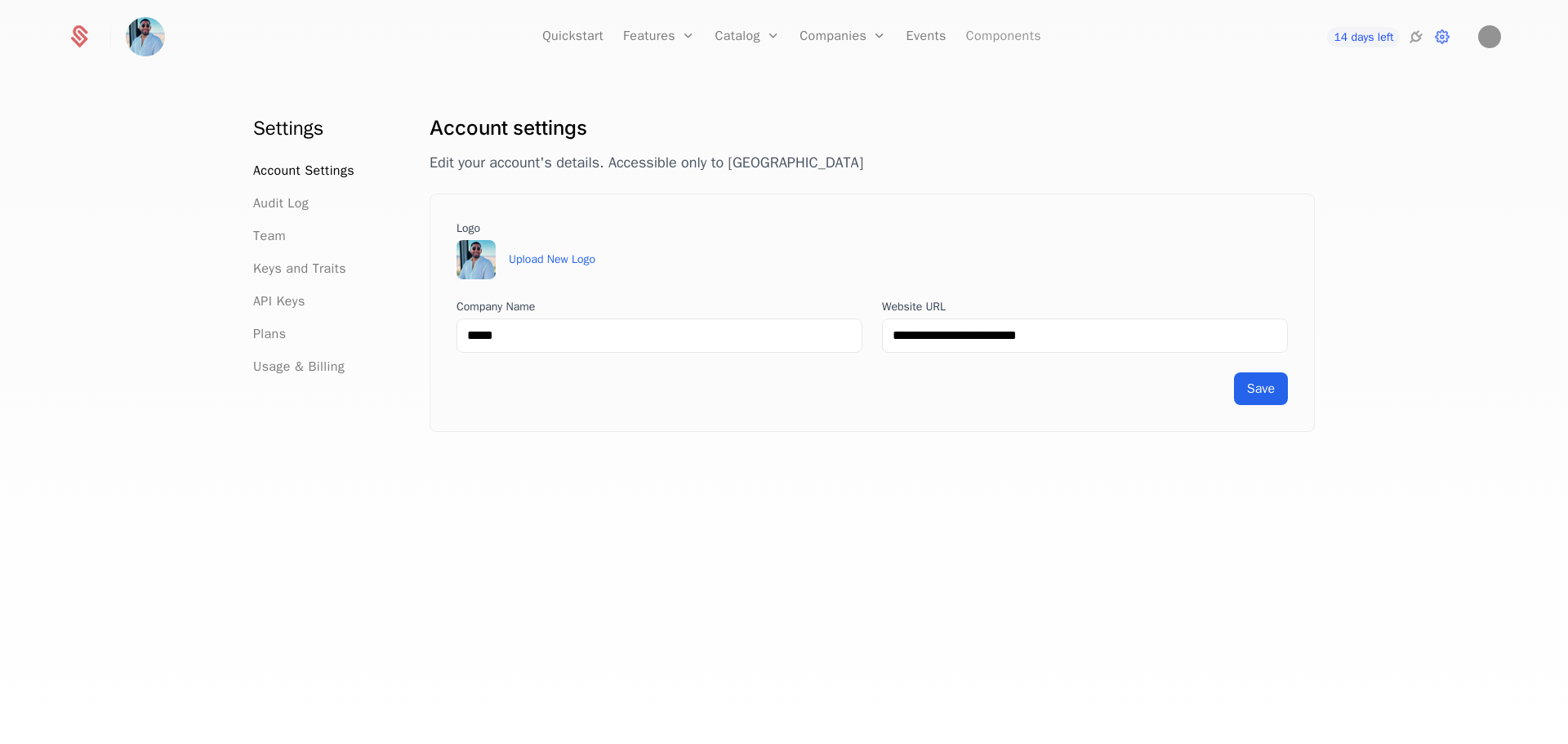 click on "Components" at bounding box center (1004, 37) 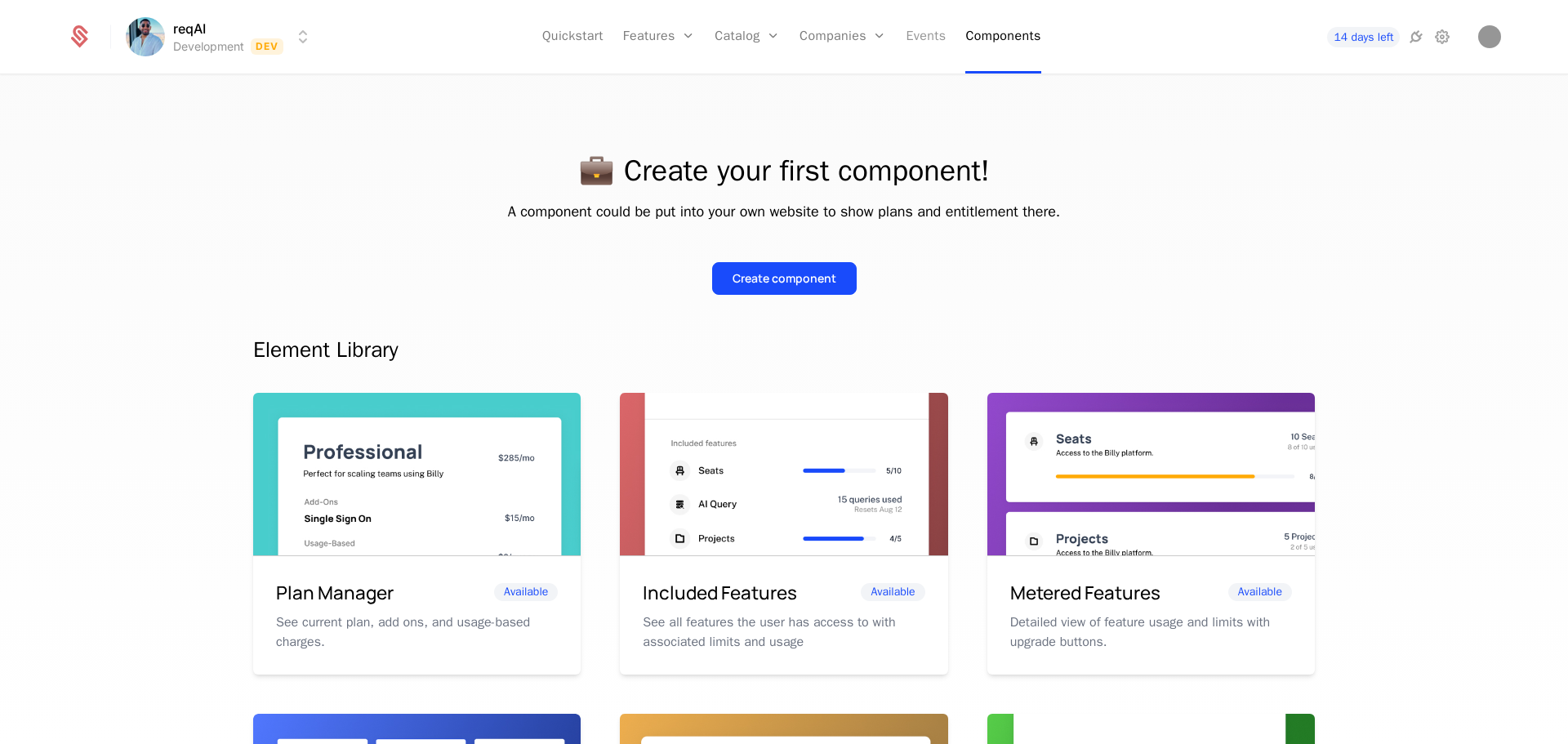 click on "Events" at bounding box center [925, 37] 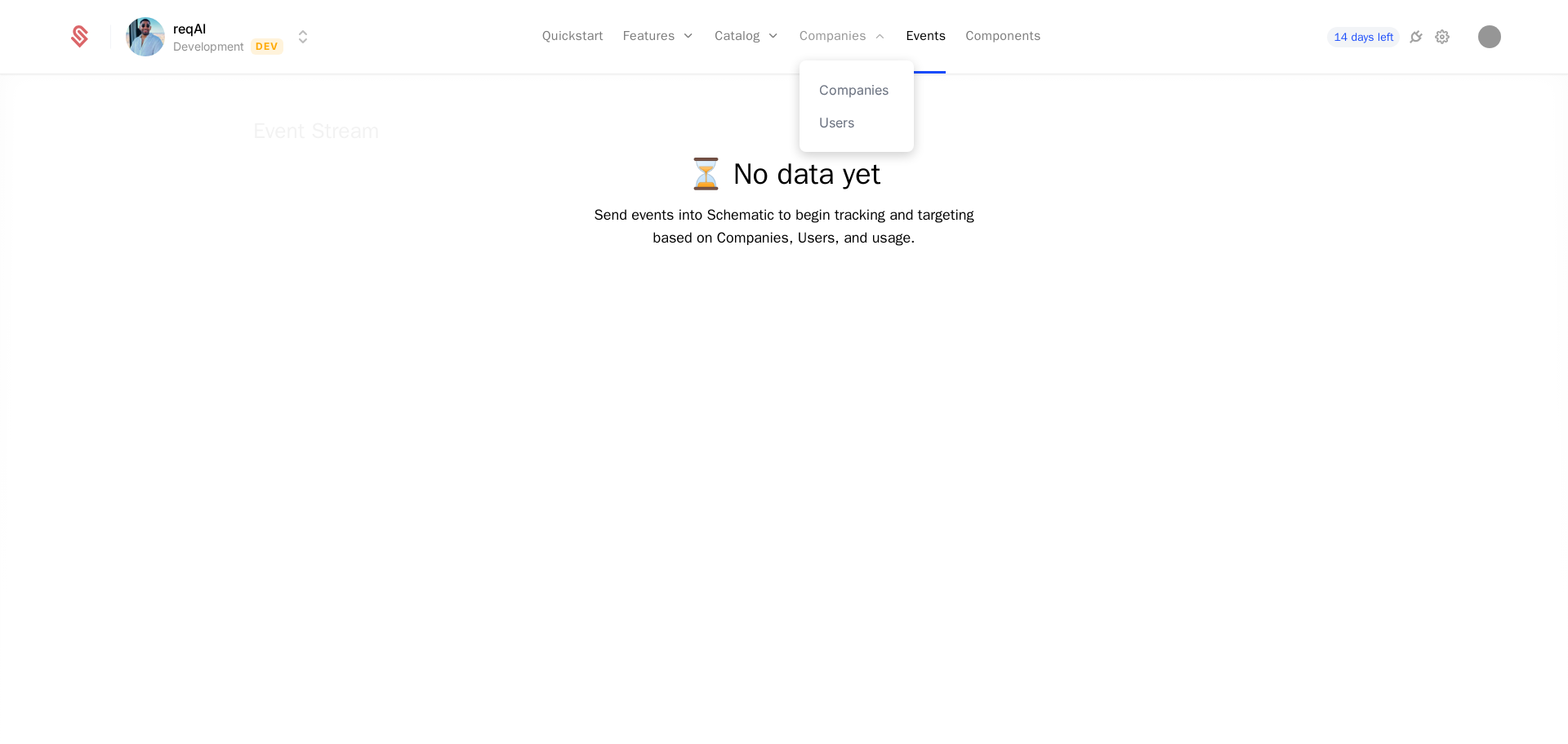 click on "Companies" at bounding box center [843, 37] 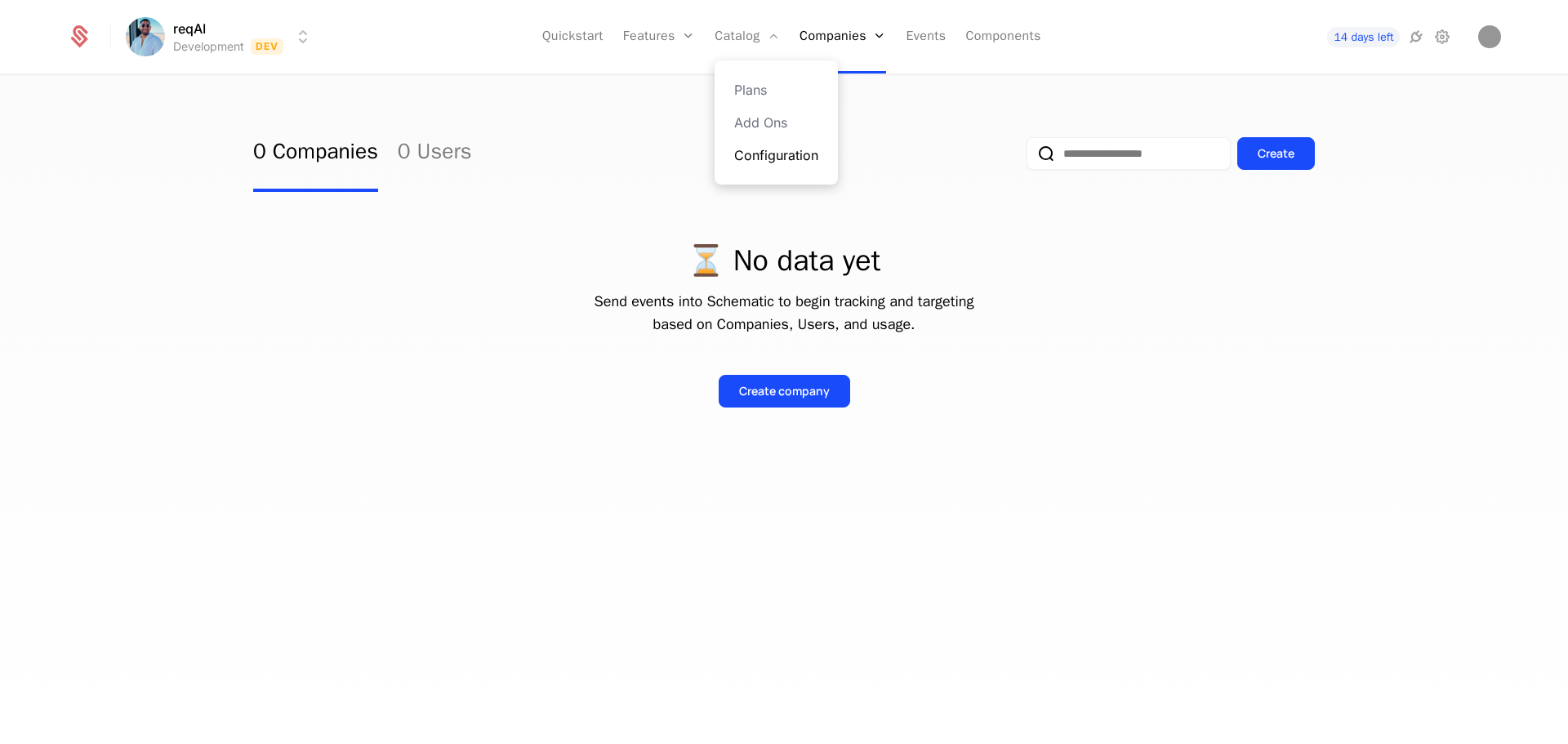 click on "Configuration" at bounding box center (776, 155) 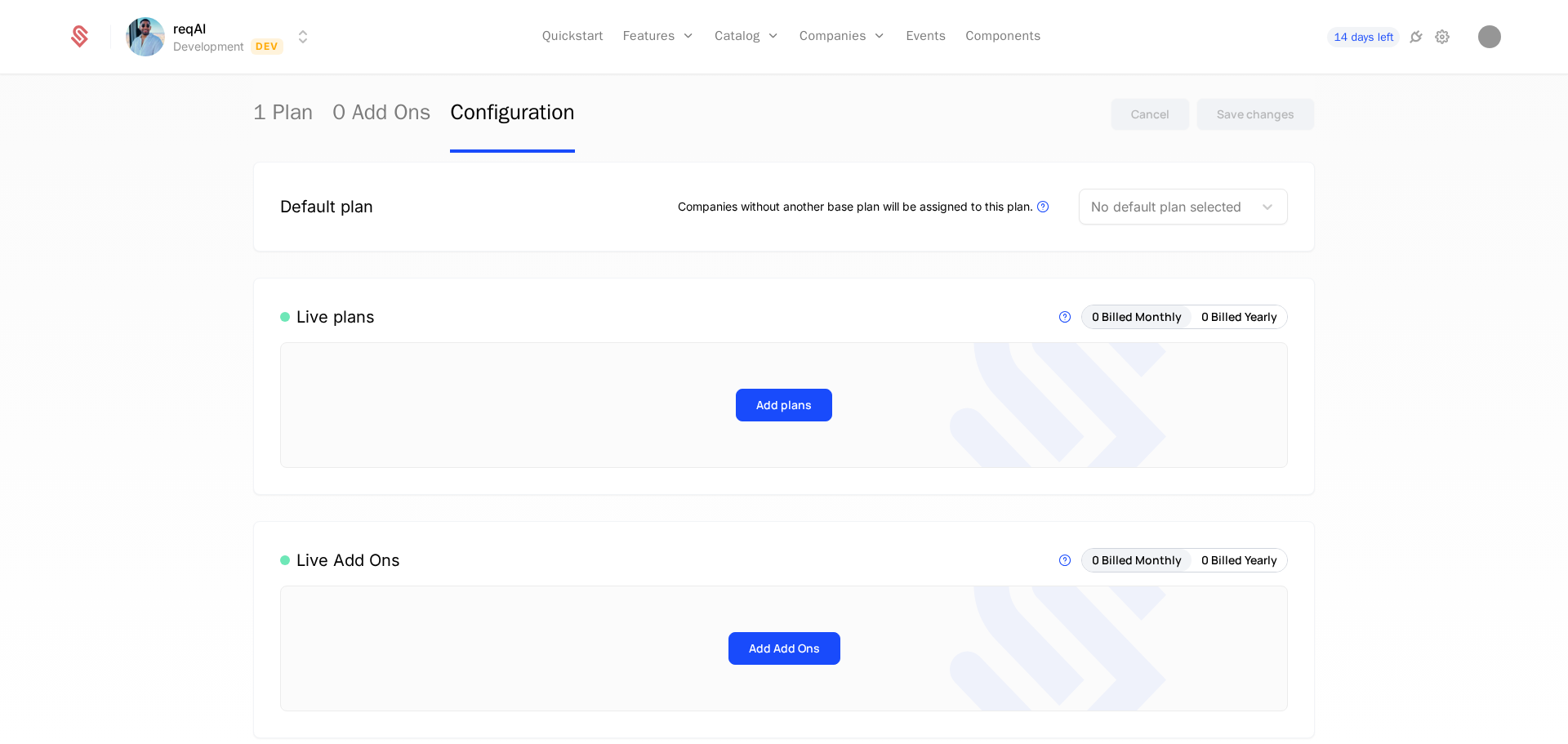 scroll, scrollTop: 0, scrollLeft: 0, axis: both 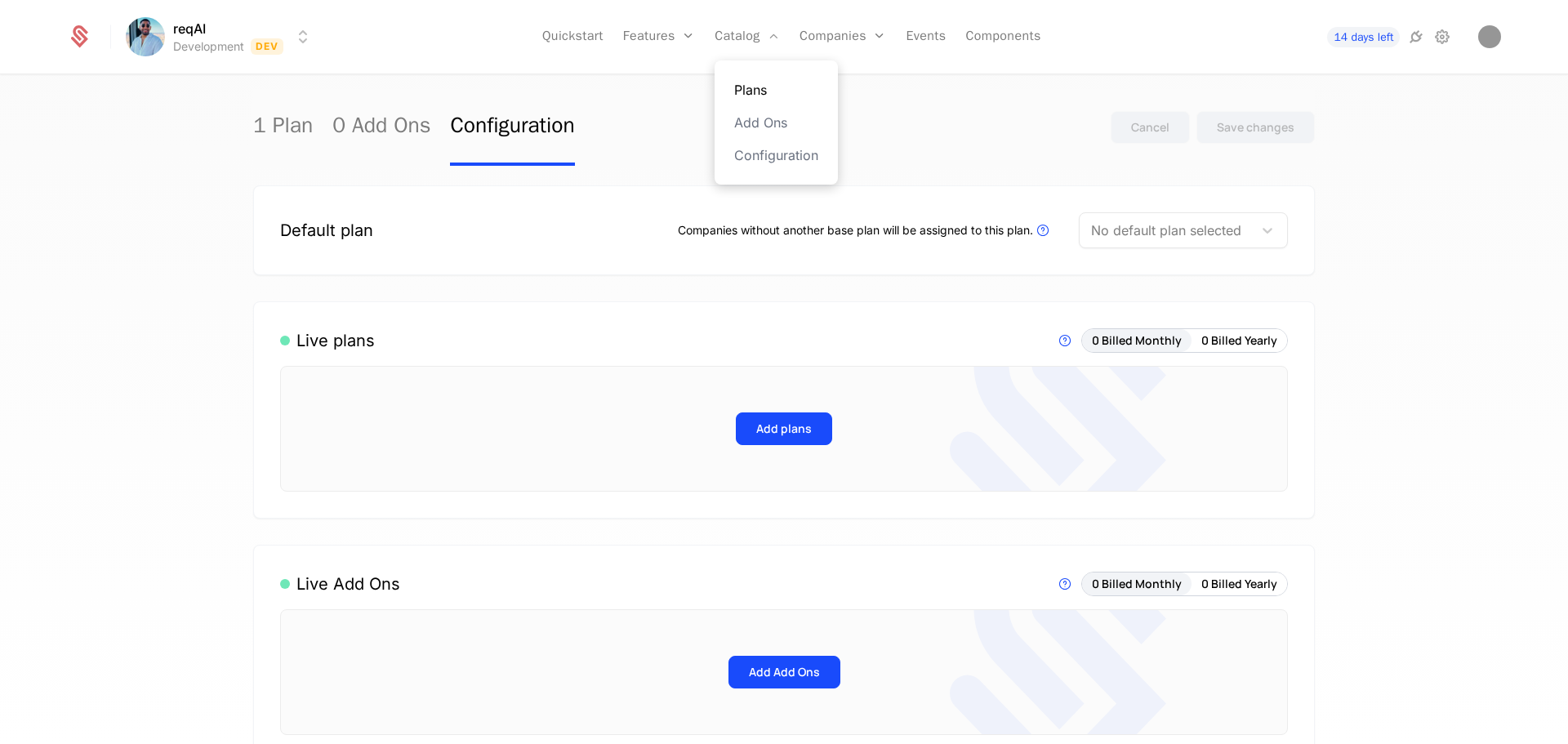 click on "Plans" at bounding box center [776, 90] 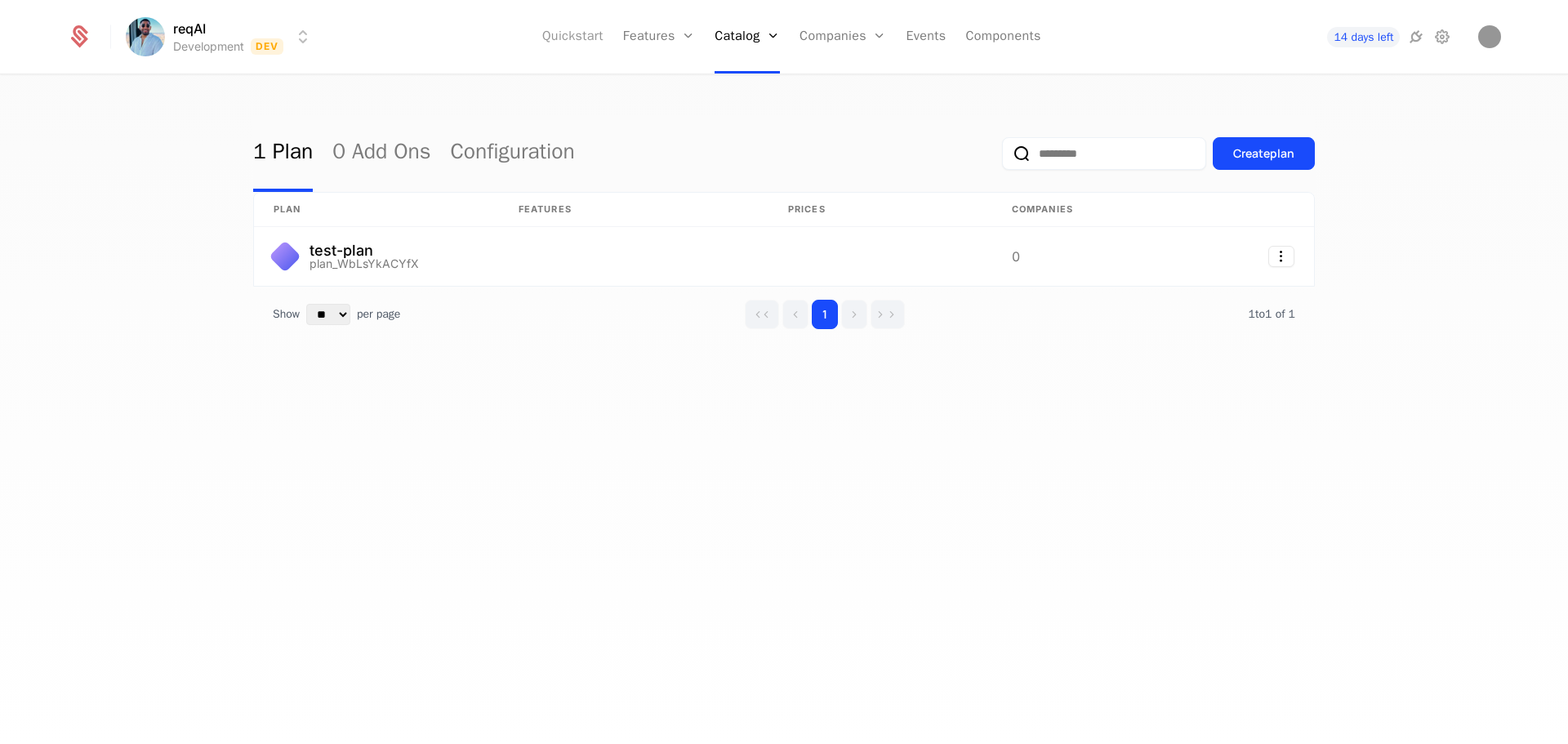 click on "Quickstart" at bounding box center [572, 37] 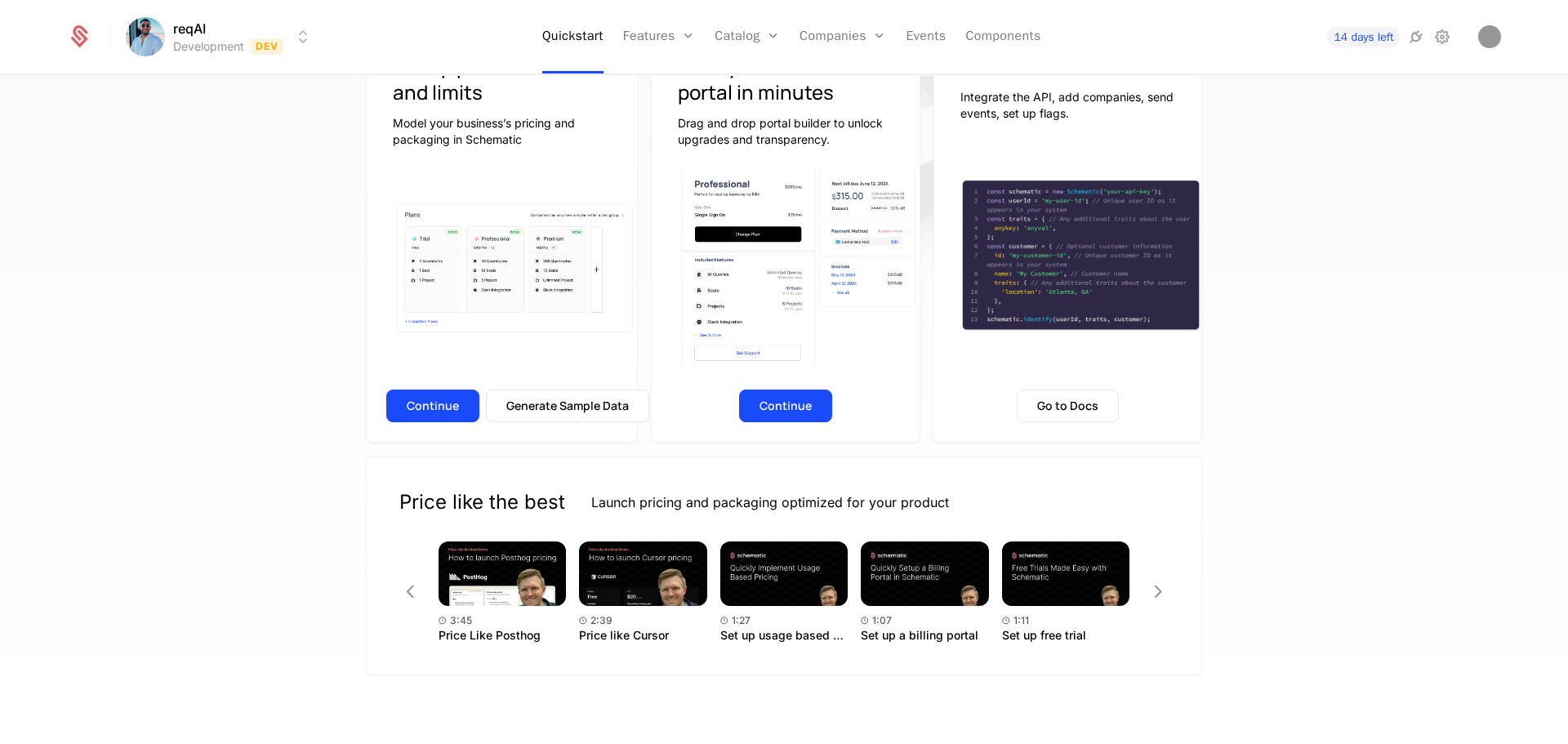 scroll, scrollTop: 0, scrollLeft: 0, axis: both 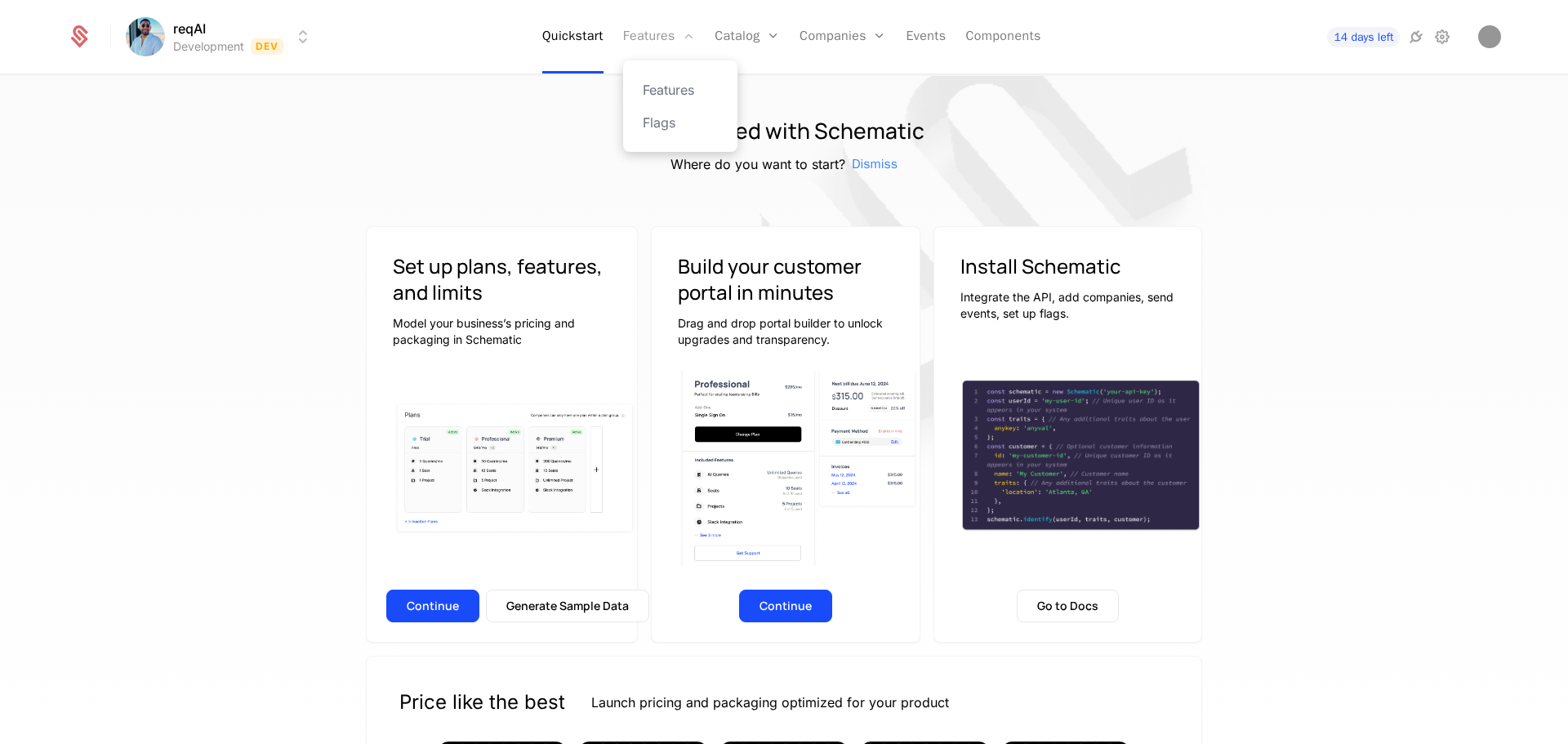click on "Features" at bounding box center (659, 37) 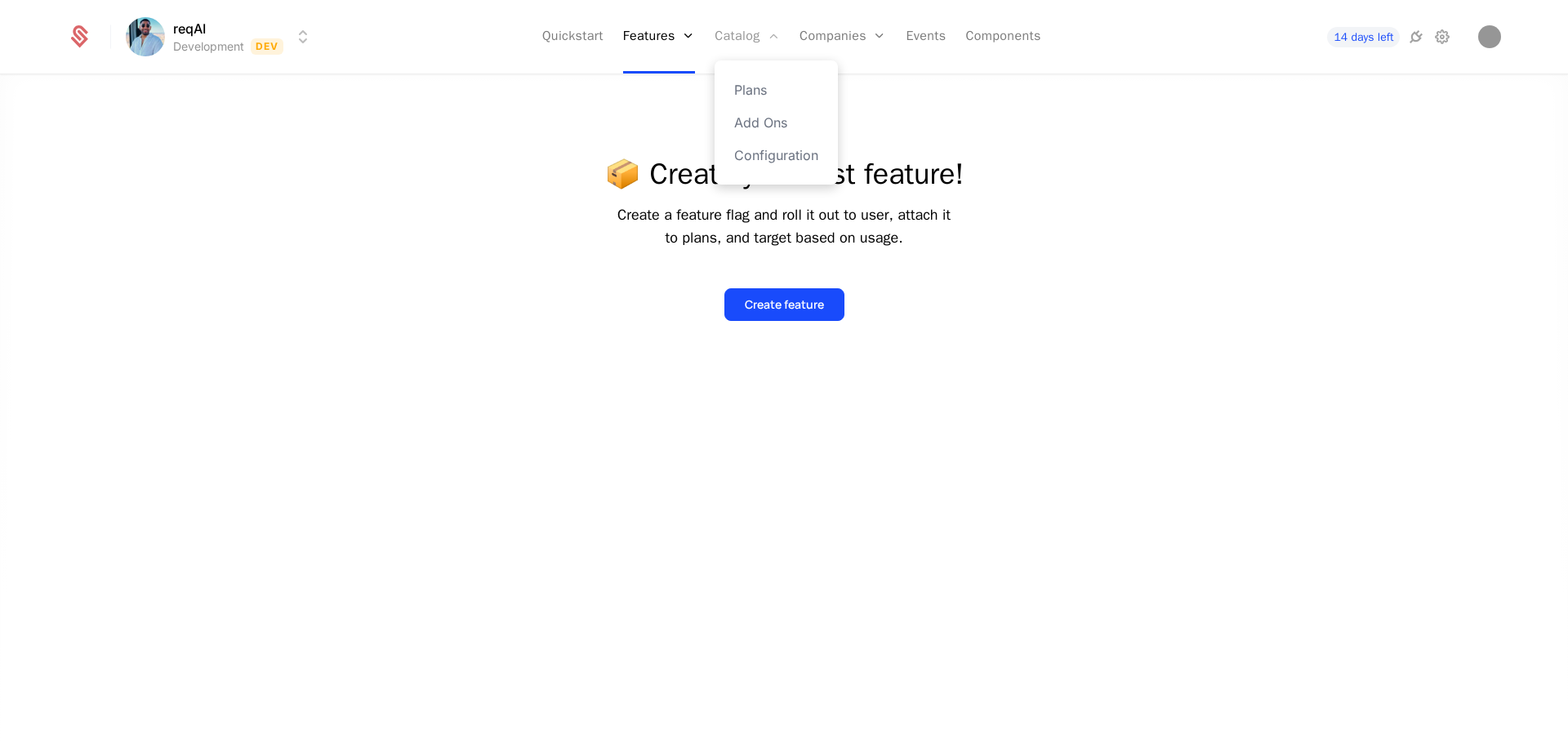 click on "Catalog" at bounding box center (747, 37) 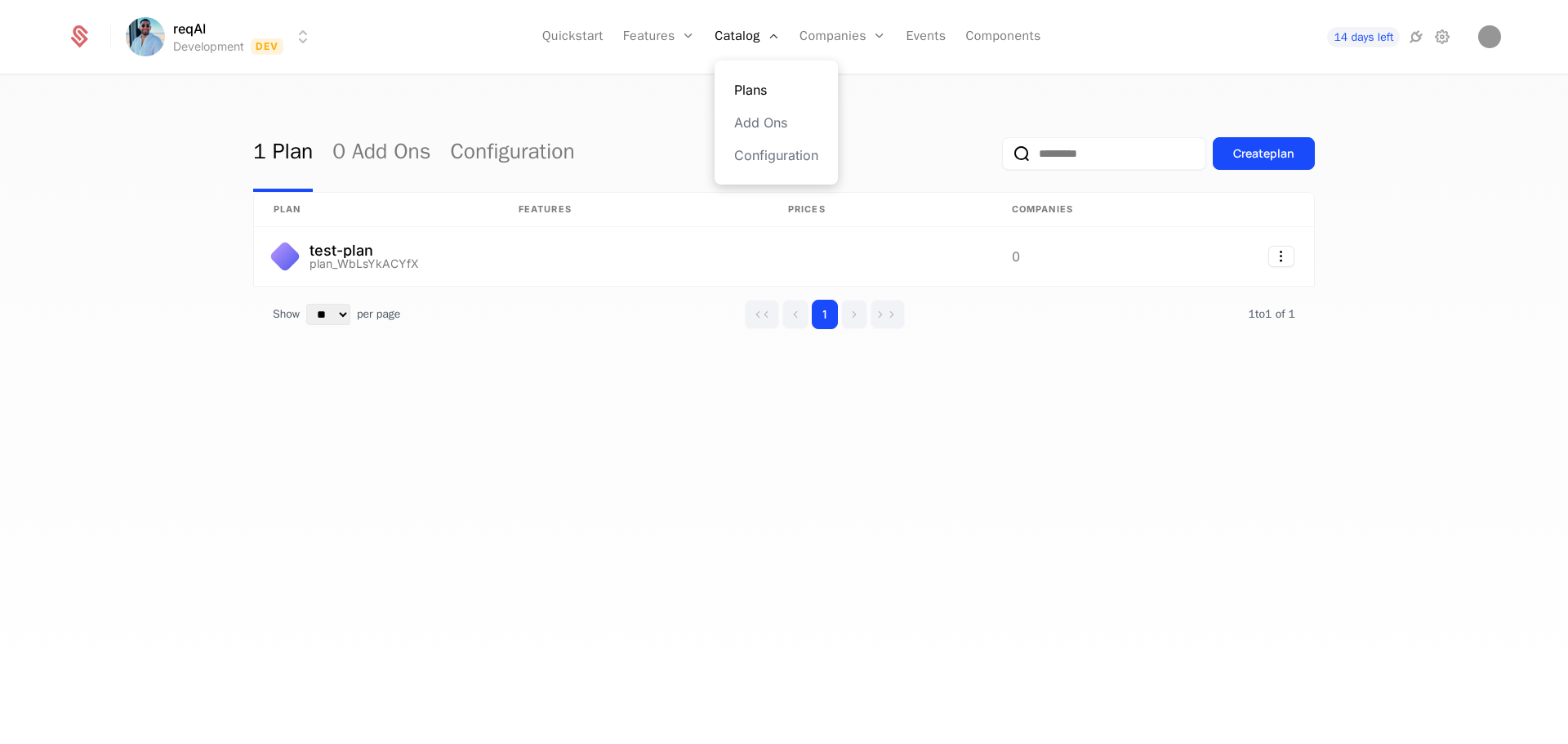 click on "Plans" at bounding box center (776, 90) 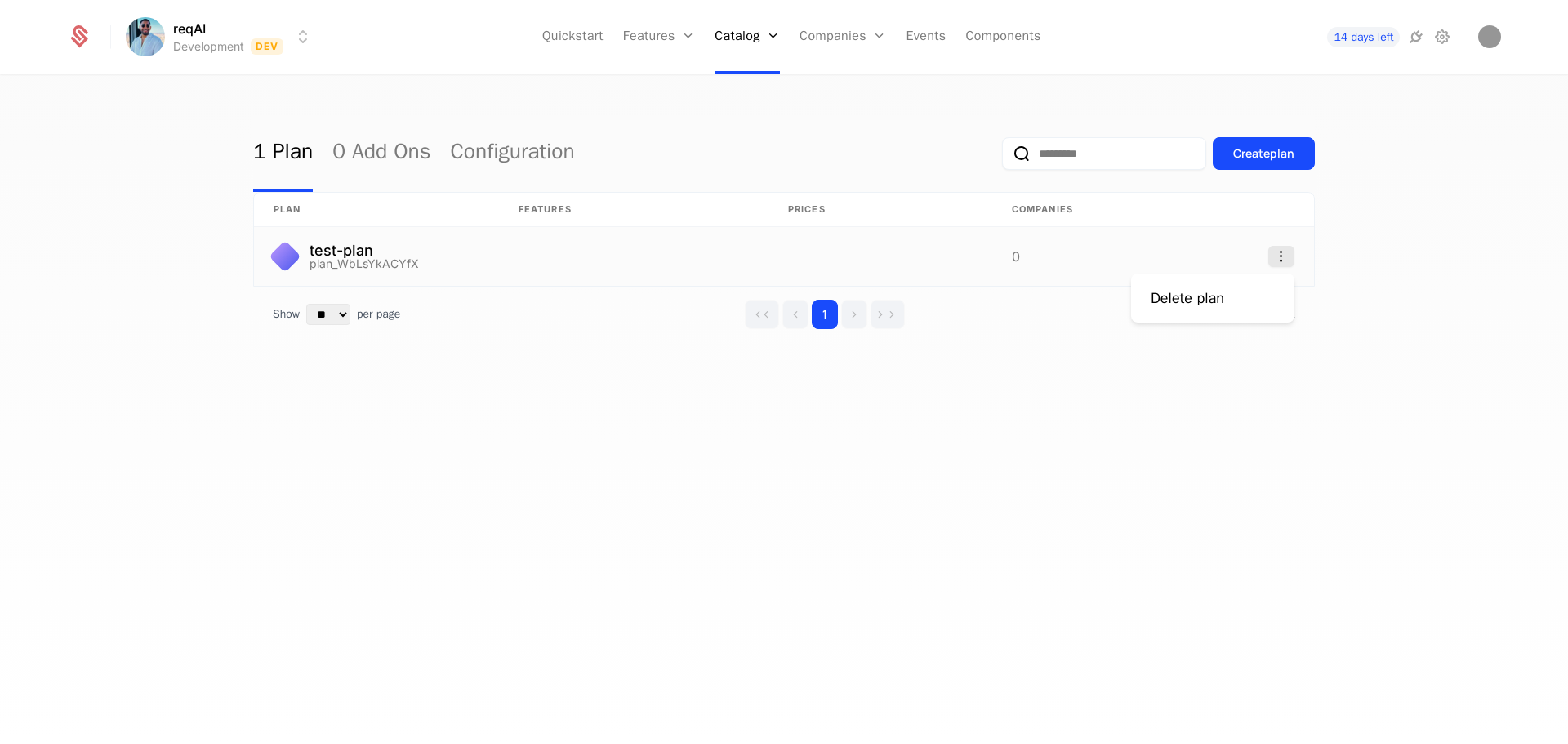 click on "reqAI Development Dev Quickstart Features Features Flags Catalog Plans Add Ons Configuration Companies Companies Users Events Components 14 days left 1 Plan 0 Add Ons Configuration Create  plan plan Features Prices Companies test-plan plan_WbLsYkACYfX 0 Show ** ** ** *** *** per page per page 1 1  to  1   of   1  of   1
Best Viewed on Desktop You're currently viewing this on a  mobile device . For the best experience,   we recommend using a desktop or larger screens , as the application isn't fully optimized for smaller resolutions just yet. Got it  Delete plan" at bounding box center (784, 372) 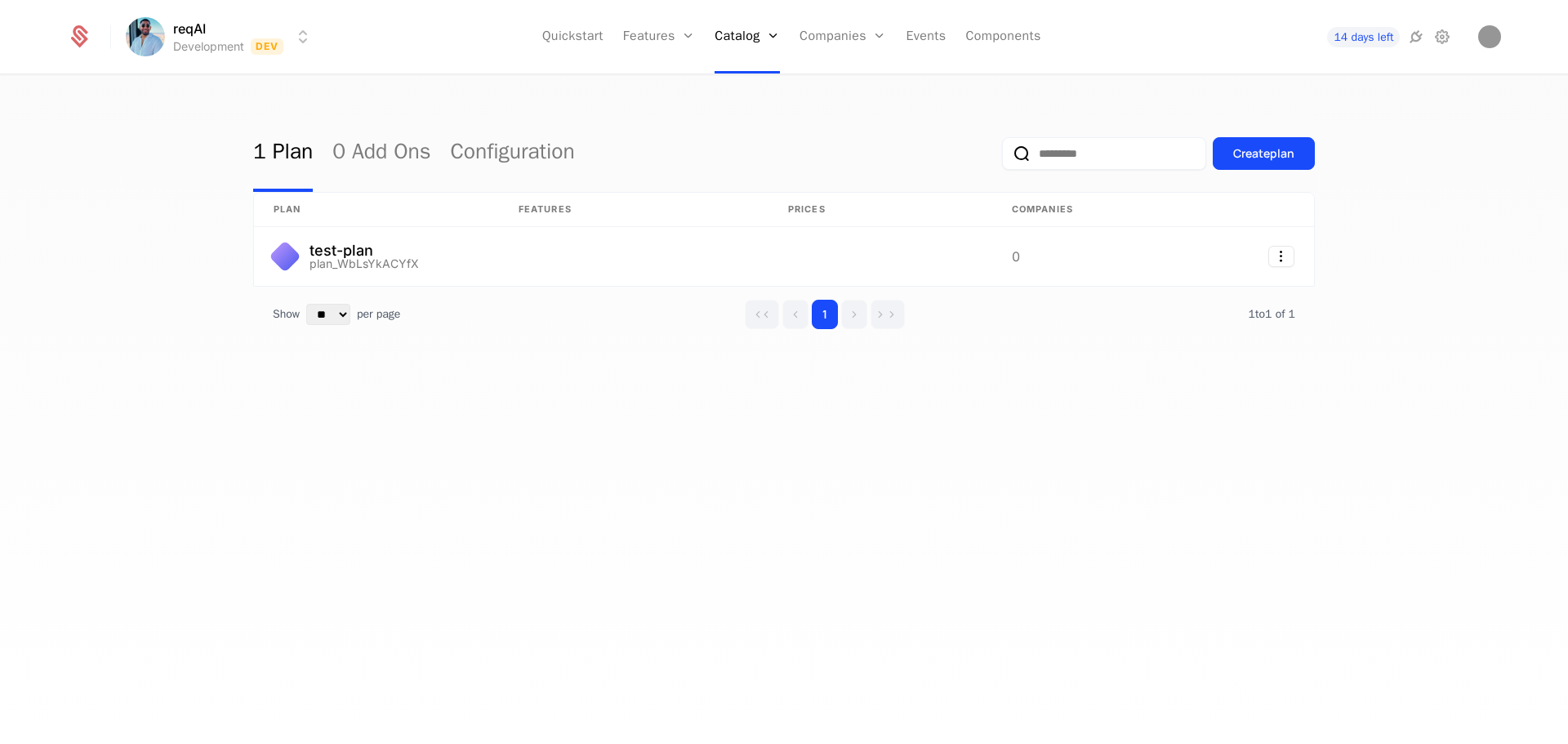 click on "reqAI Development Dev Quickstart Features Features Flags Catalog Plans Add Ons Configuration Companies Companies Users Events Components 14 days left 1 Plan 0 Add Ons Configuration Create  plan plan Features Prices Companies test-plan plan_WbLsYkACYfX 0 Show ** ** ** *** *** per page per page 1 1  to  1   of   1  of   1
Best Viewed on Desktop You're currently viewing this on a  mobile device . For the best experience,   we recommend using a desktop or larger screens , as the application isn't fully optimized for smaller resolutions just yet. Got it" at bounding box center (784, 372) 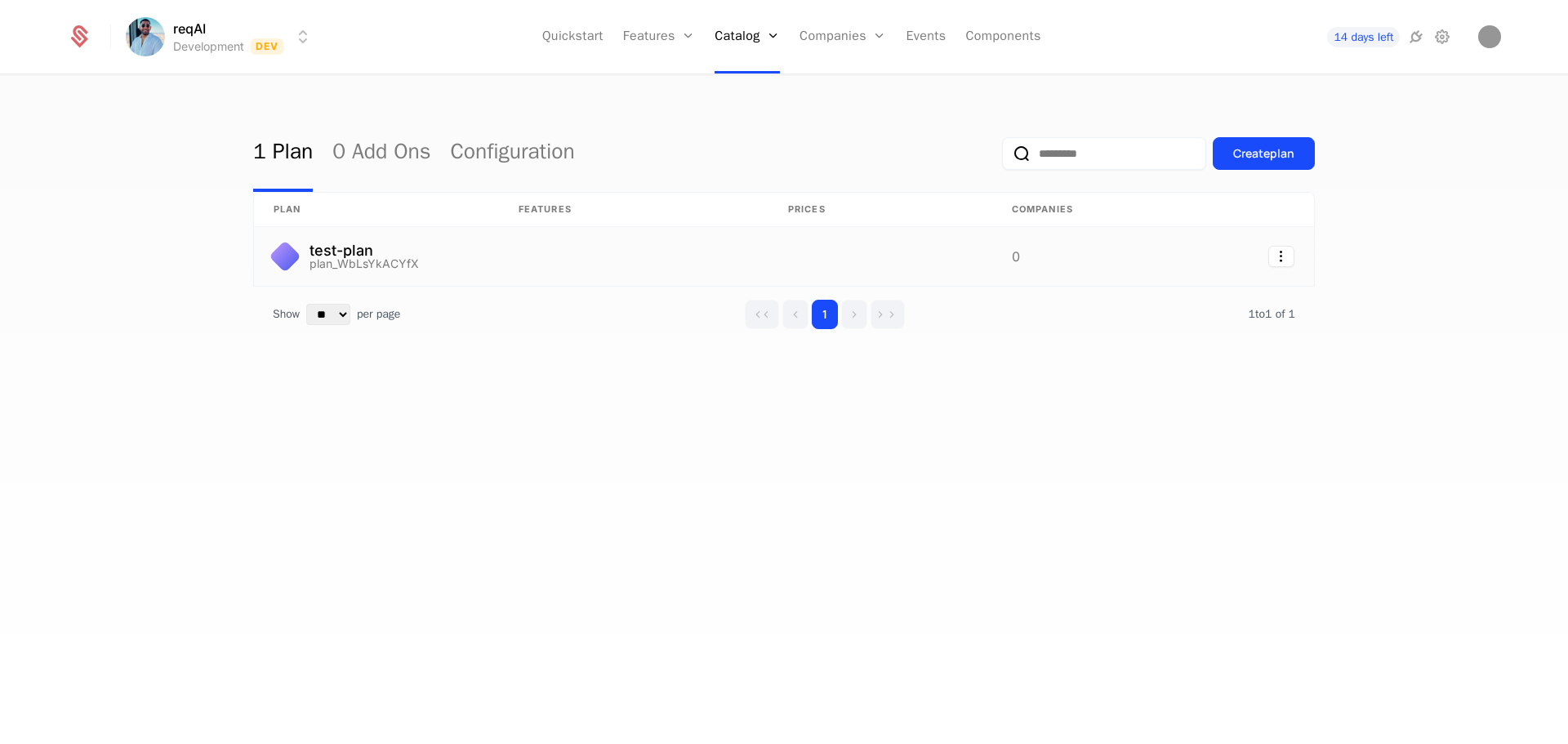 click on "plan_WbLsYkACYfX" at bounding box center [364, 264] 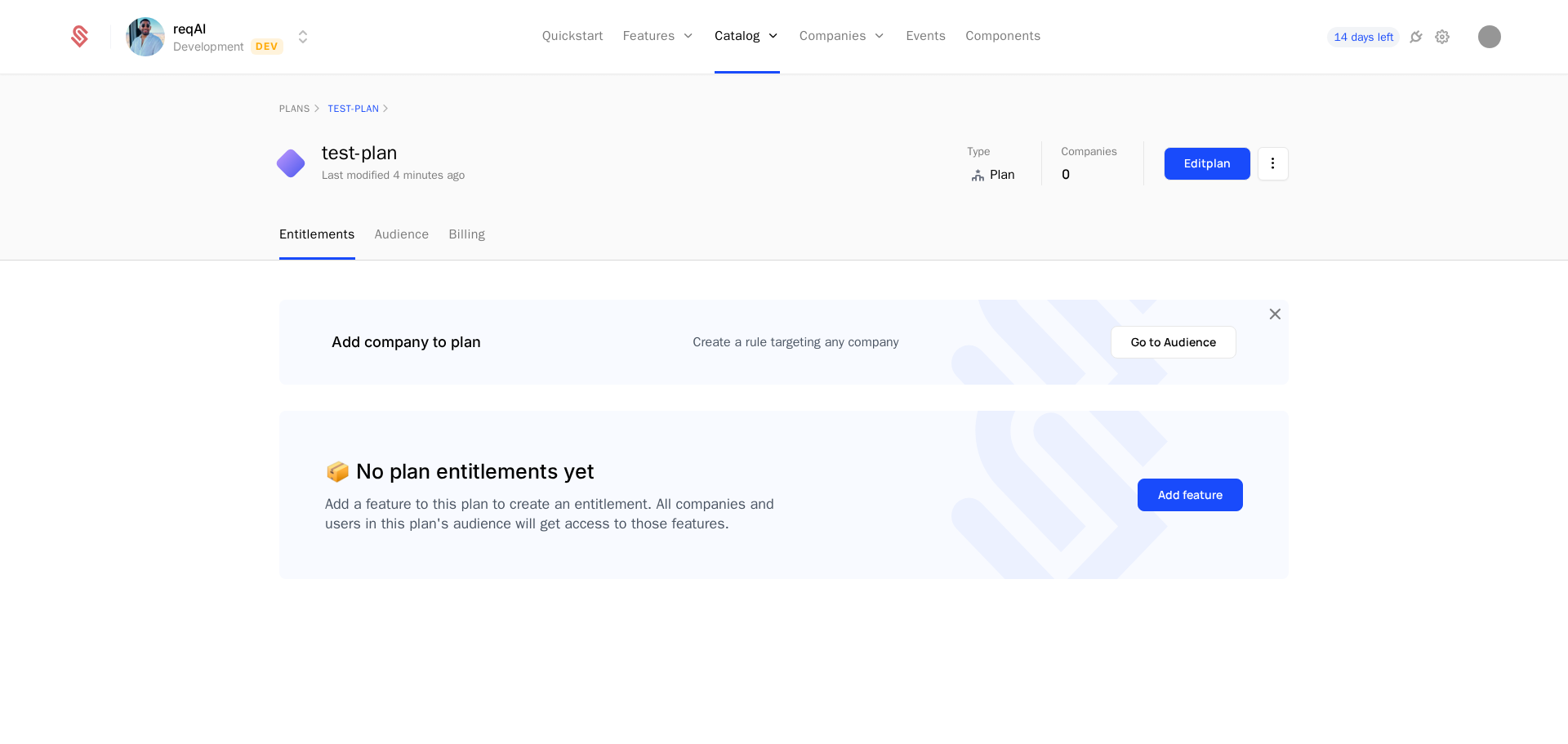 click on "Edit  plan" at bounding box center (1207, 163) 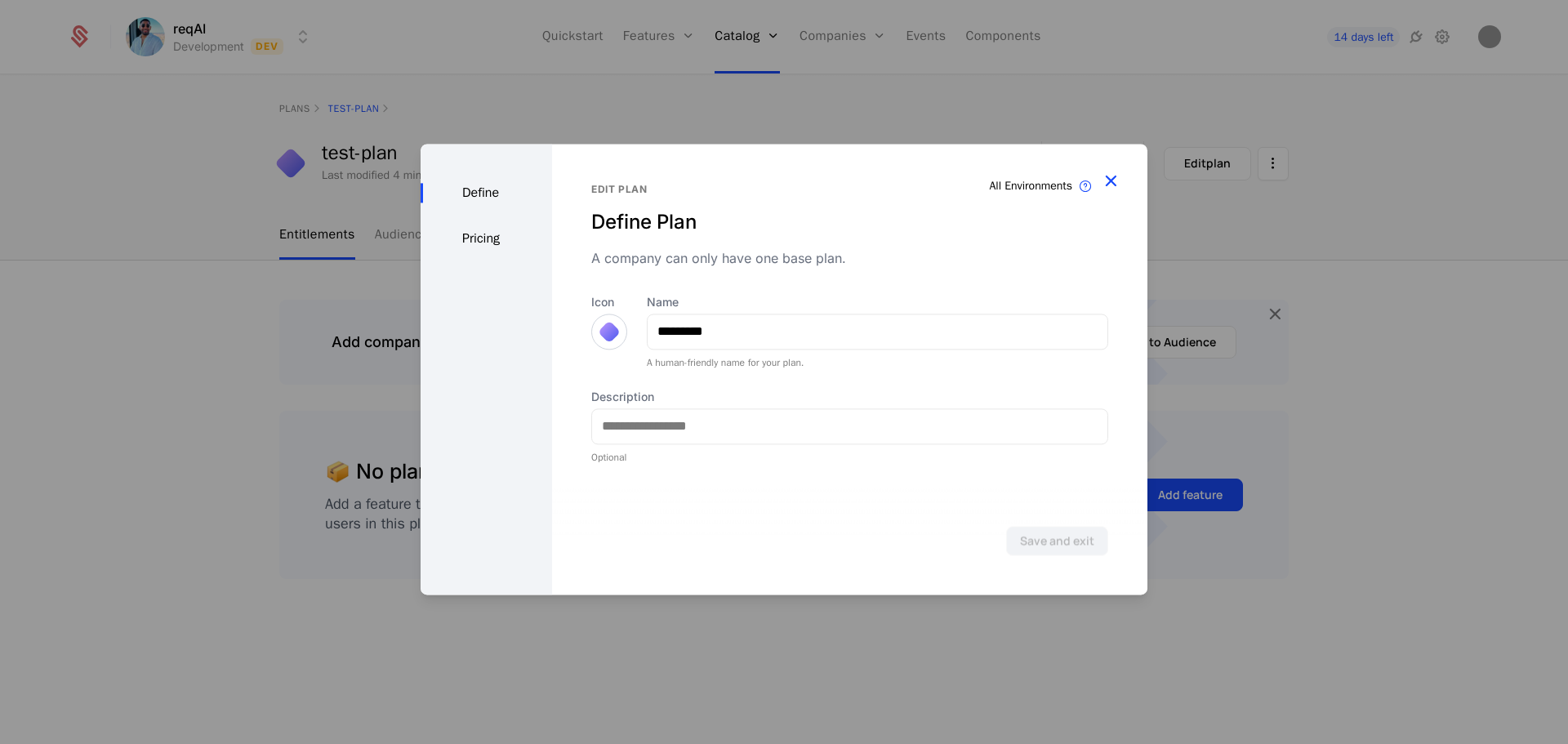 click at bounding box center (1111, 180) 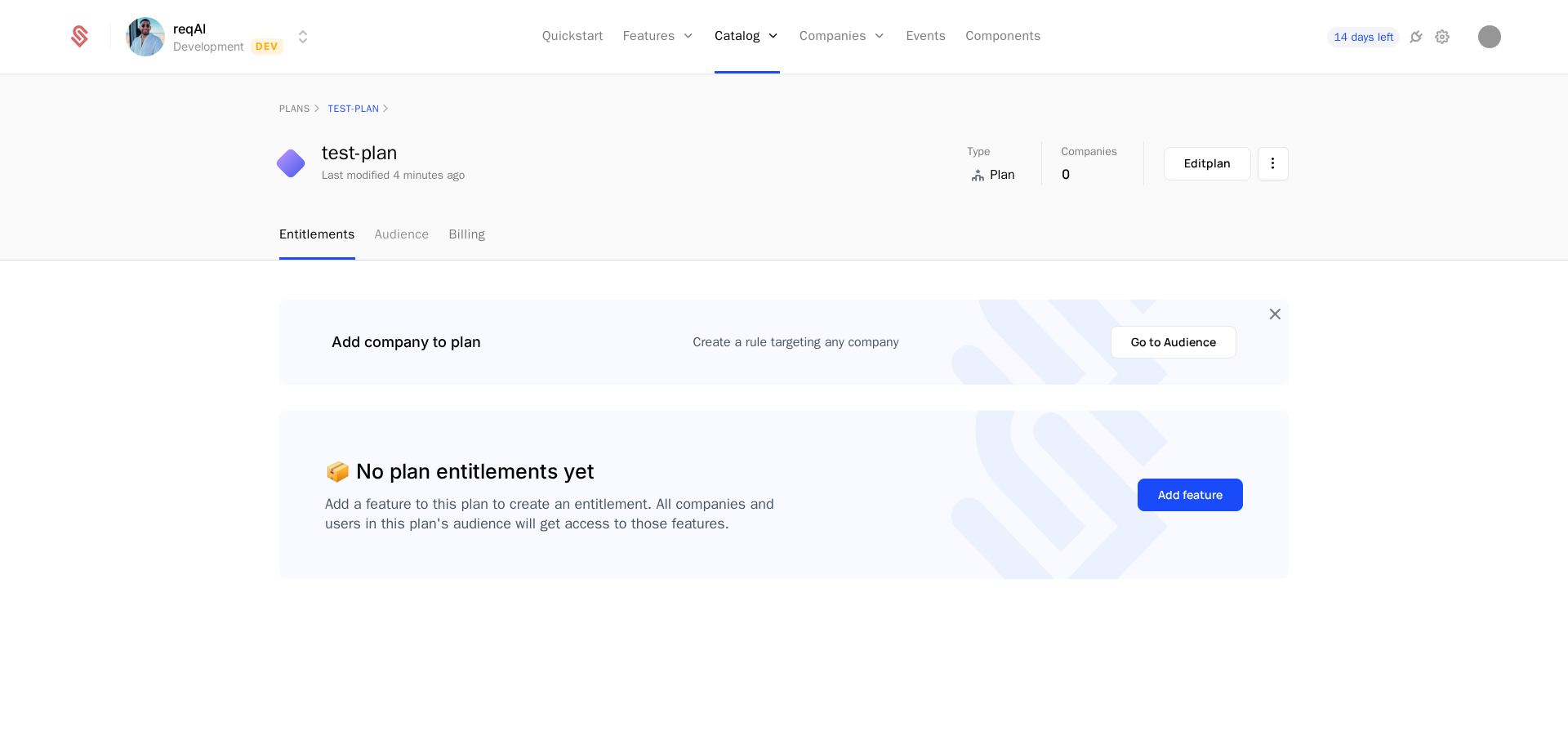 click on "Audience" at bounding box center [402, 235] 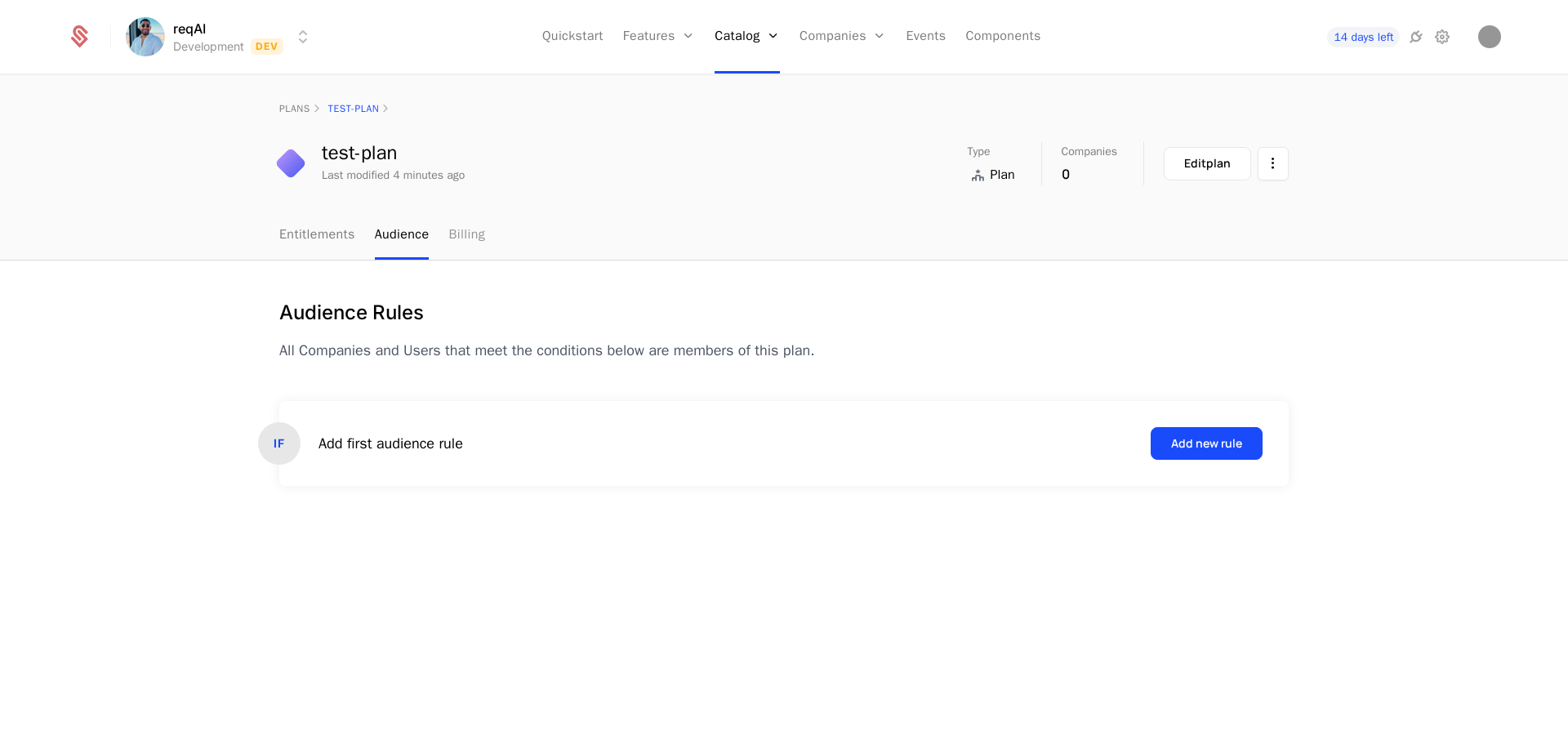 click on "Billing" at bounding box center (466, 235) 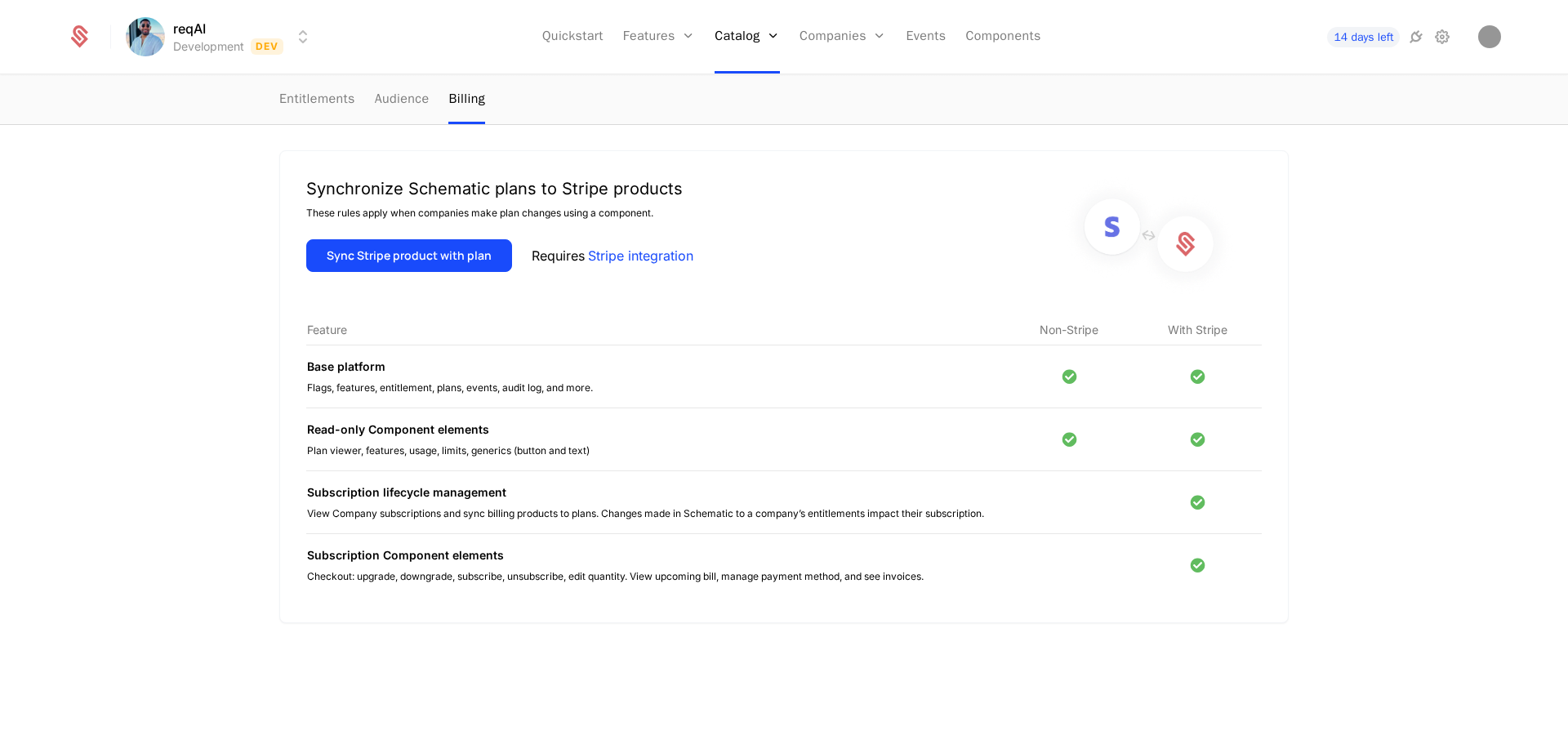 scroll, scrollTop: 163, scrollLeft: 0, axis: vertical 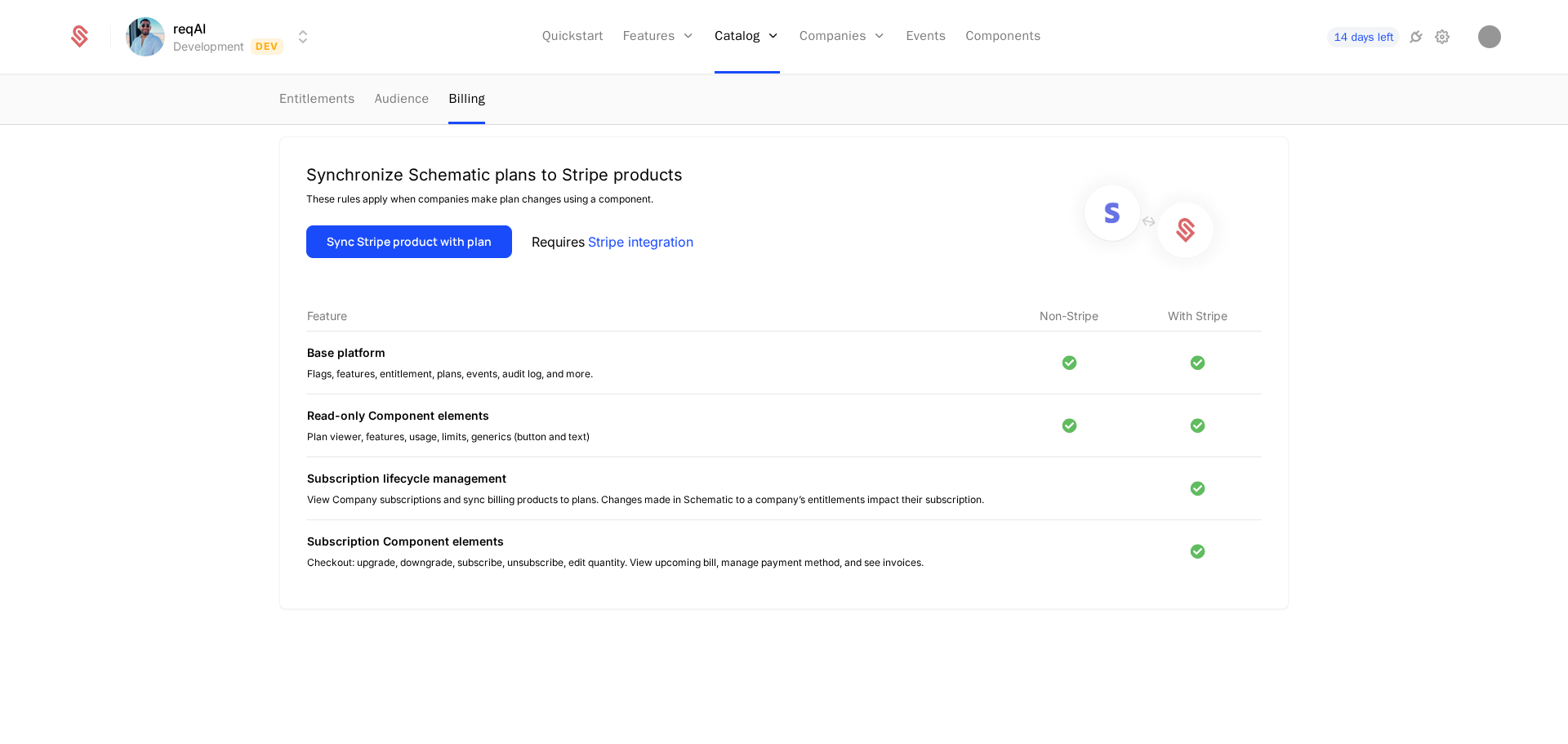 click on "Stripe integration" at bounding box center [640, 242] 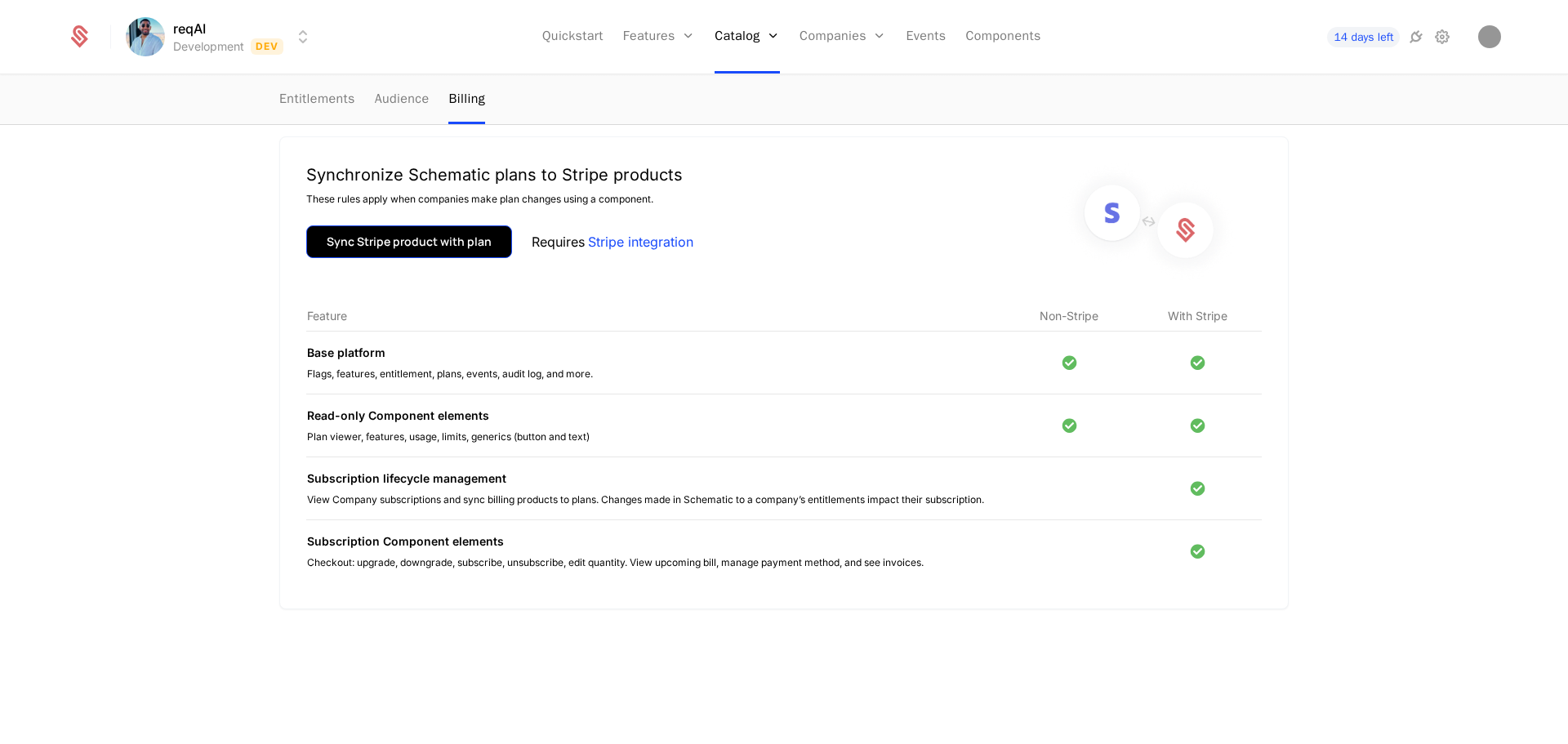 click on "Sync Stripe product with plan" at bounding box center (409, 242) 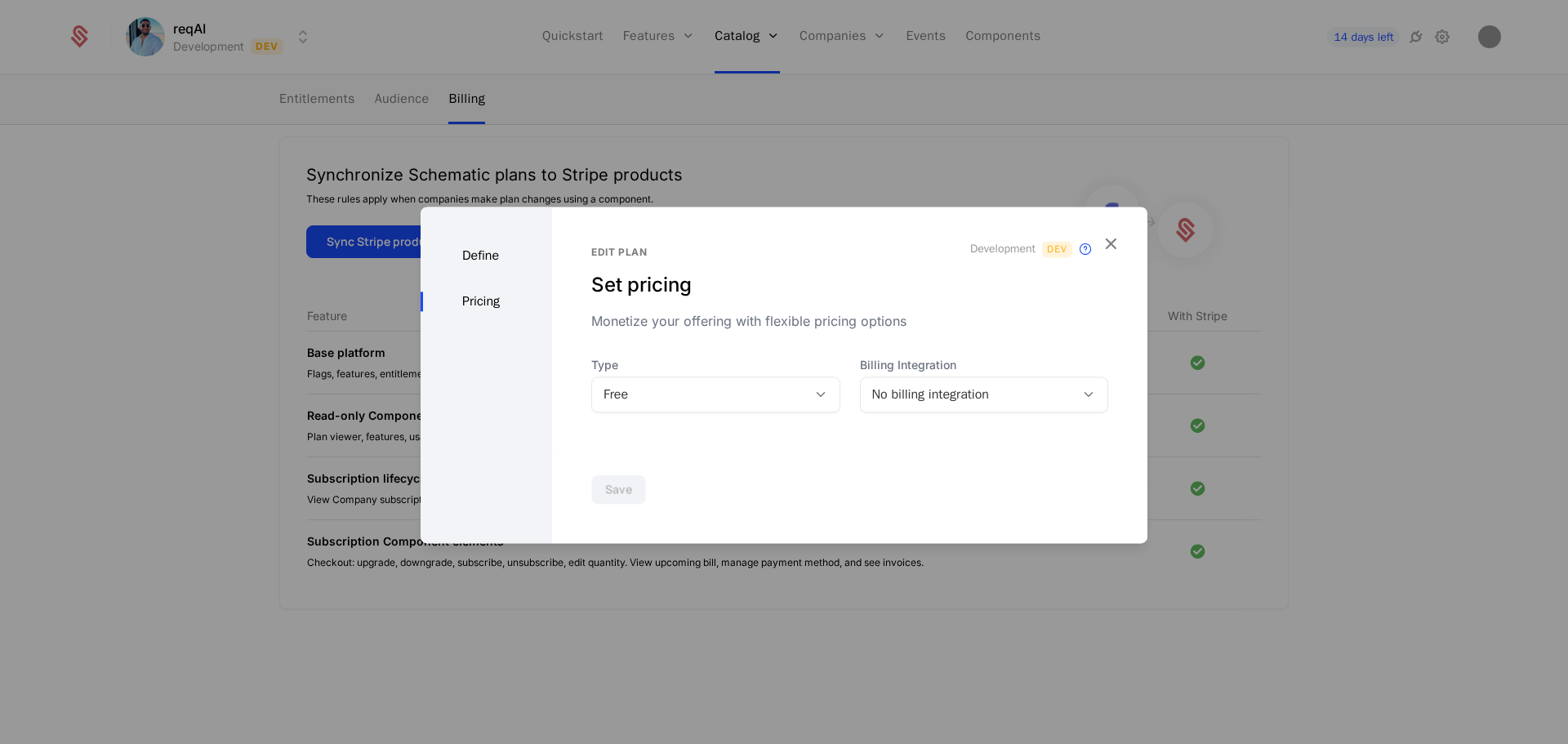 click on "No billing integration" at bounding box center [968, 394] 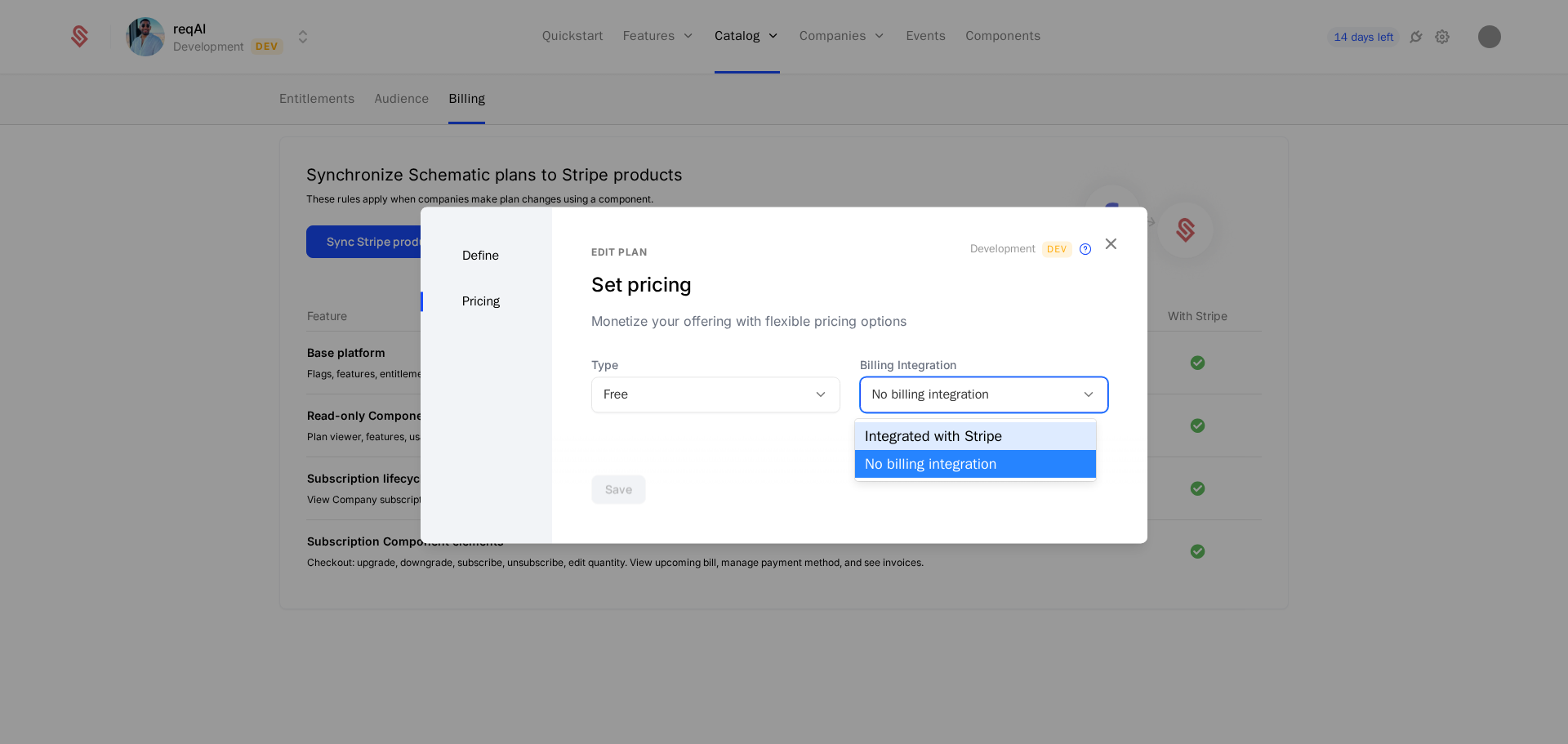 click on "Integrated with Stripe" at bounding box center [975, 436] 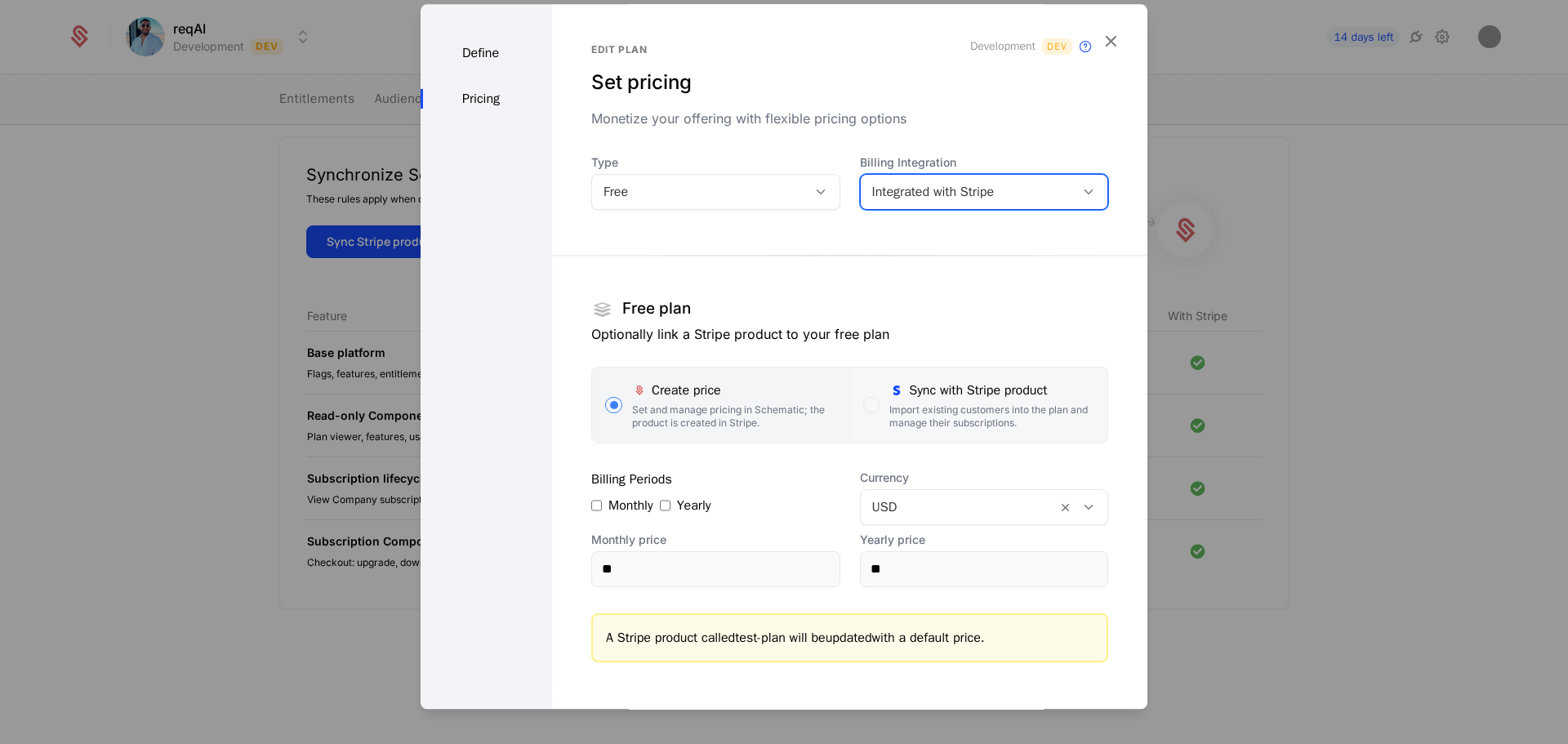 click on "Sync with Stripe product" at bounding box center (991, 390) 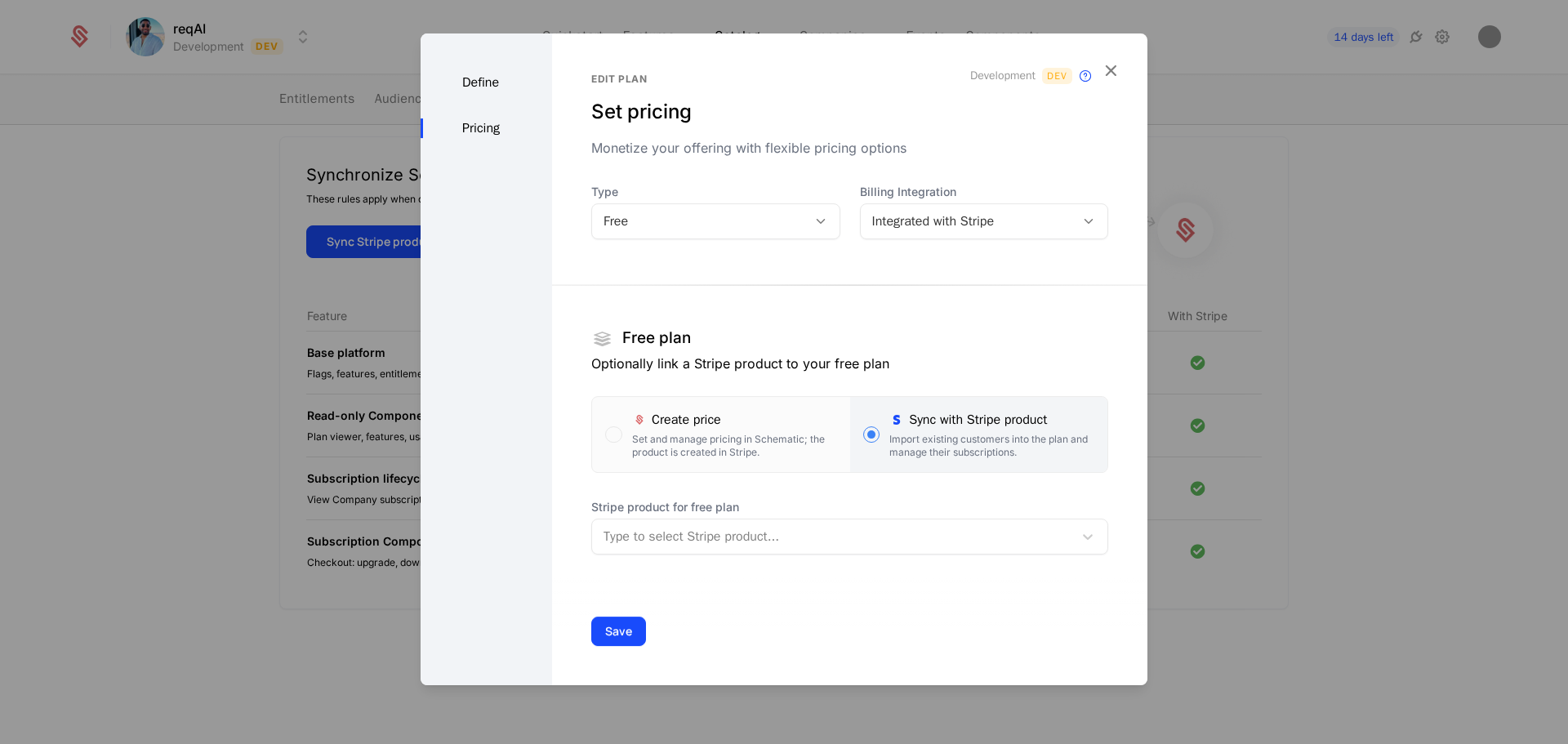 click at bounding box center [832, 537] 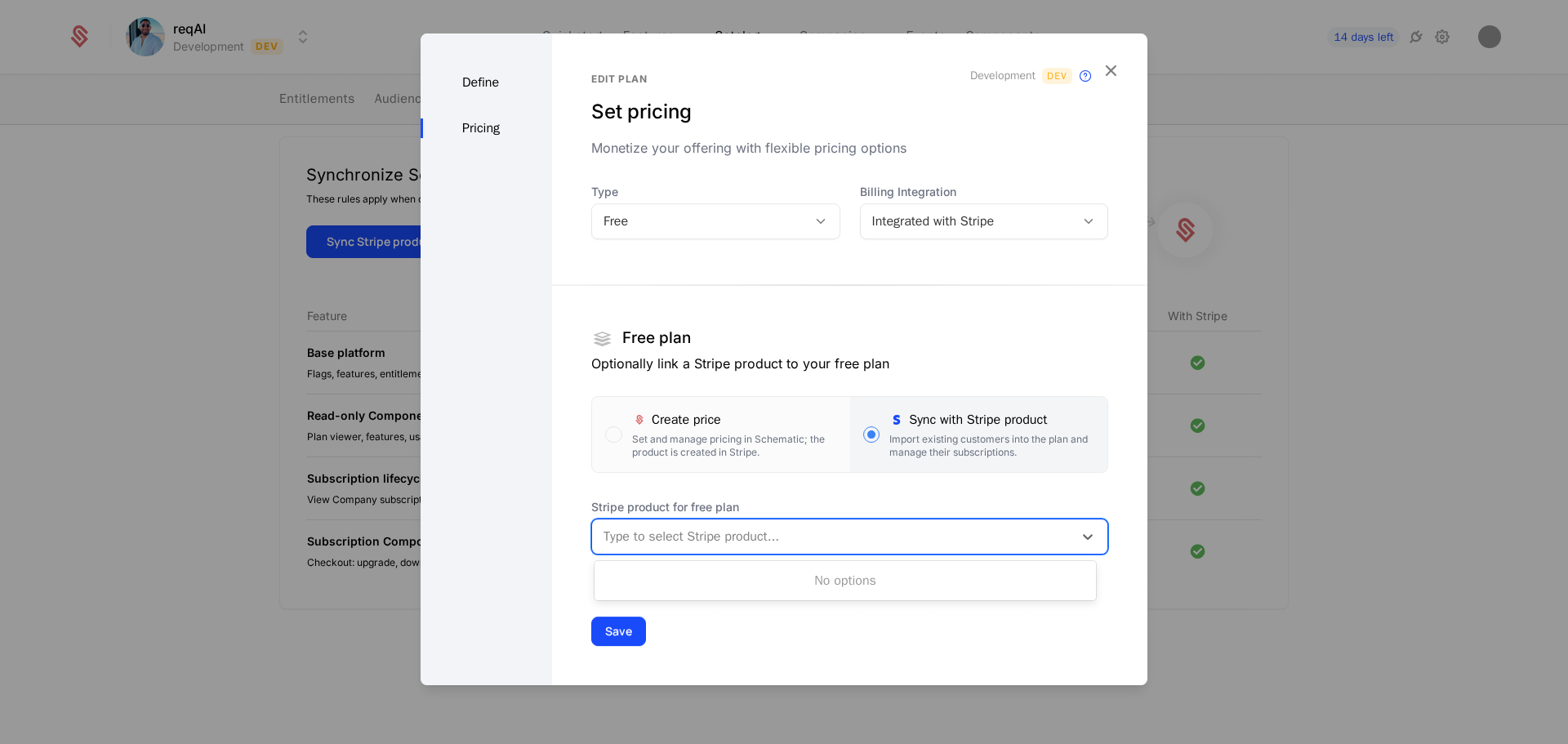 click on "Type to select Stripe product..." at bounding box center (832, 537) 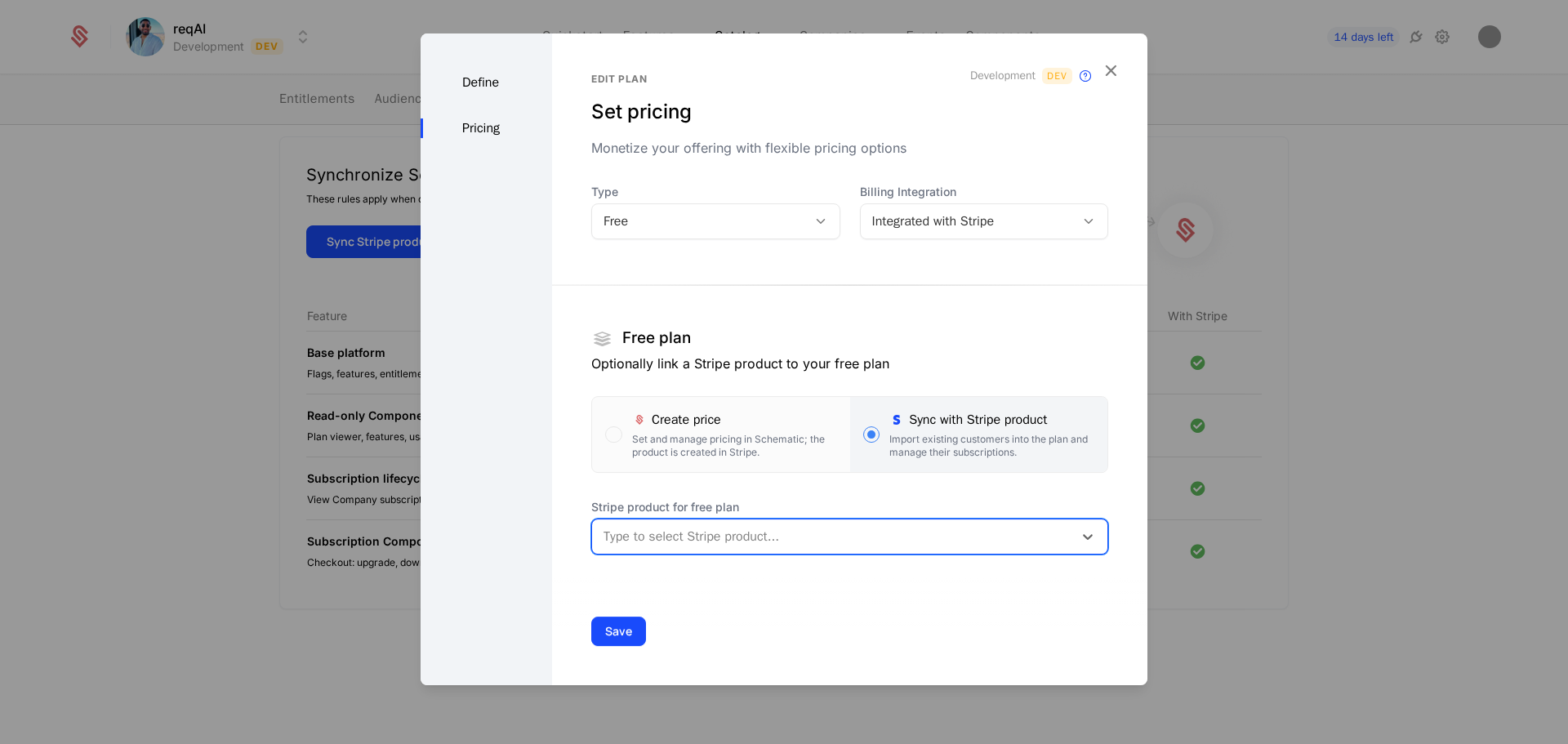 click at bounding box center (832, 537) 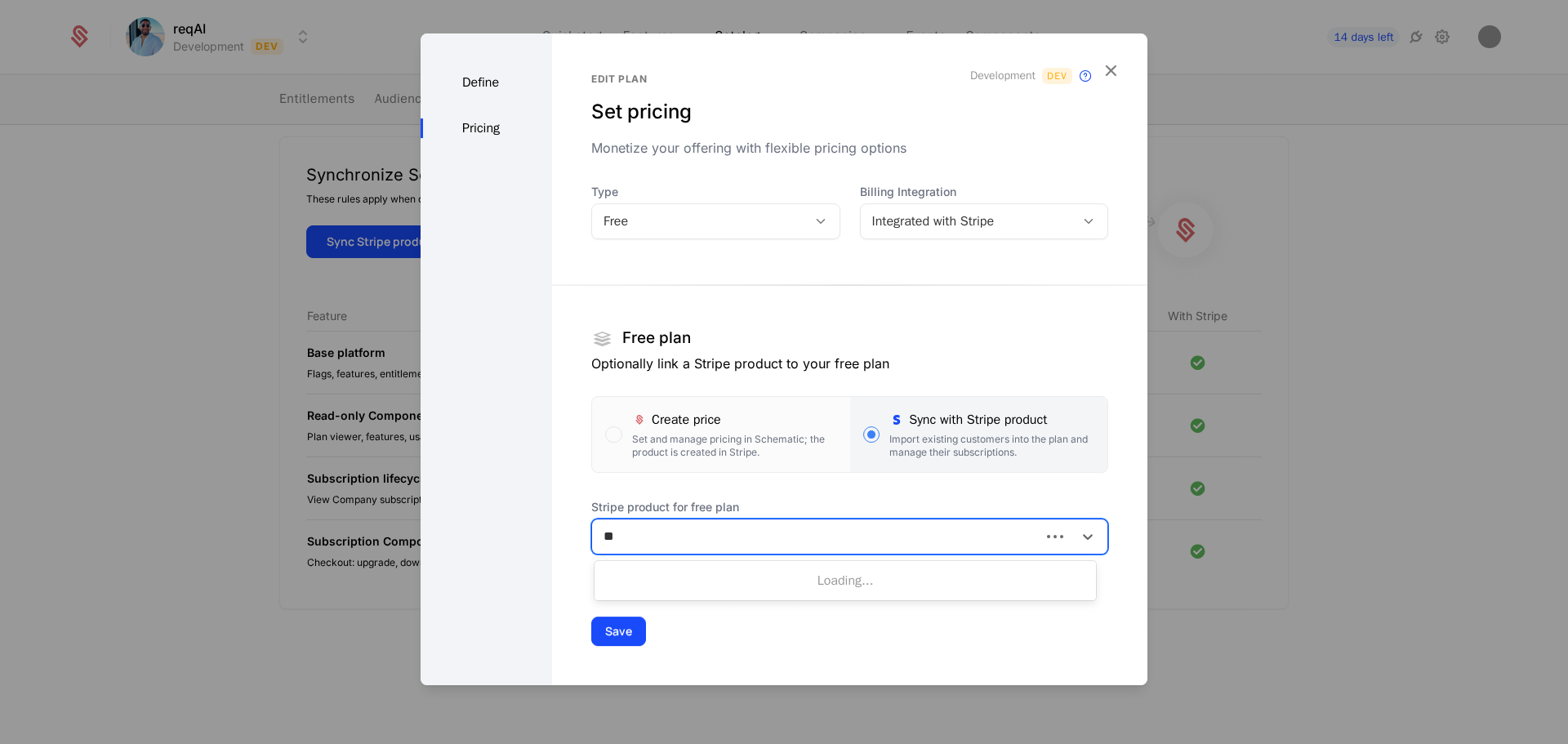 type on "*" 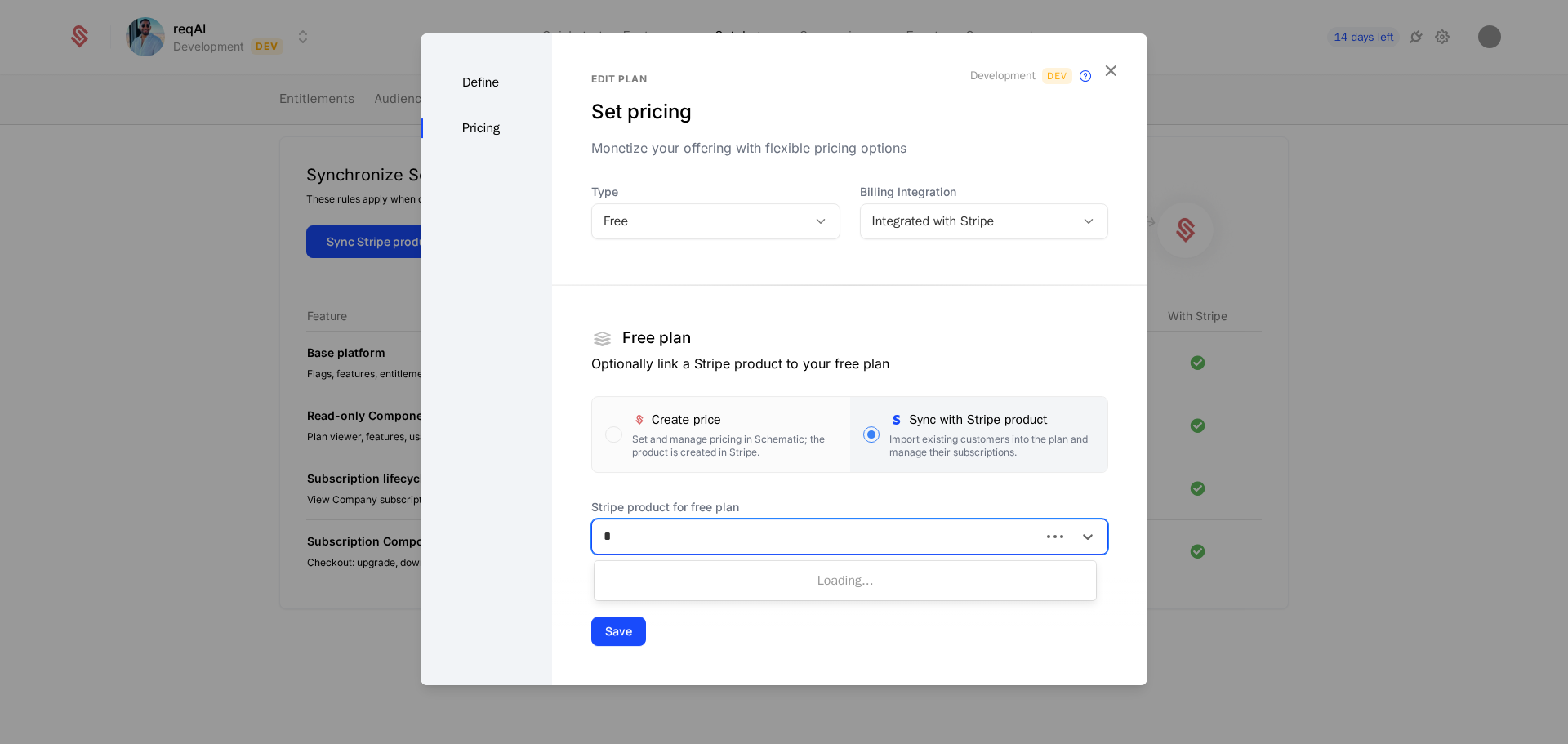 type 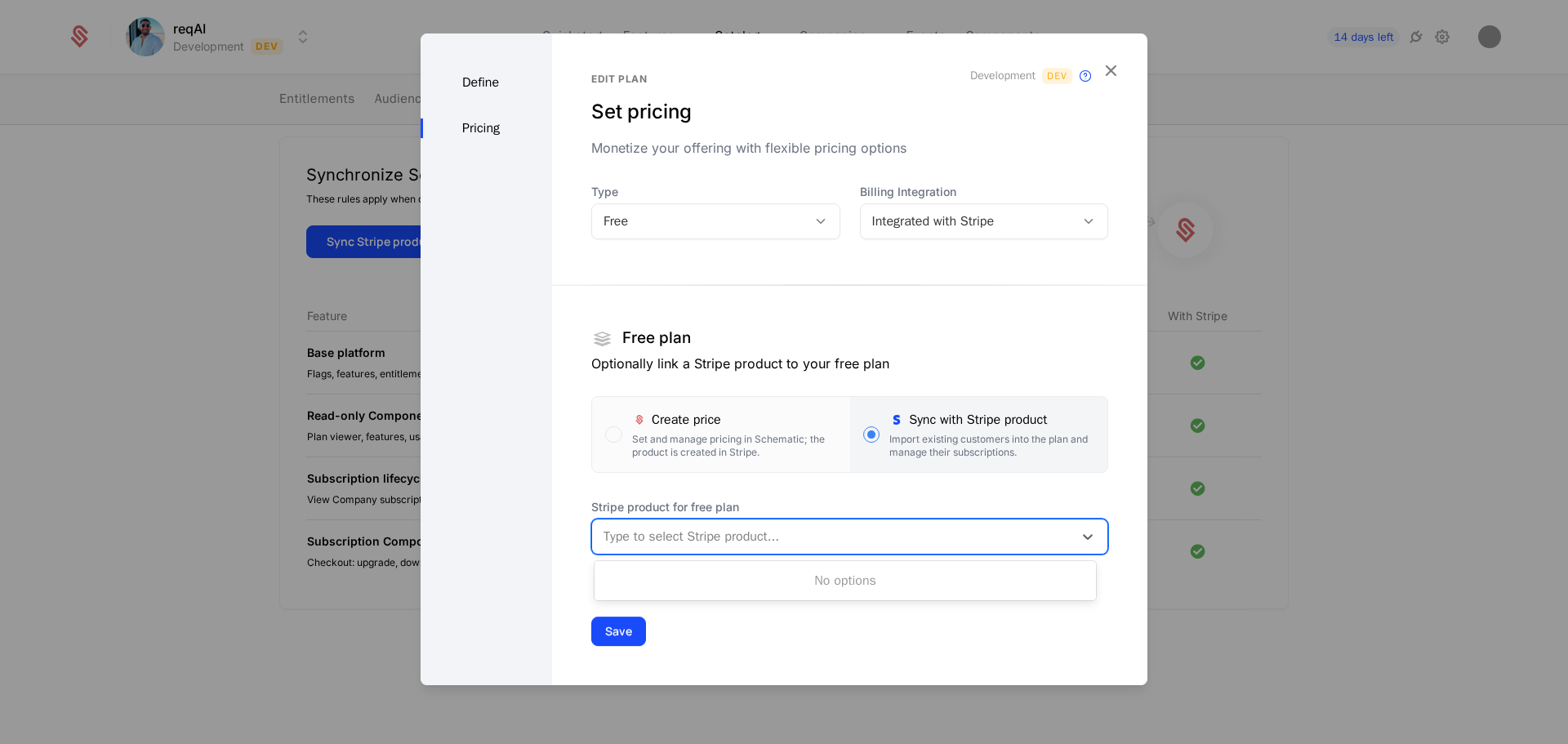 click at bounding box center (821, 221) 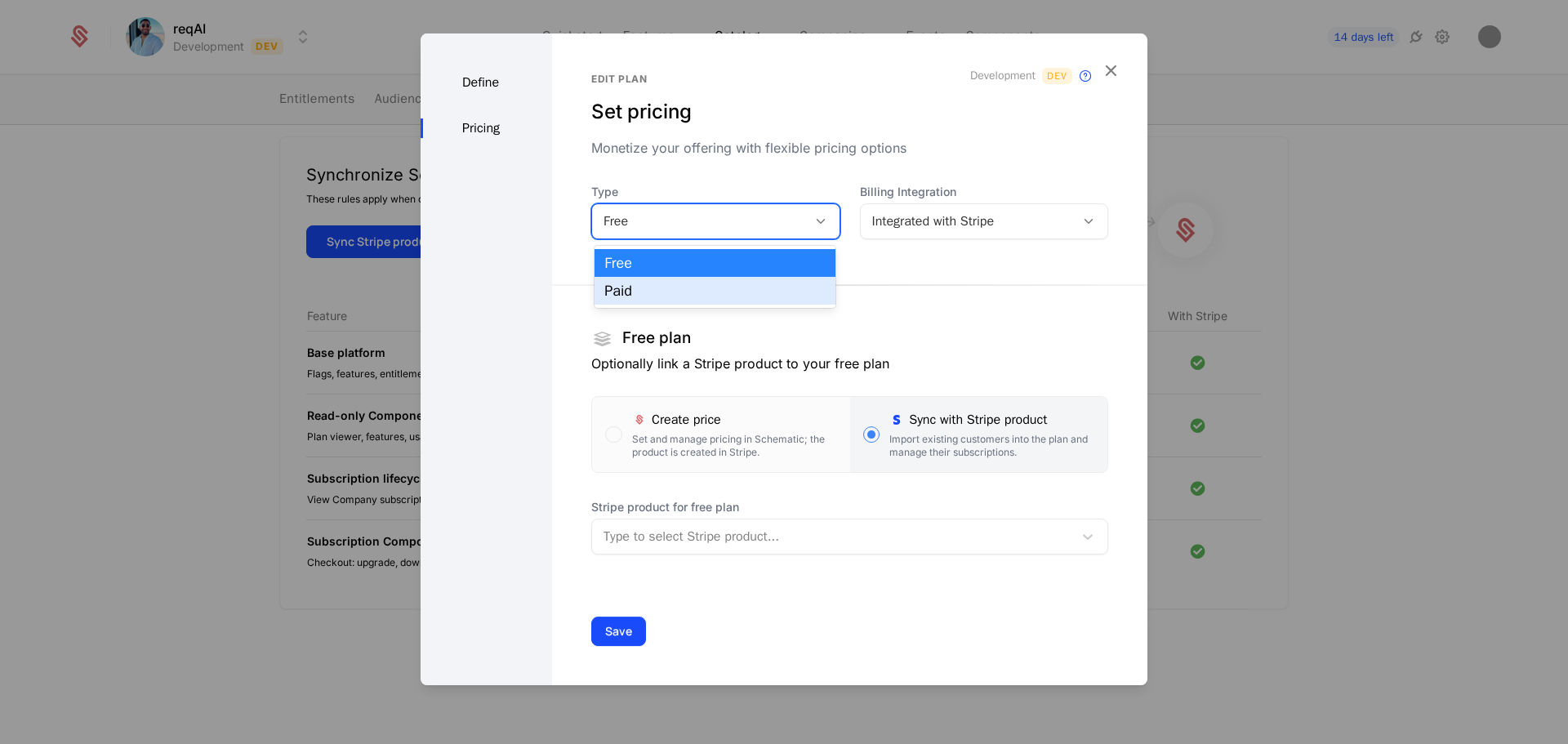 click on "Paid" at bounding box center [715, 291] 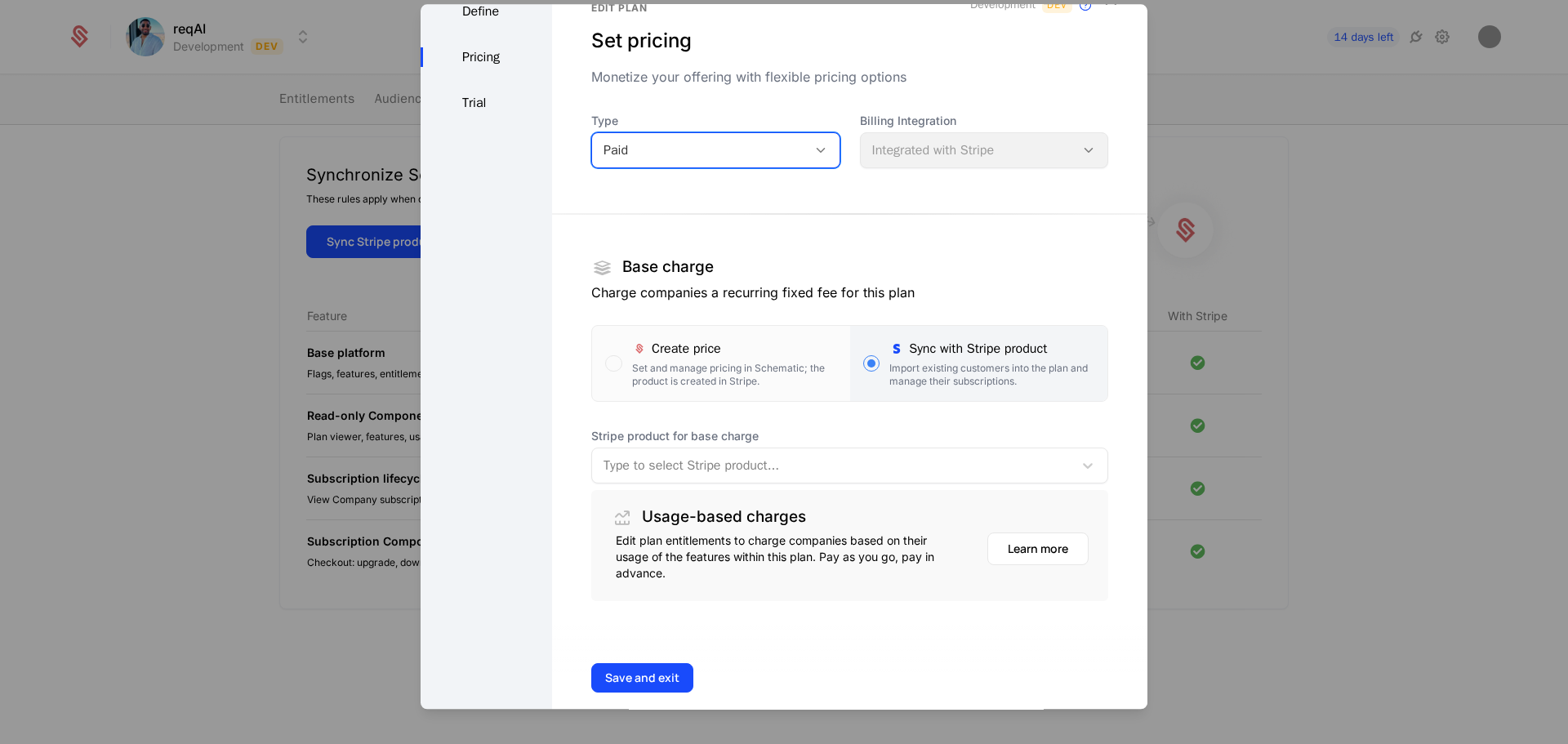 scroll, scrollTop: 65, scrollLeft: 0, axis: vertical 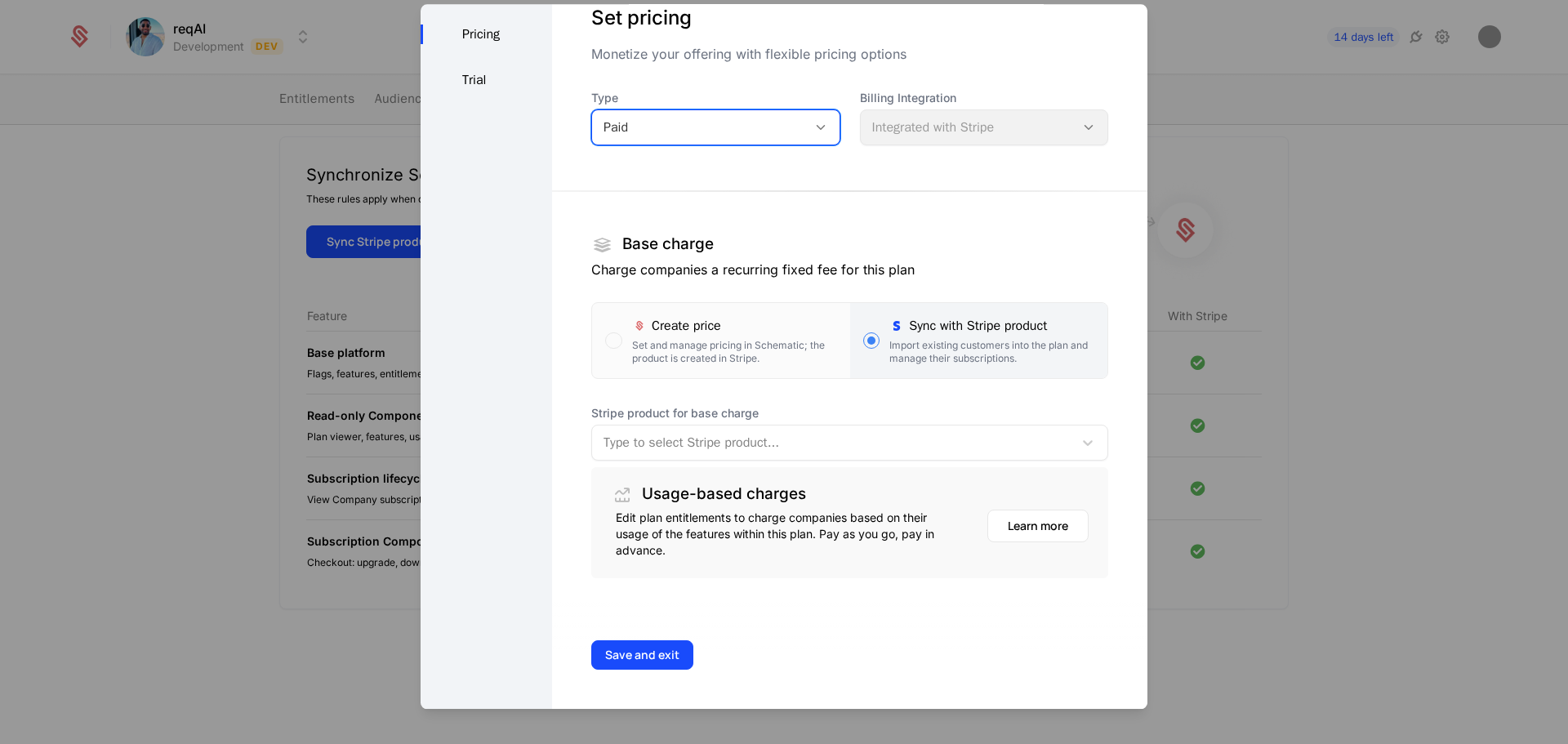 click at bounding box center [832, 443] 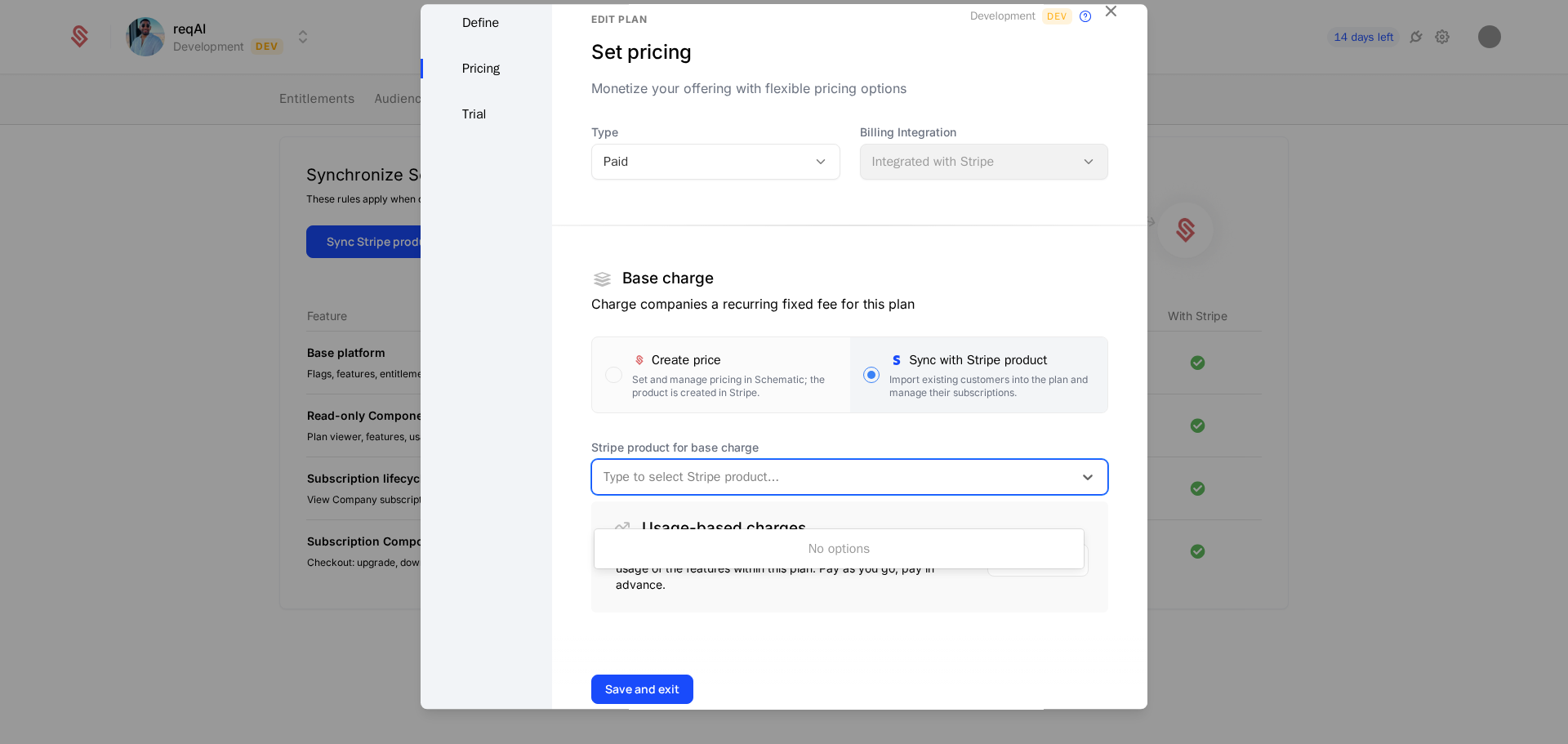 scroll, scrollTop: 0, scrollLeft: 0, axis: both 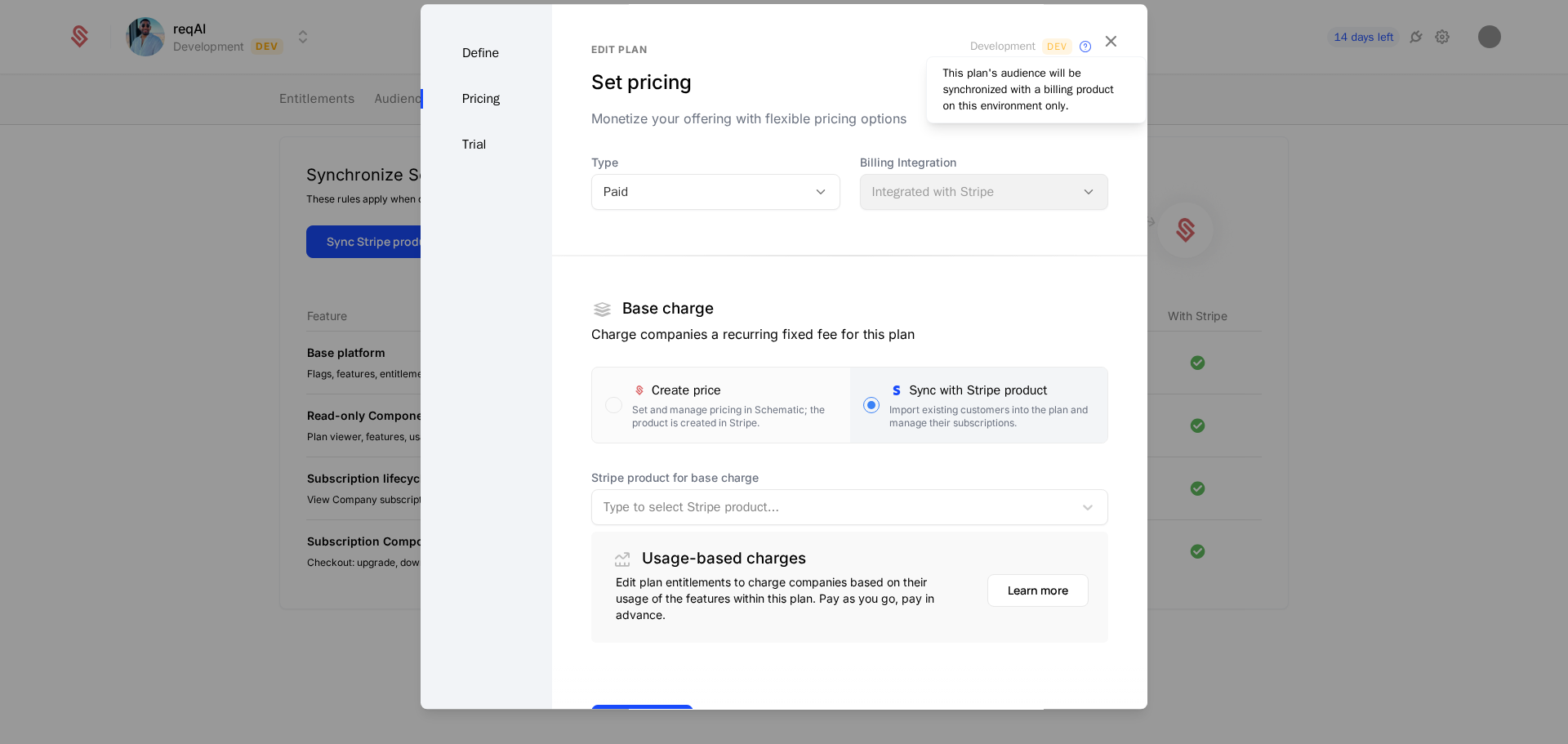 click at bounding box center [1085, 47] 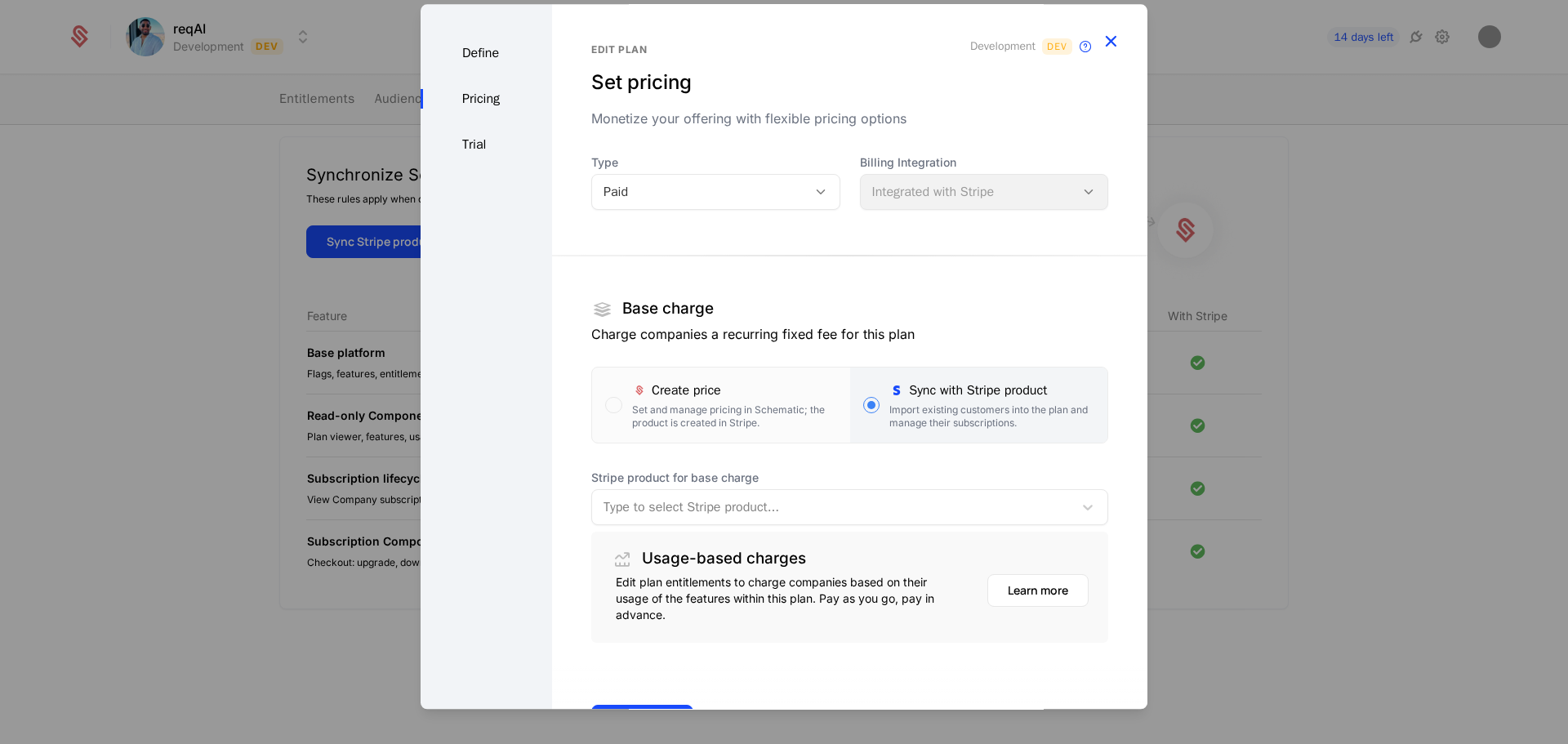 click at bounding box center [1111, 41] 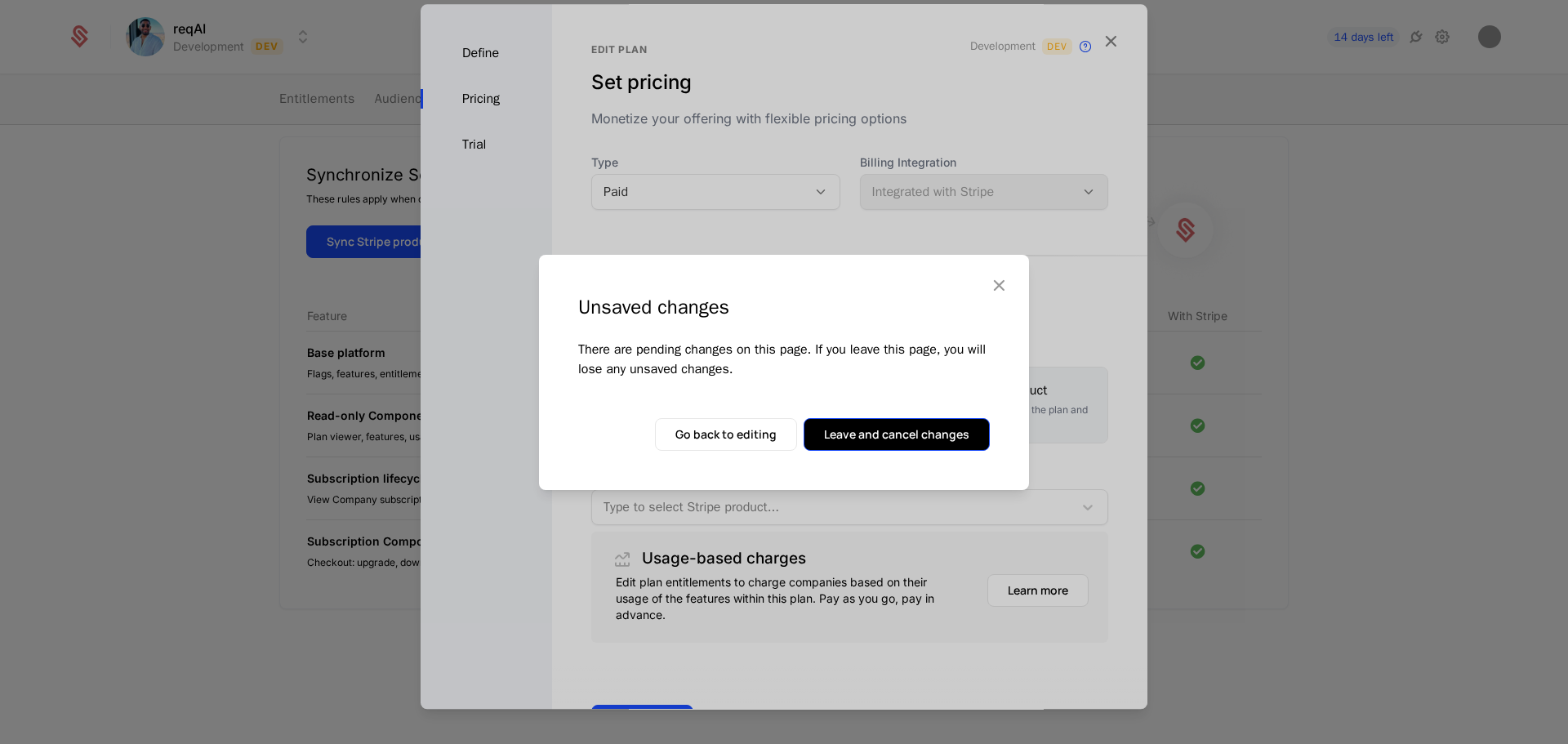 click on "Leave and cancel changes" at bounding box center [897, 434] 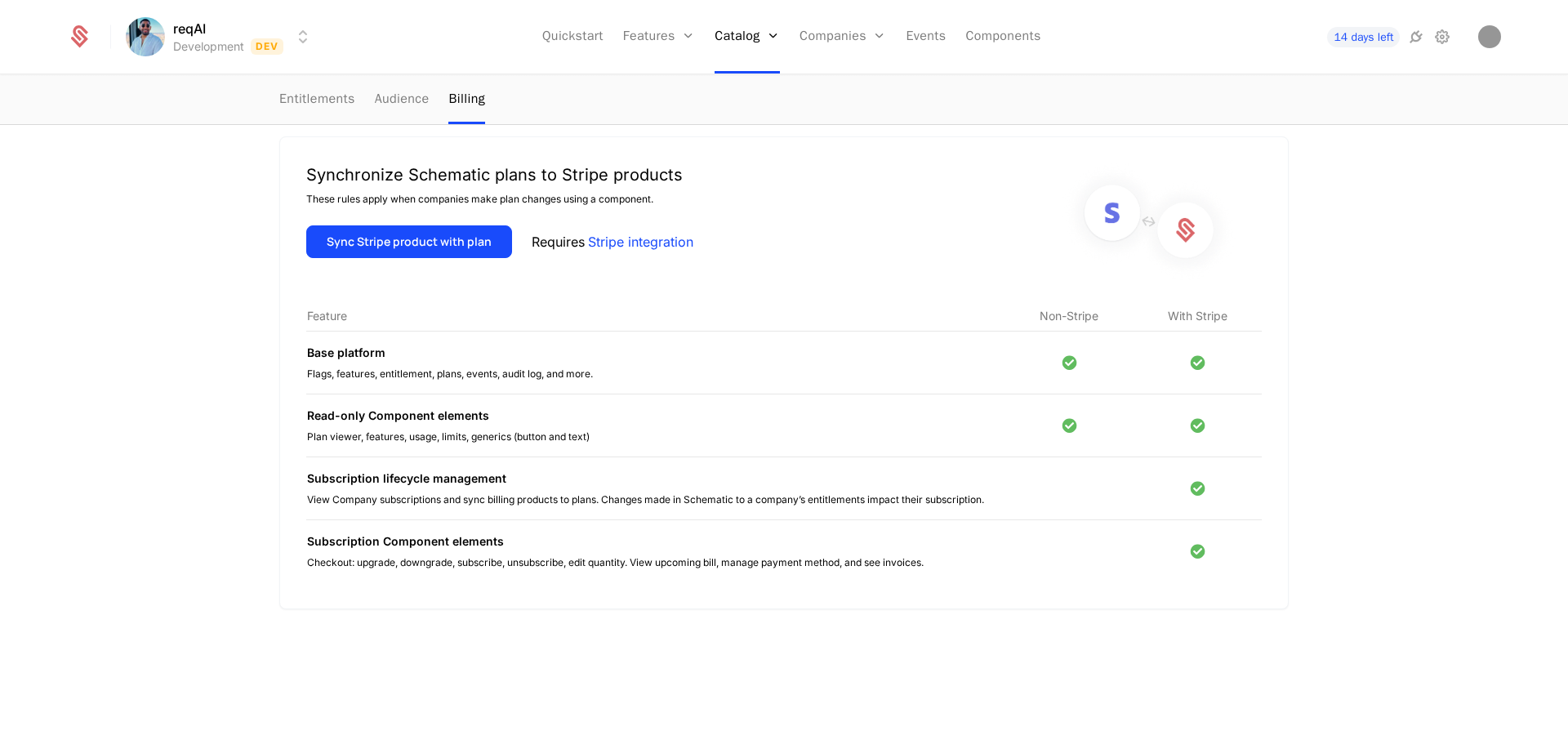 click on "Stripe integration" at bounding box center (640, 242) 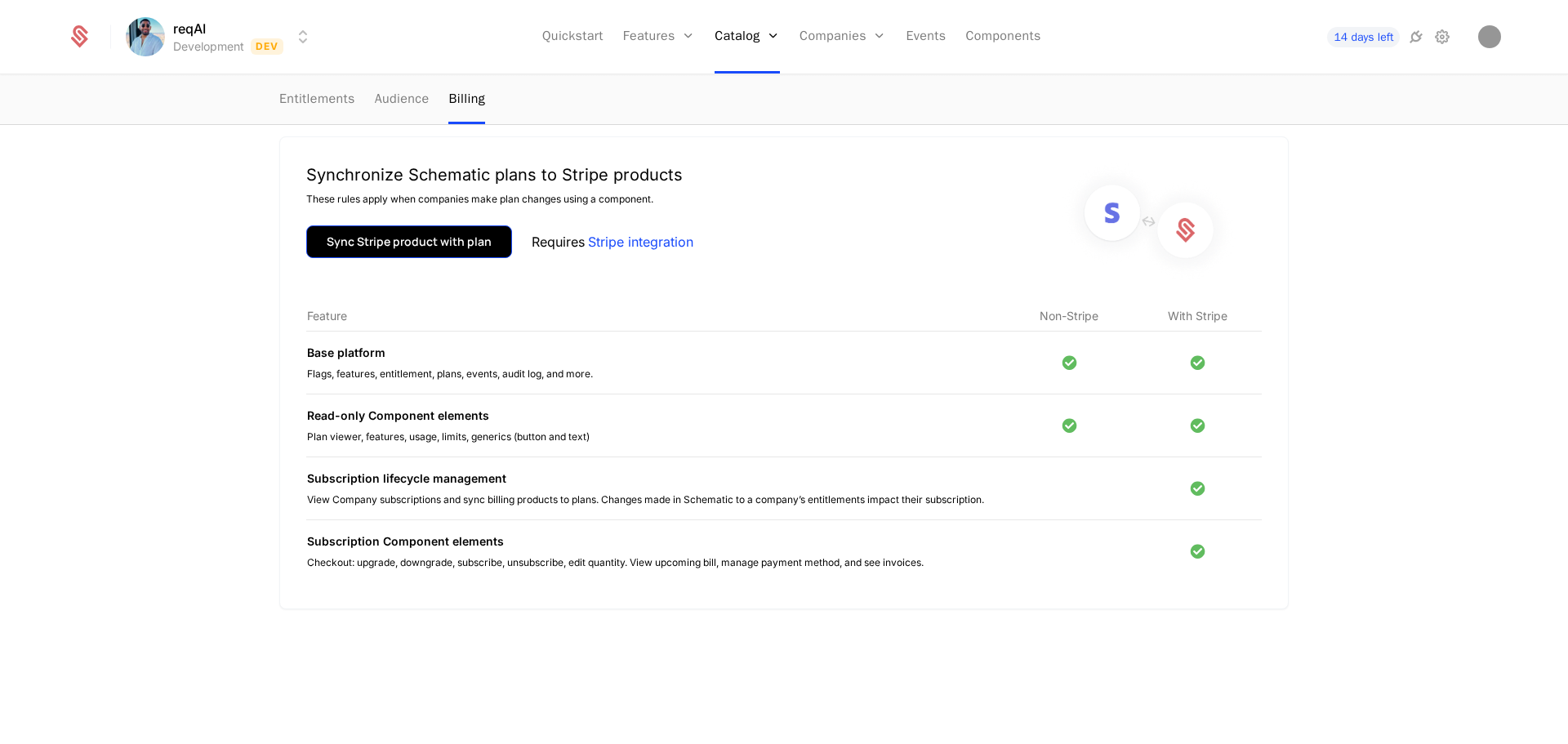 click on "Sync Stripe product with plan" at bounding box center [409, 242] 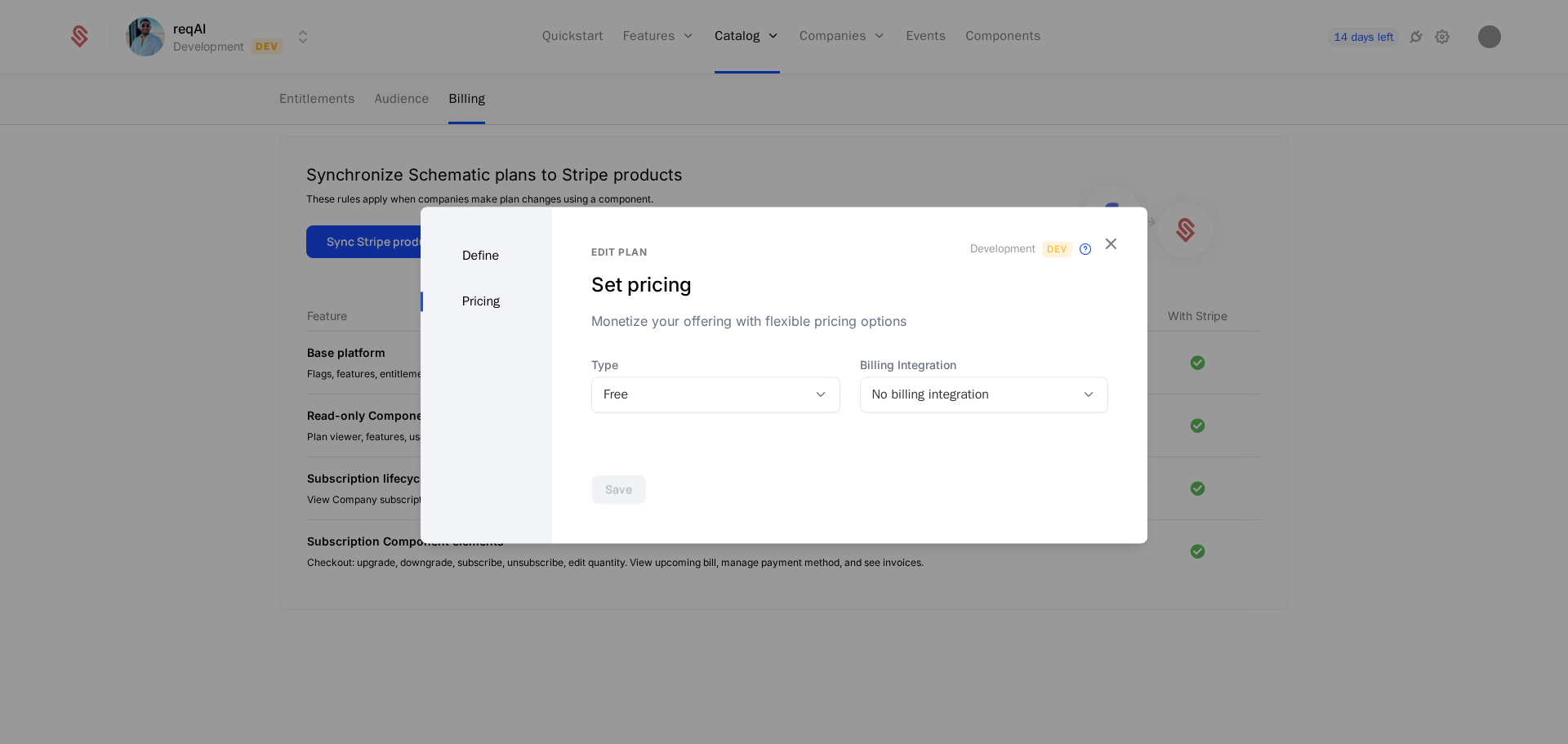 click on "Free" at bounding box center [699, 394] 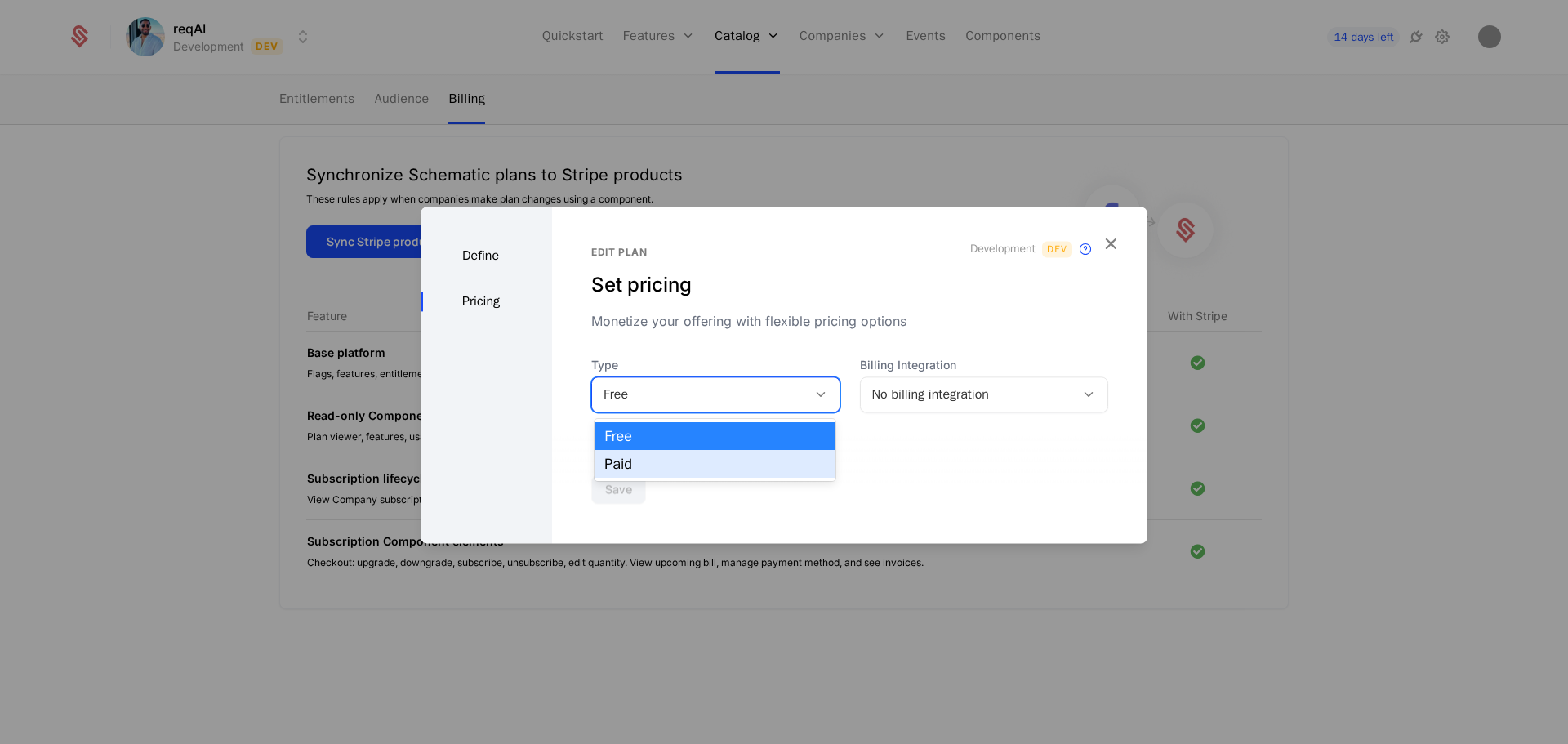 click on "Paid" at bounding box center (715, 464) 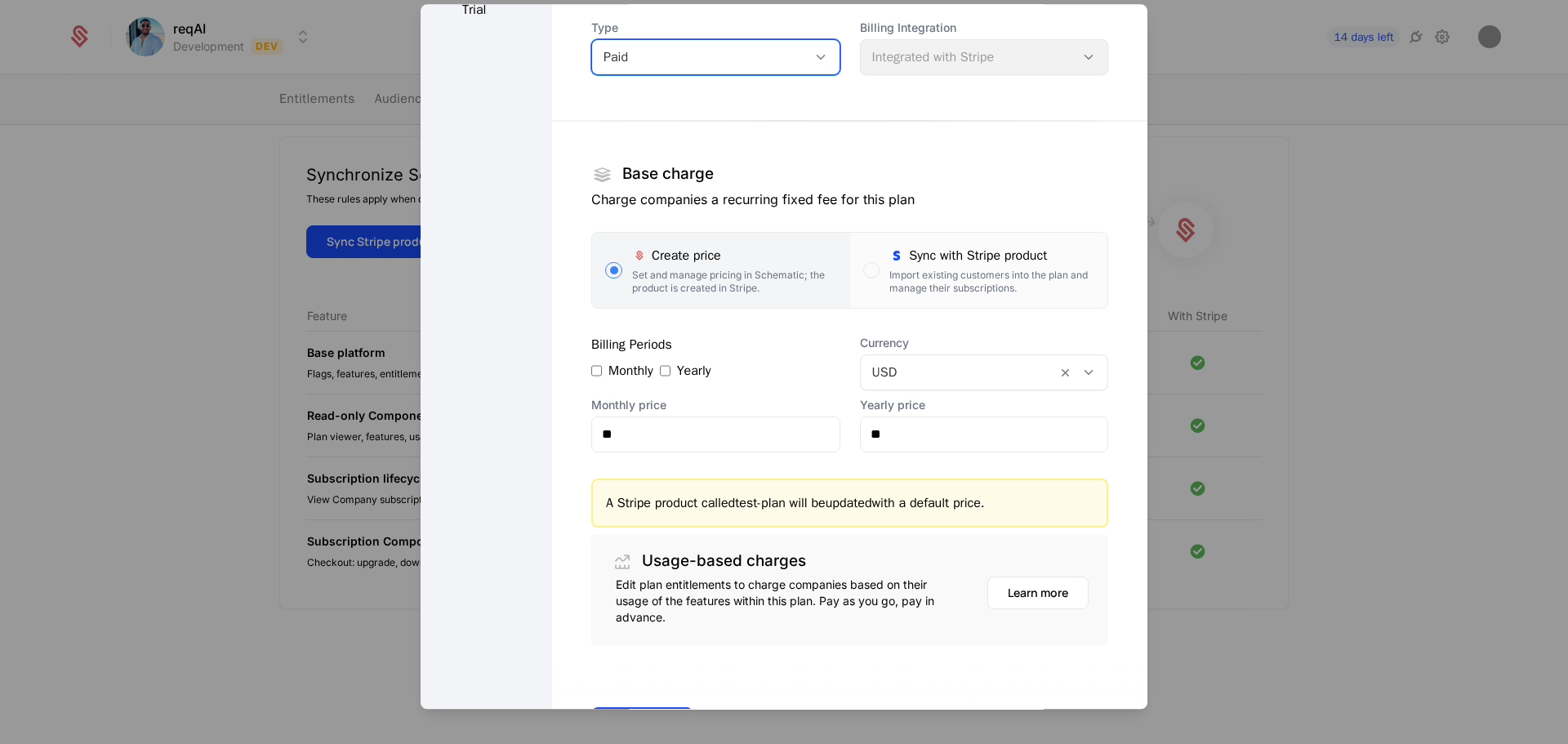 scroll, scrollTop: 163, scrollLeft: 0, axis: vertical 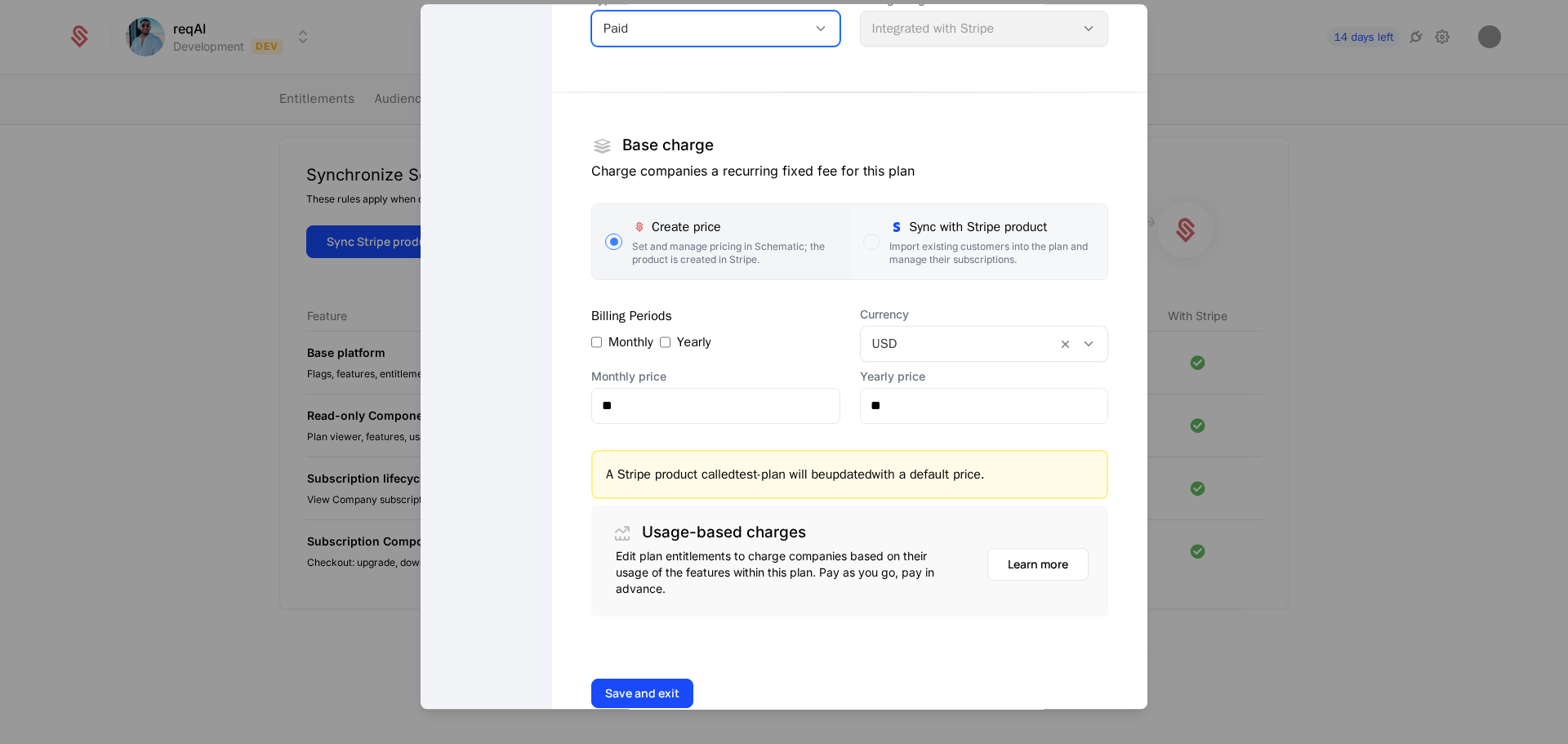 click on "Import existing customers into the plan and manage their subscriptions." at bounding box center (991, 253) 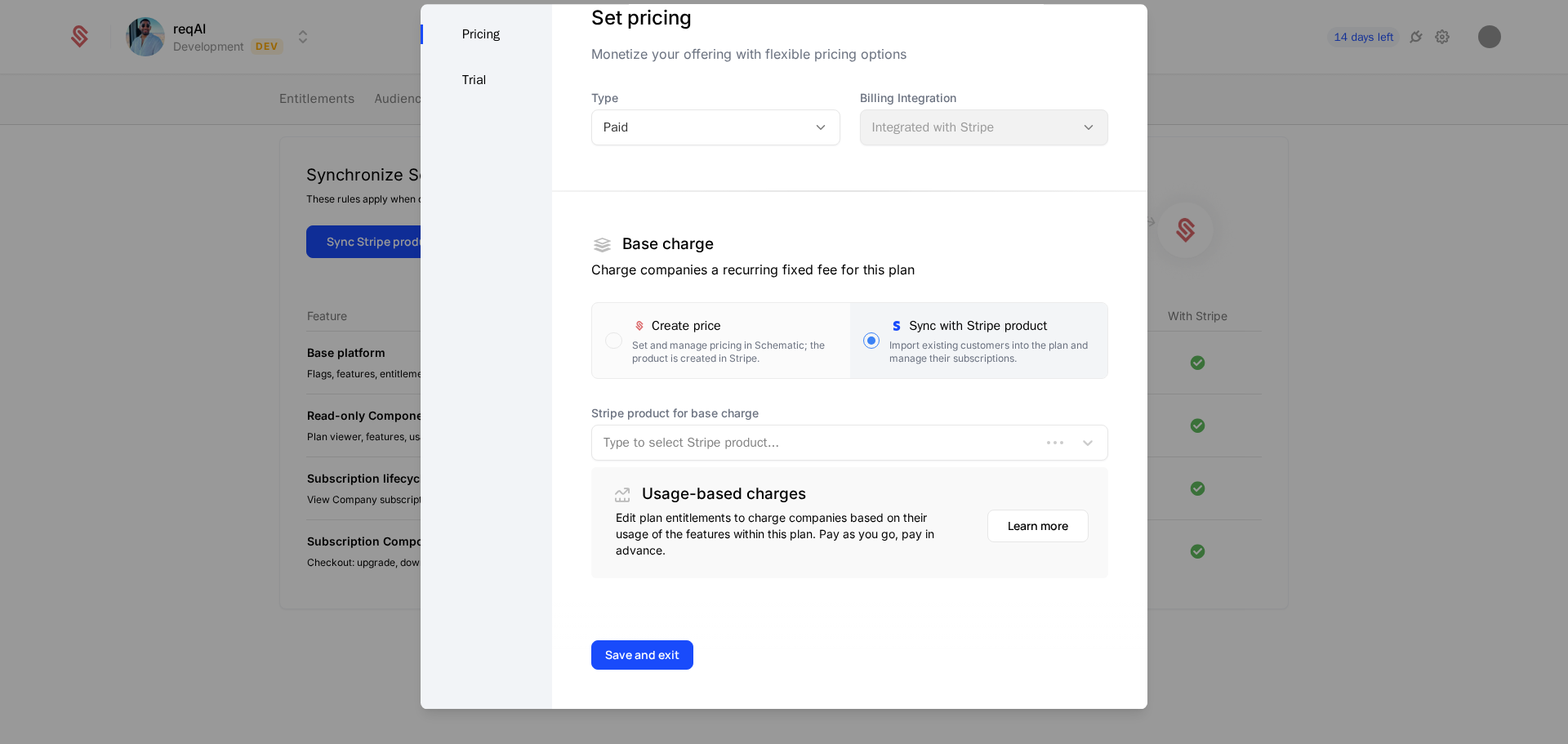 scroll, scrollTop: 65, scrollLeft: 0, axis: vertical 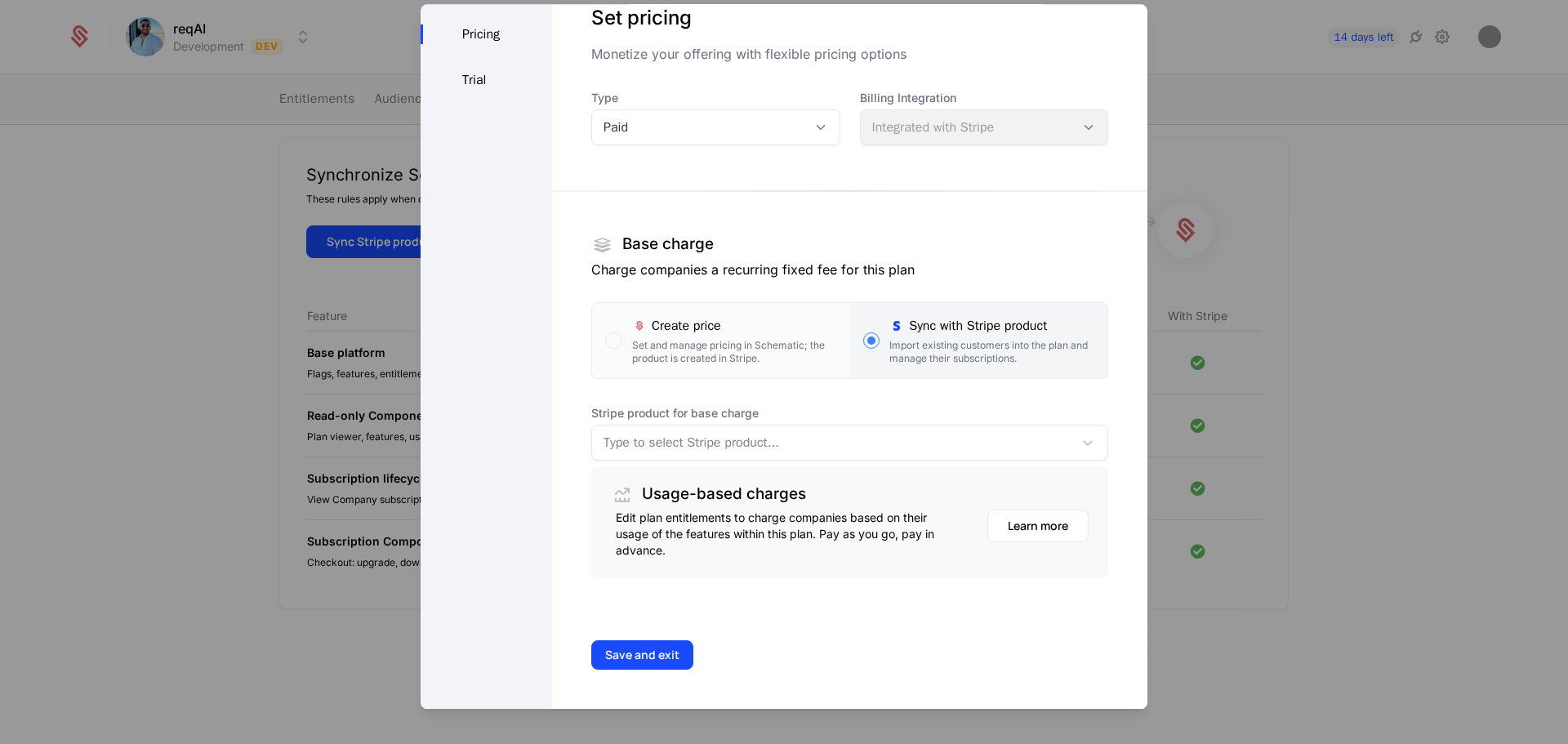 click at bounding box center [832, 443] 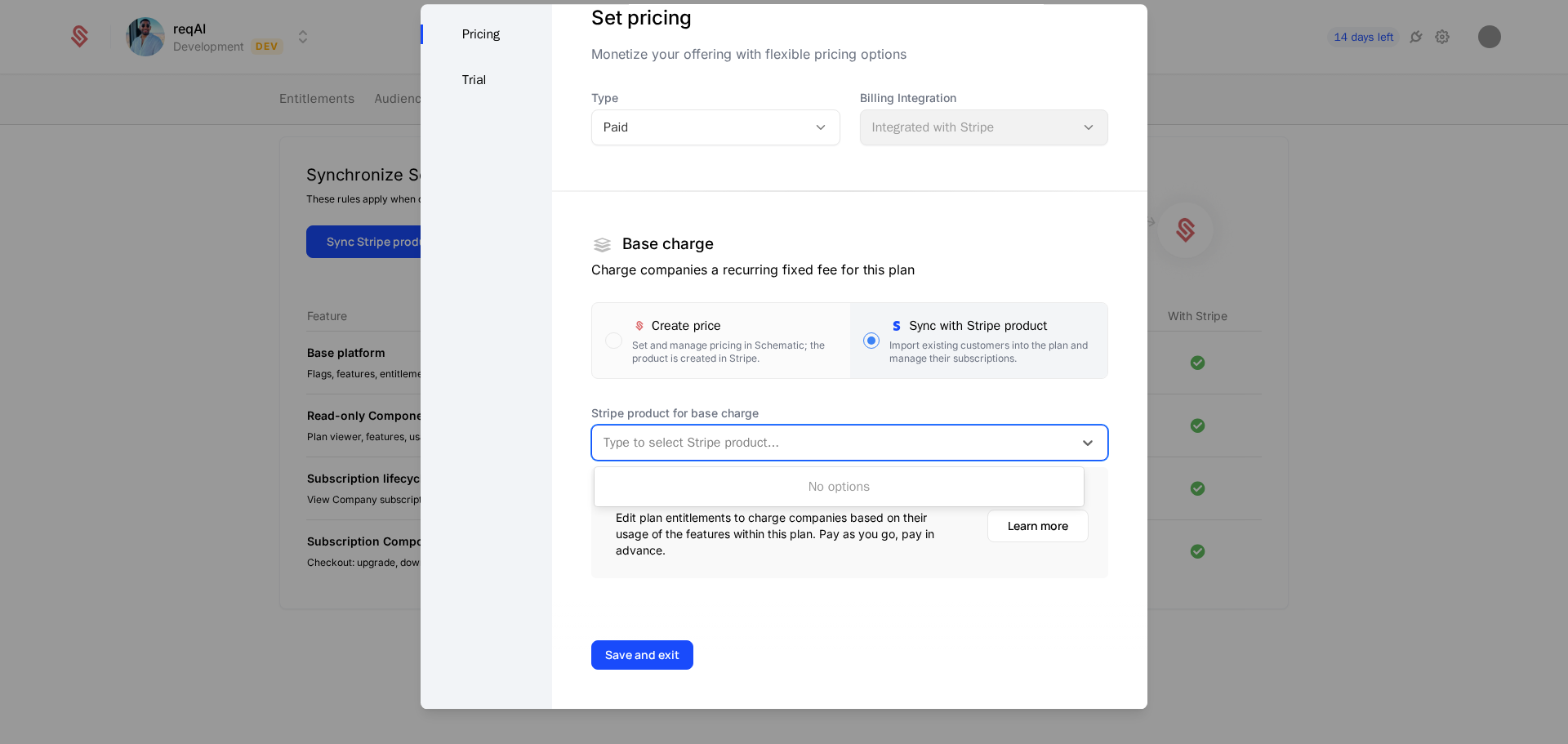 click at bounding box center (832, 443) 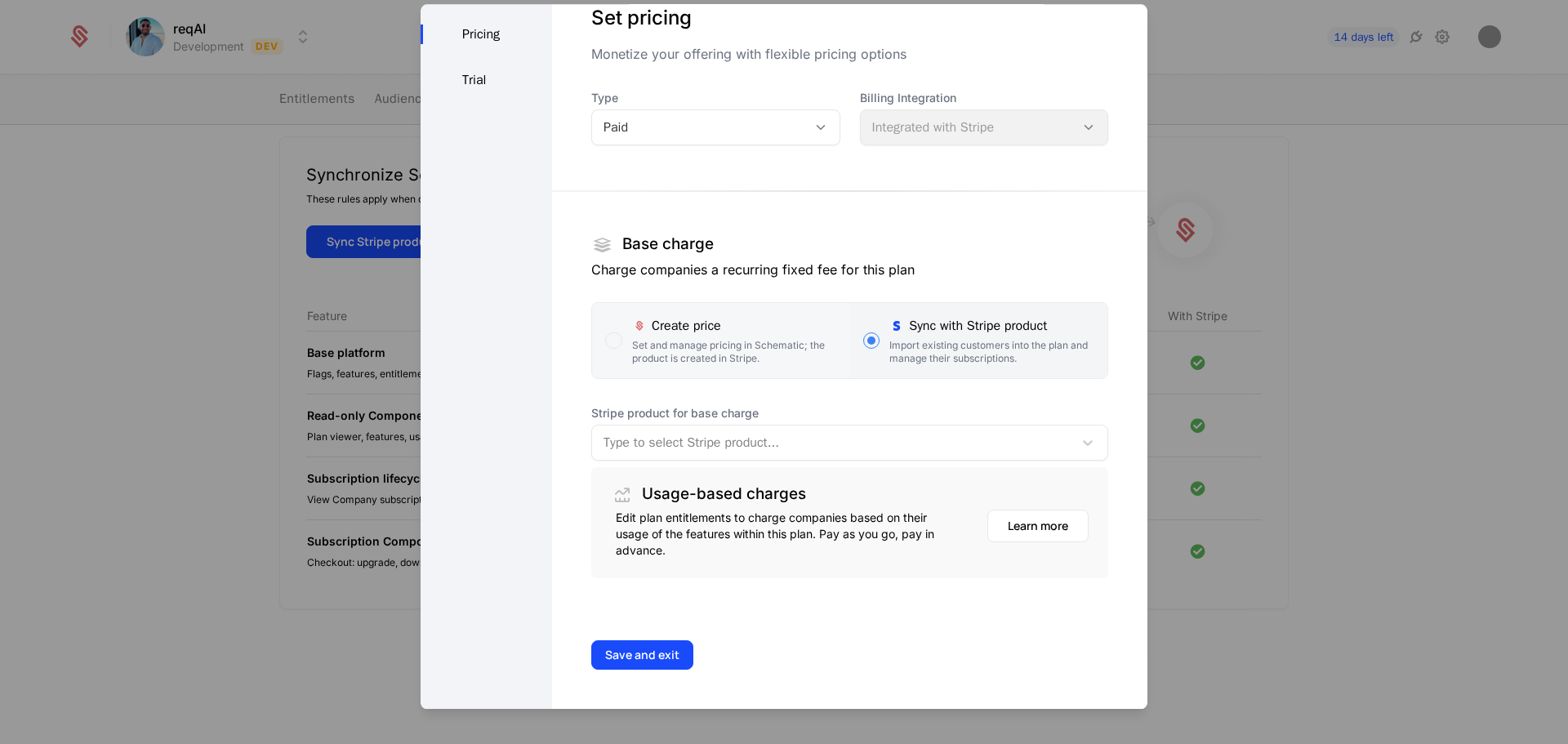 click on "Create price" at bounding box center [734, 326] 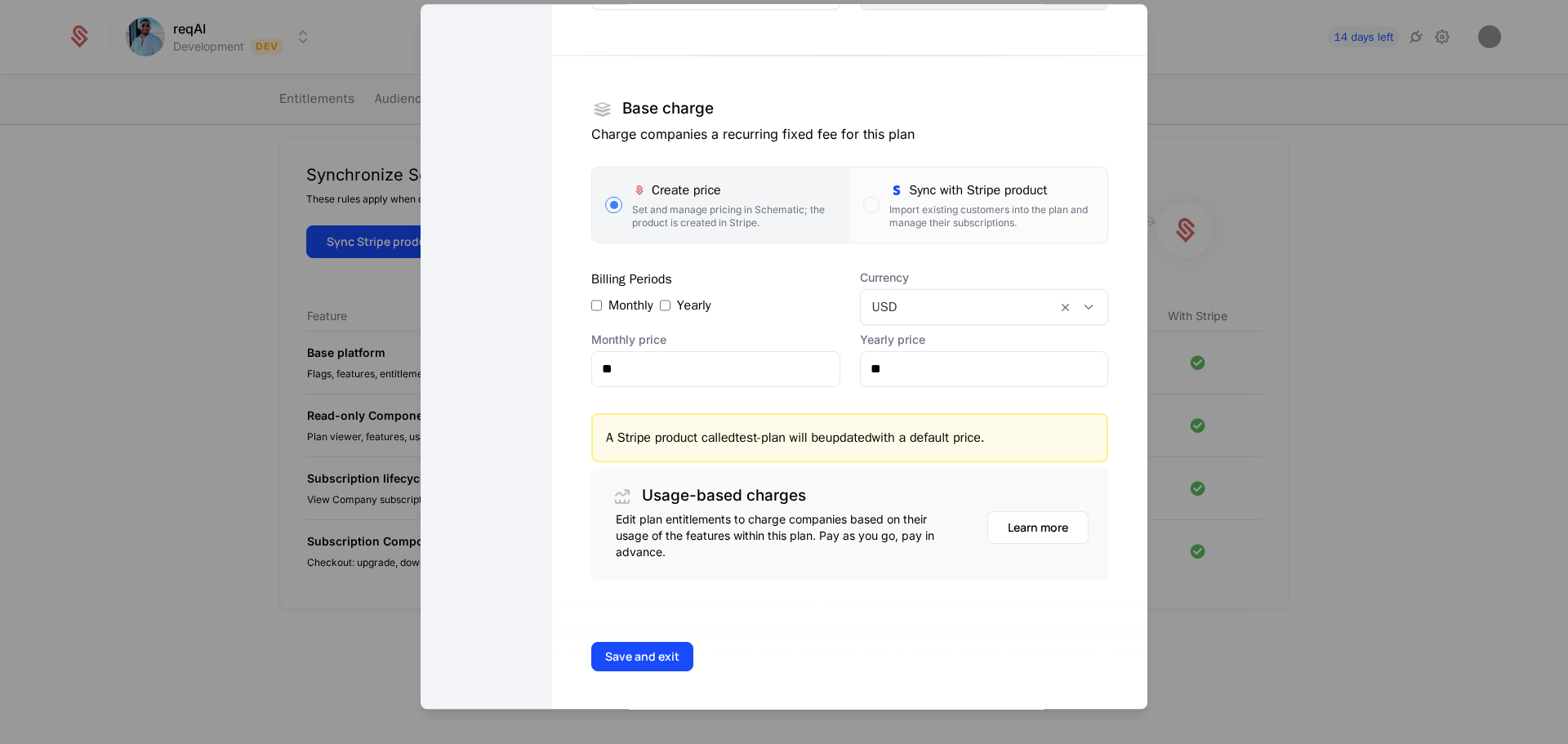 scroll, scrollTop: 202, scrollLeft: 0, axis: vertical 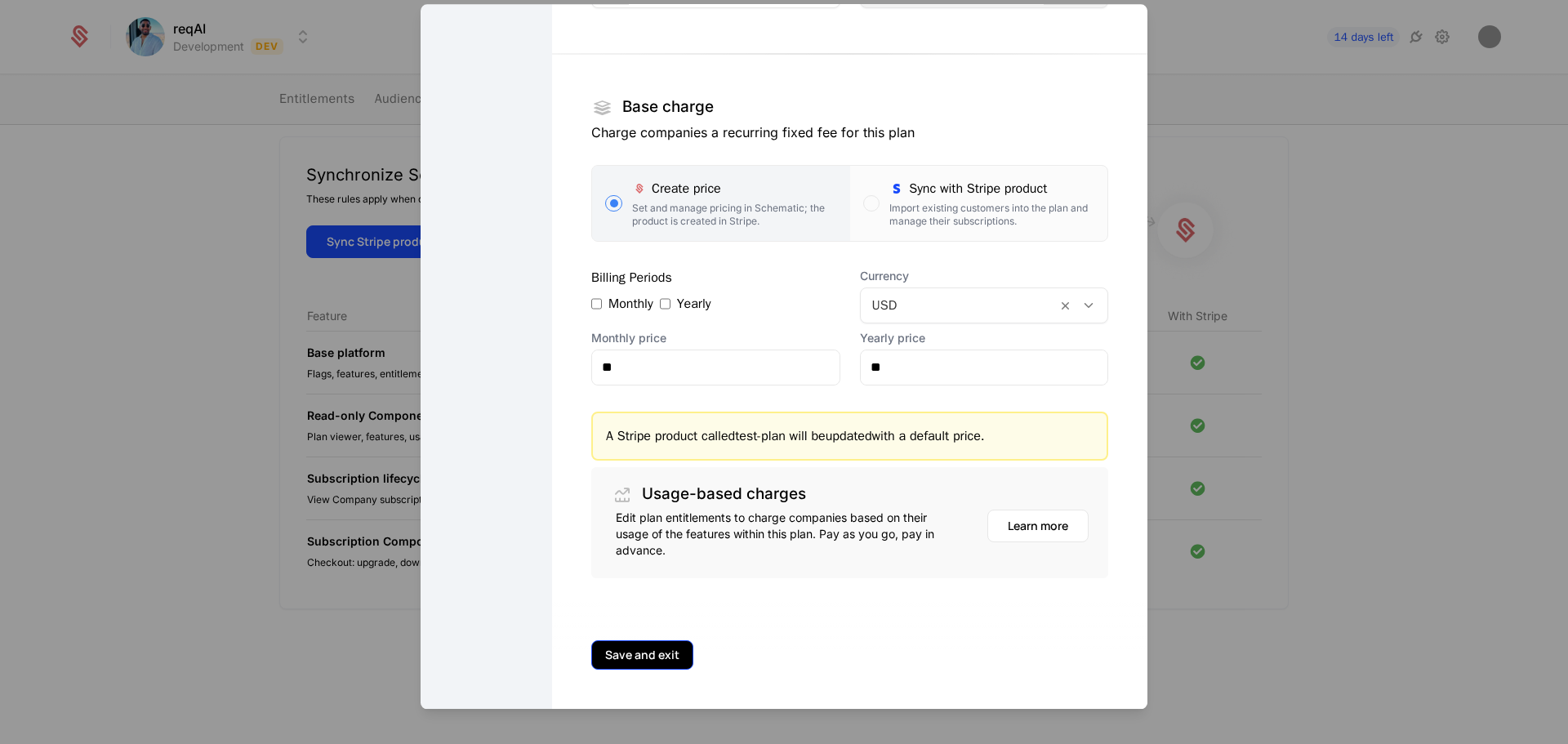 click on "Save and exit" at bounding box center [642, 655] 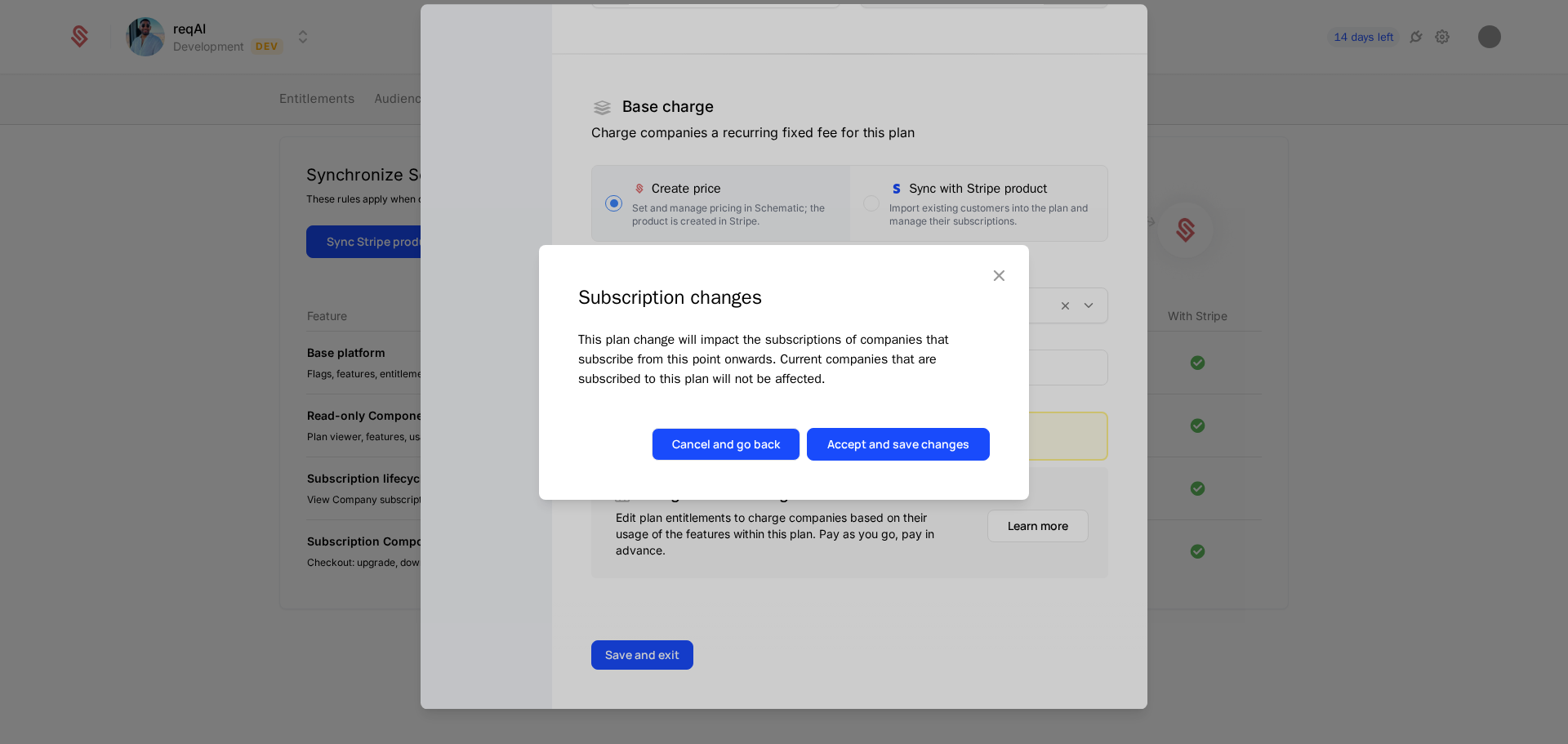 click on "Cancel and go back" at bounding box center [726, 444] 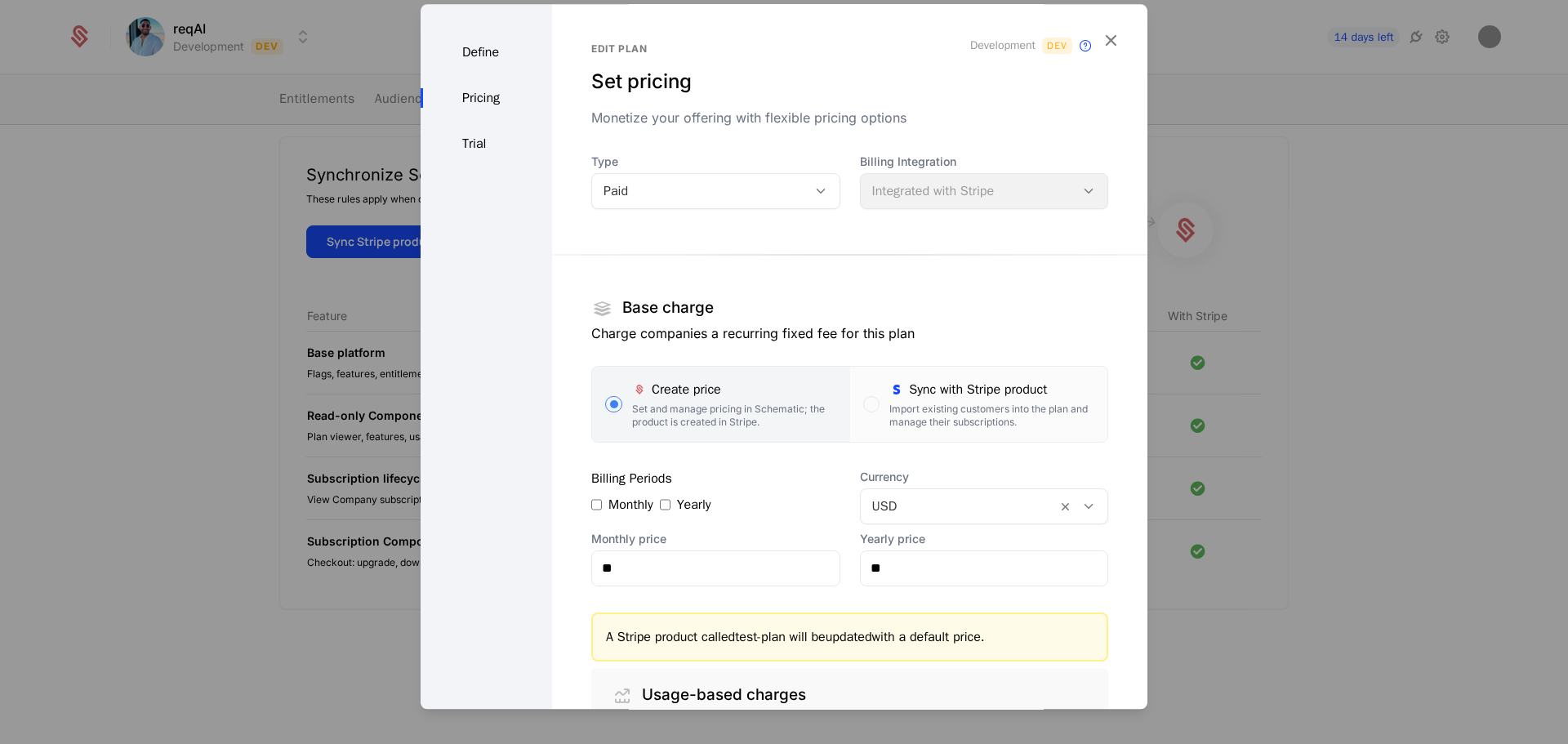 scroll, scrollTop: 0, scrollLeft: 0, axis: both 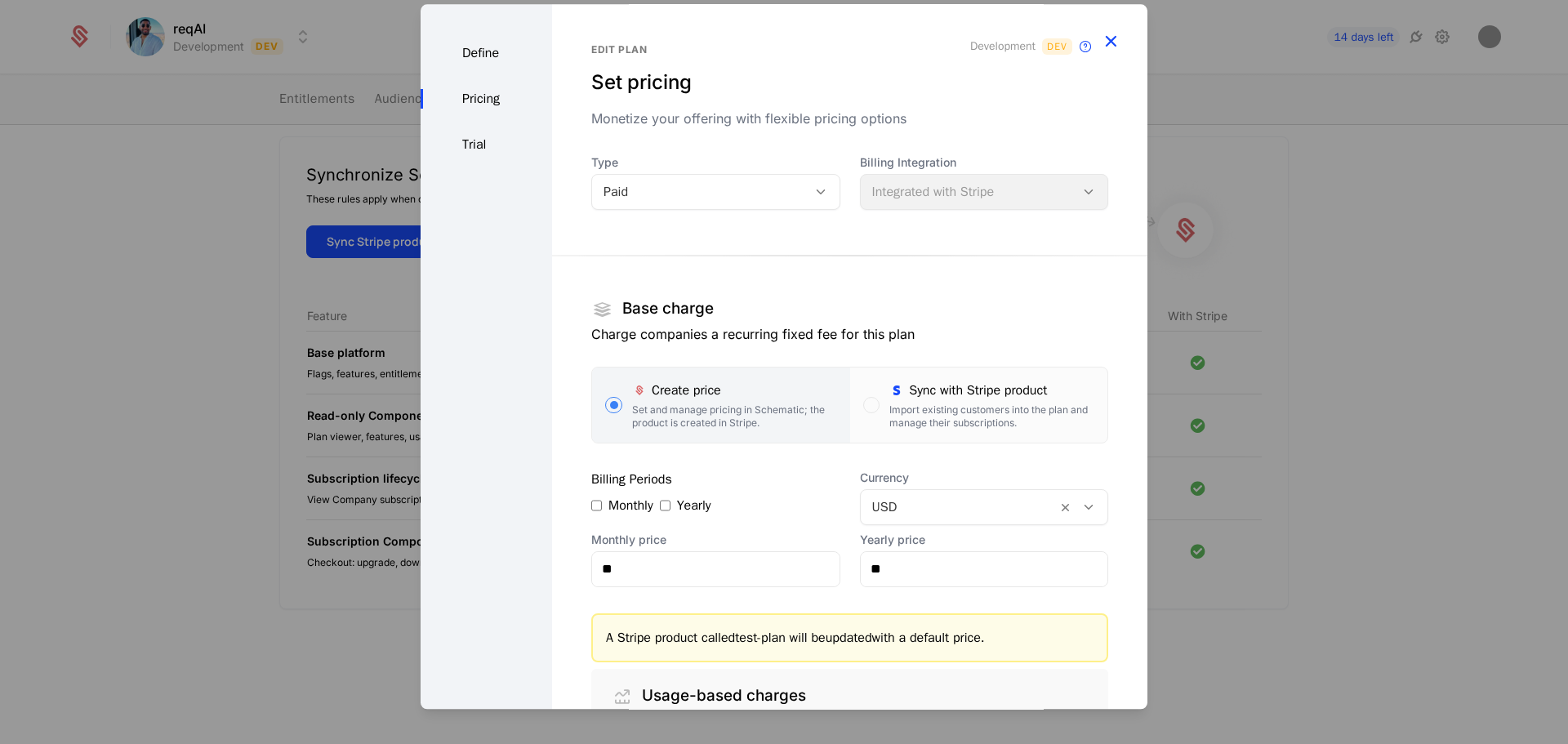 click at bounding box center (1111, 41) 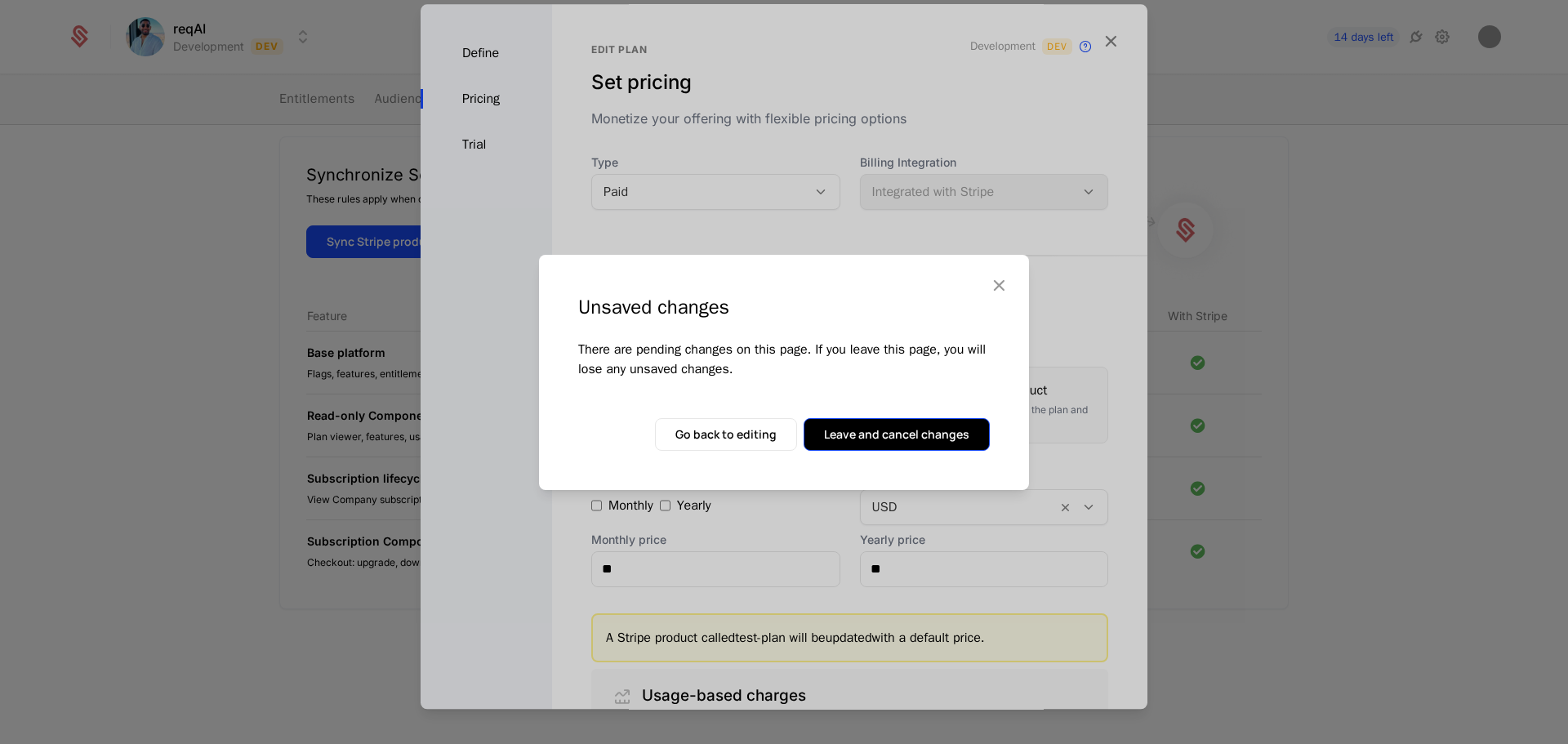 click on "Leave and cancel changes" at bounding box center (897, 434) 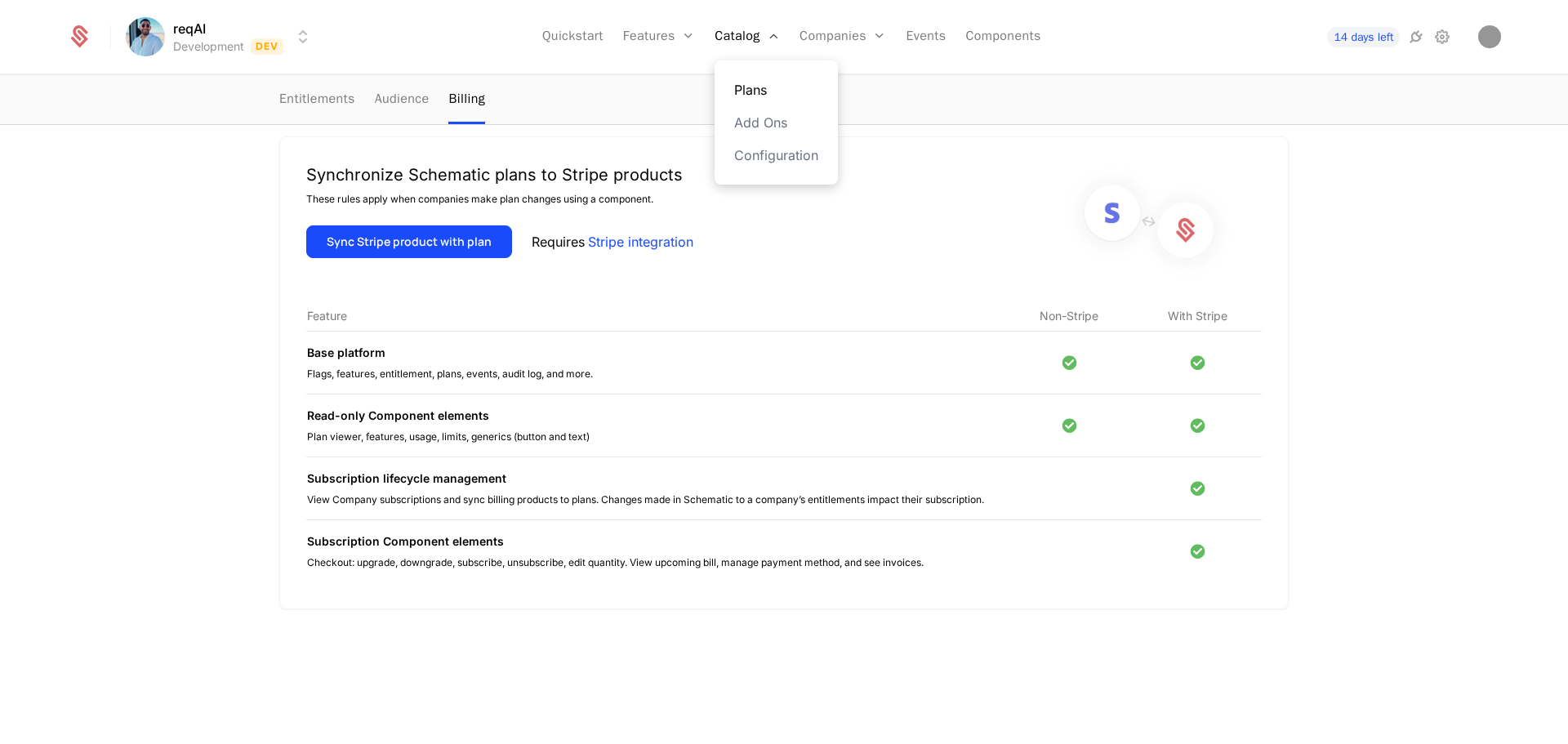 click on "Plans" at bounding box center [776, 90] 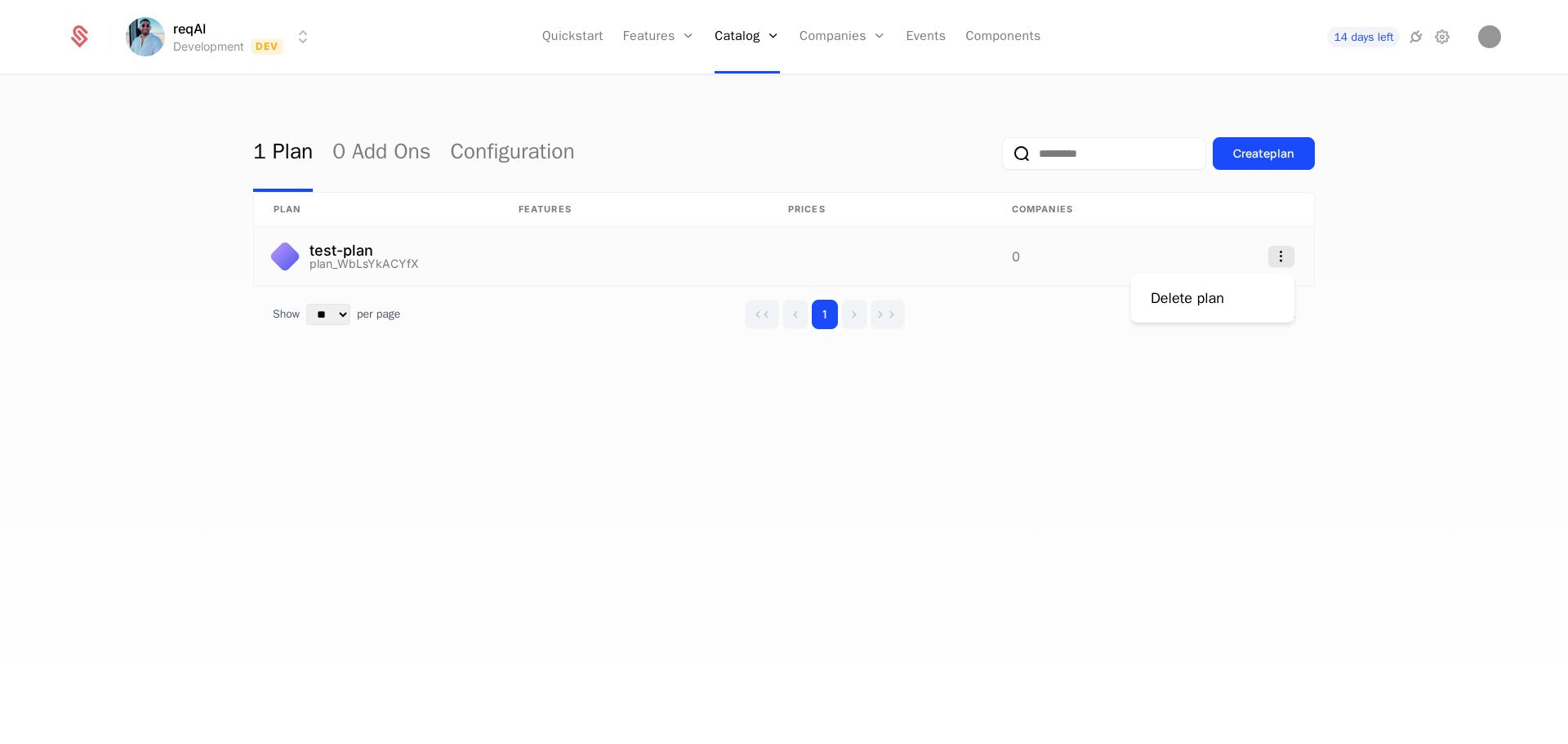 click on "reqAI Development Dev Quickstart Features Features Flags Catalog Plans Add Ons Configuration Companies Companies Users Events Components 14 days left 1 Plan 0 Add Ons Configuration Create  plan plan Features Prices Companies test-plan plan_WbLsYkACYfX 0 Show ** ** ** *** *** per page per page 1 1  to  1   of   1  of   1
Best Viewed on Desktop You're currently viewing this on a  mobile device . For the best experience,   we recommend using a desktop or larger screens , as the application isn't fully optimized for smaller resolutions just yet. Got it  Delete plan" at bounding box center (784, 372) 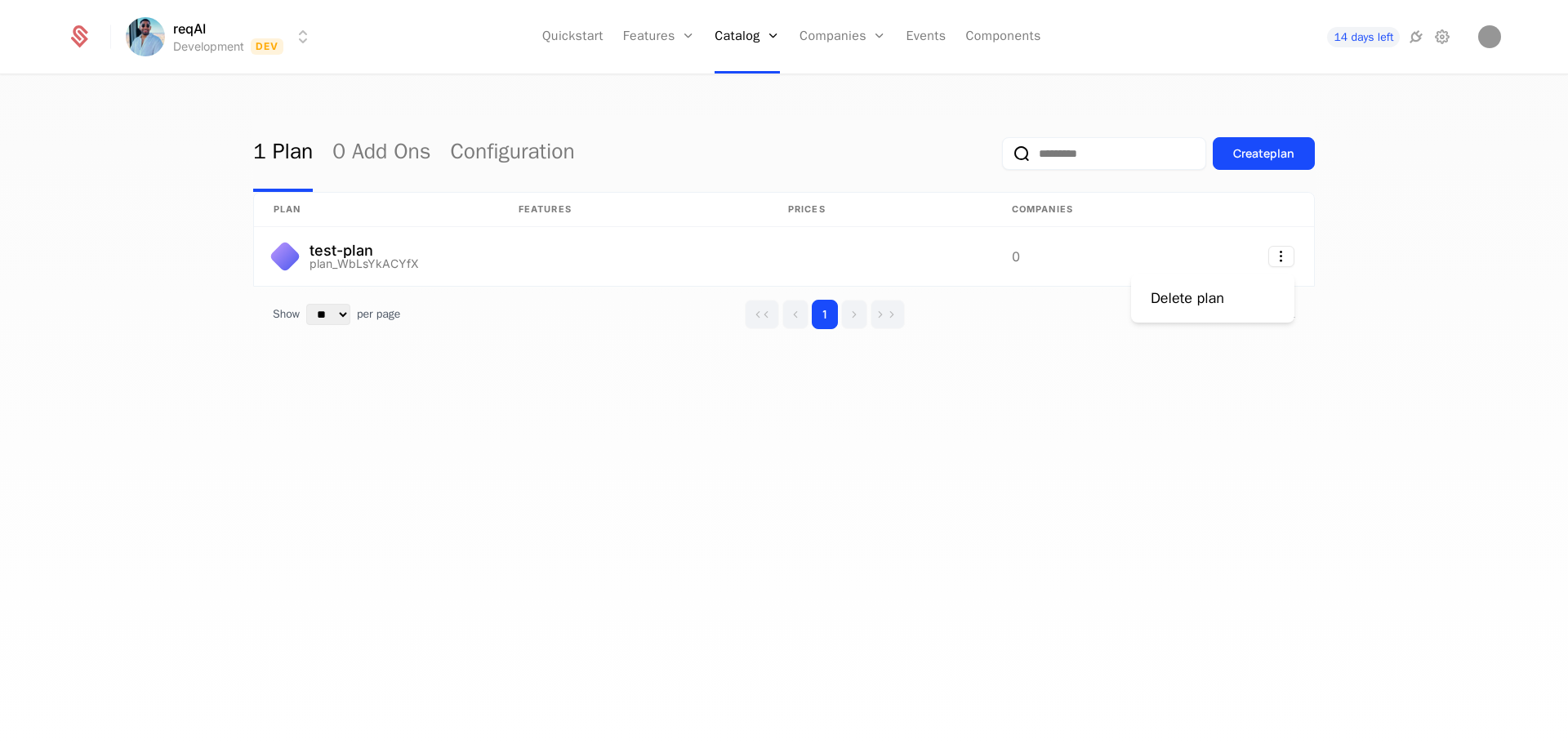 click on "Delete plan" at bounding box center (1213, 298) 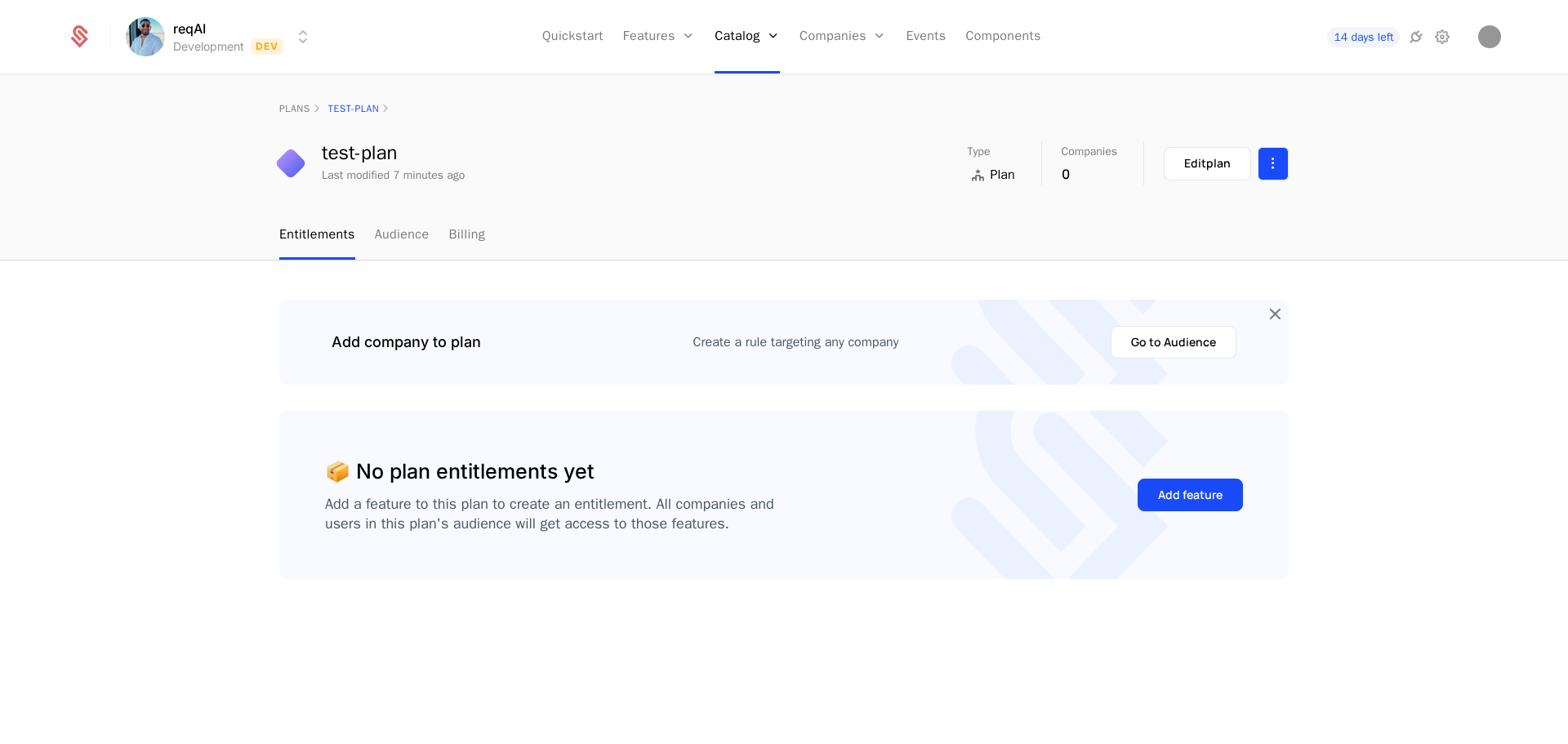 click on "reqAI Development Dev Quickstart Features Features Flags Catalog Plans Add Ons Configuration Companies Companies Users Events Components 14 days left plans test-plan test-plan Last modified 7 minutes ago Type Plan Companies 0 Edit  plan Entitlements Audience Billing Add company to plan Create a rule targeting any company Go to Audience 📦 No plan entitlements yet Add a feature to this plan to create an entitlement. All companies and users in this plan's audience will get access to those features. Add feature
Best Viewed on Desktop You're currently viewing this on a  mobile device . For the best experience,   we recommend using a desktop or larger screens , as the application isn't fully optimized for smaller resolutions just yet. Got it" at bounding box center (784, 372) 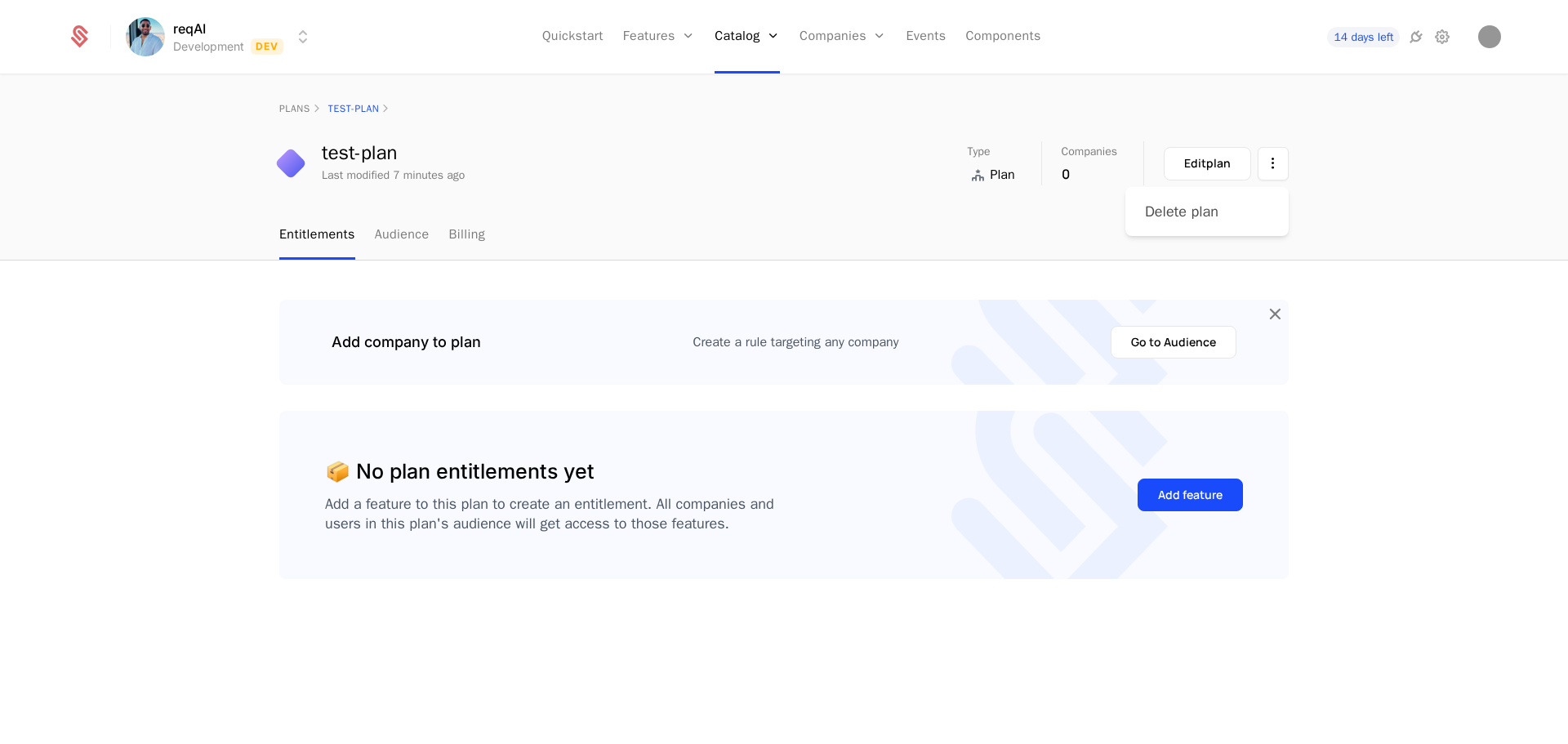 click on "Delete plan" at bounding box center (1182, 212) 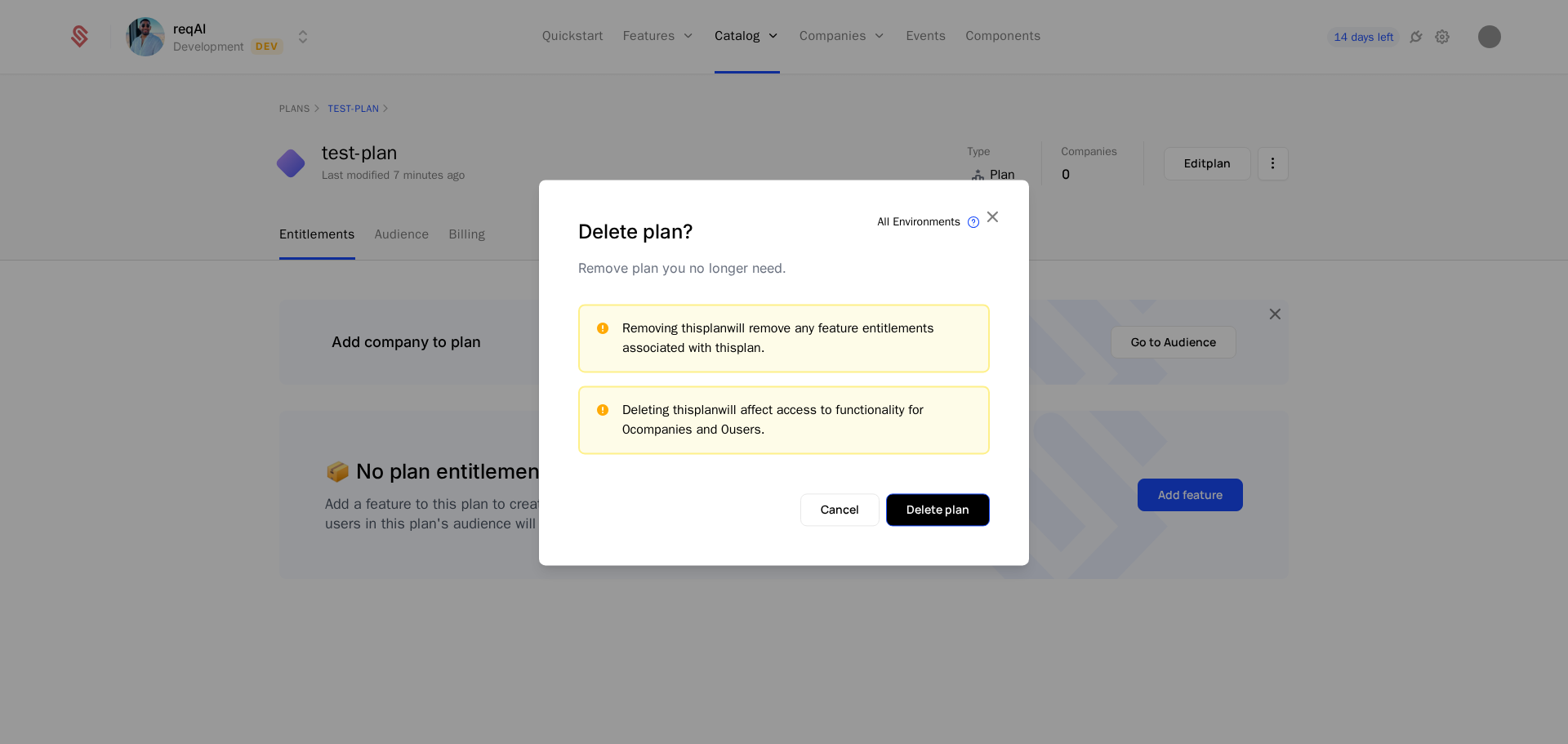 click on "Delete plan" at bounding box center (938, 510) 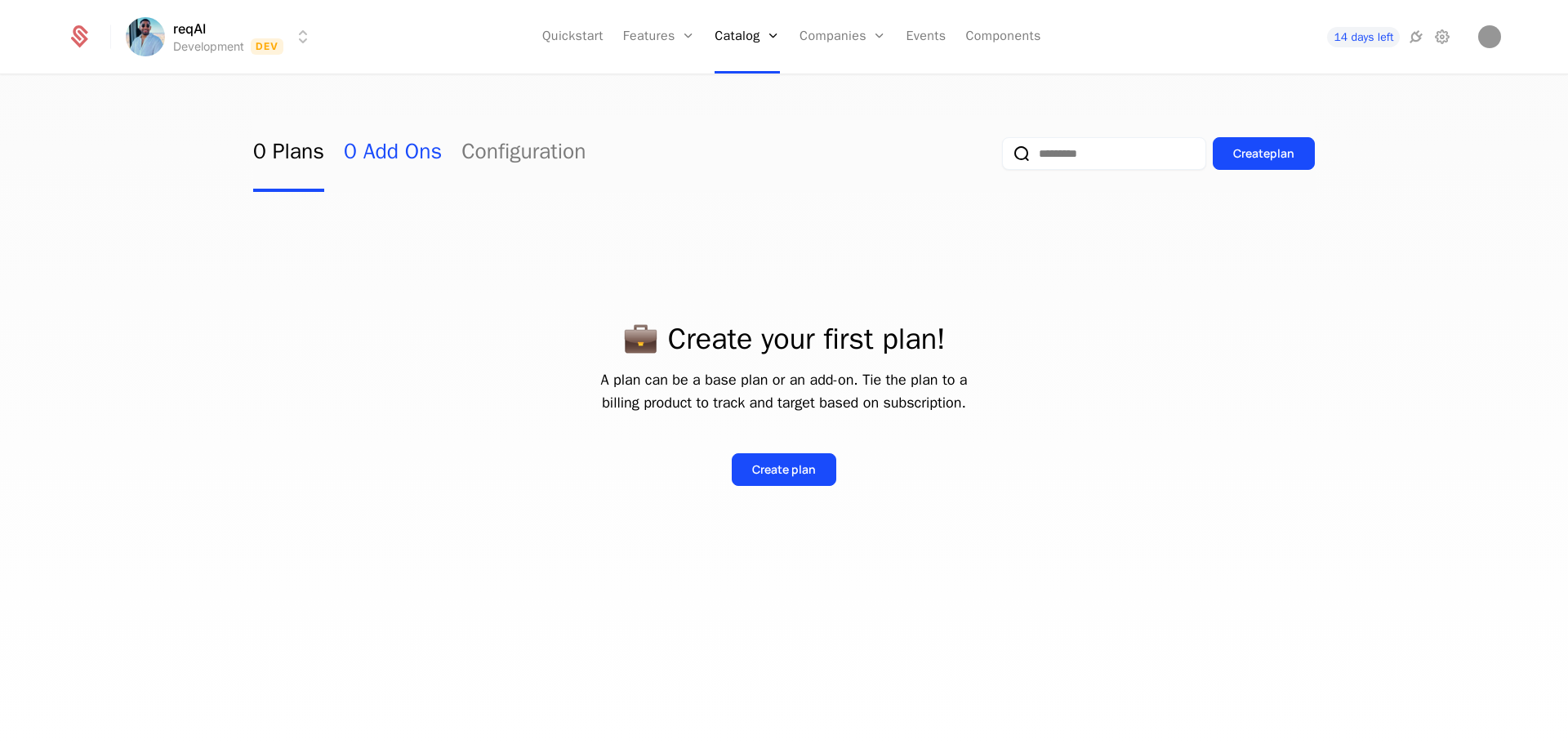 click on "0 Add Ons" at bounding box center (393, 154) 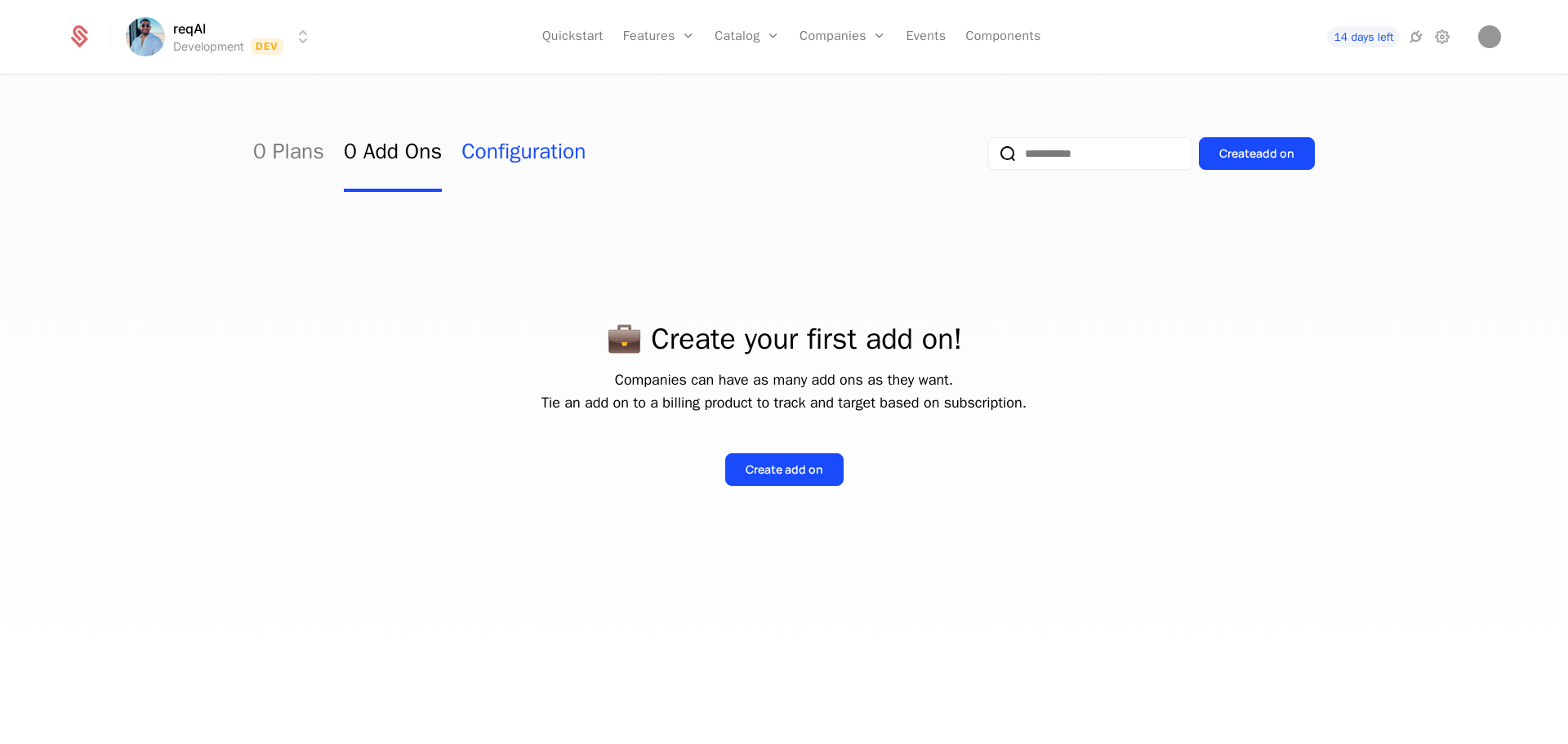 click on "Configuration" at bounding box center [523, 154] 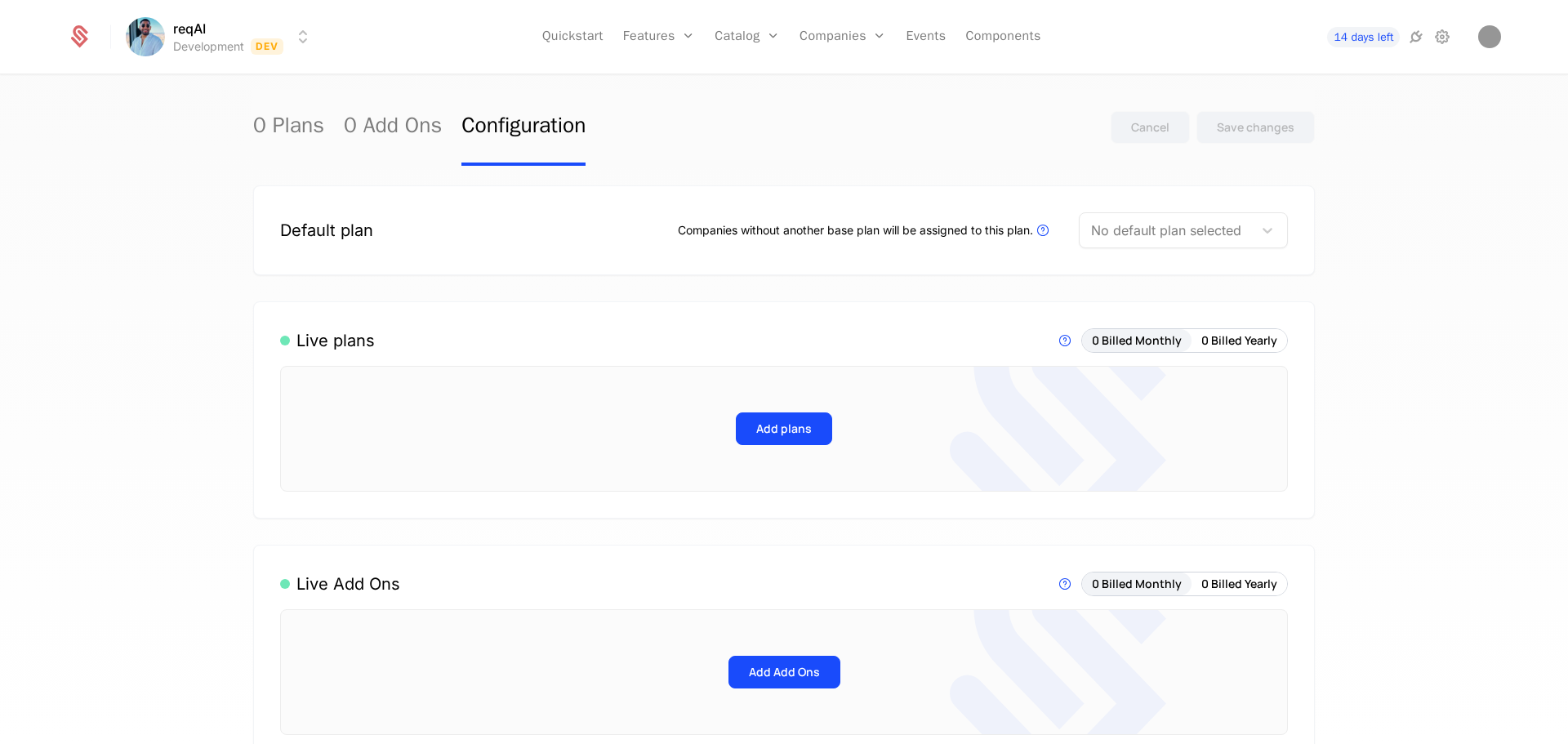 click at bounding box center (1166, 230) 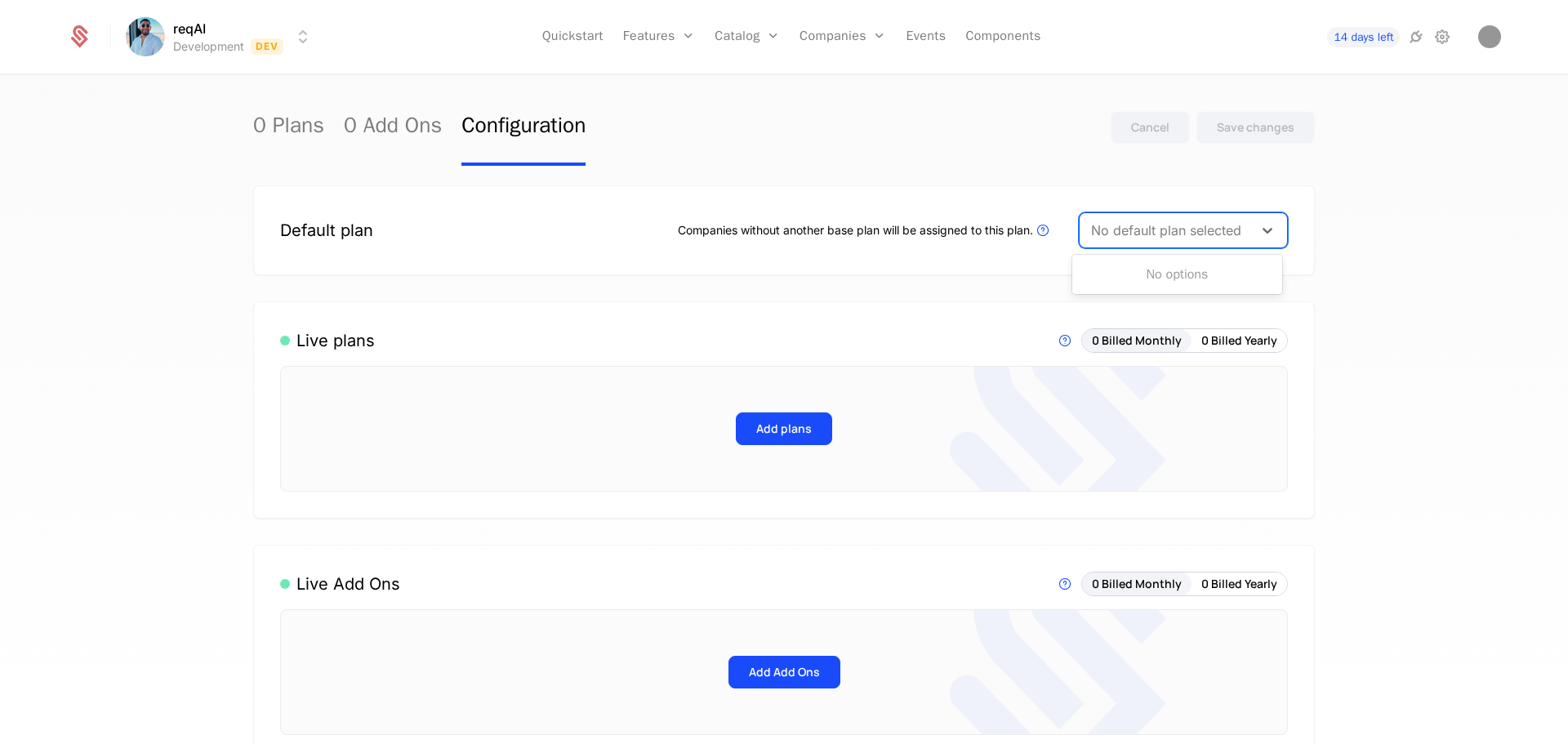 click at bounding box center [1166, 230] 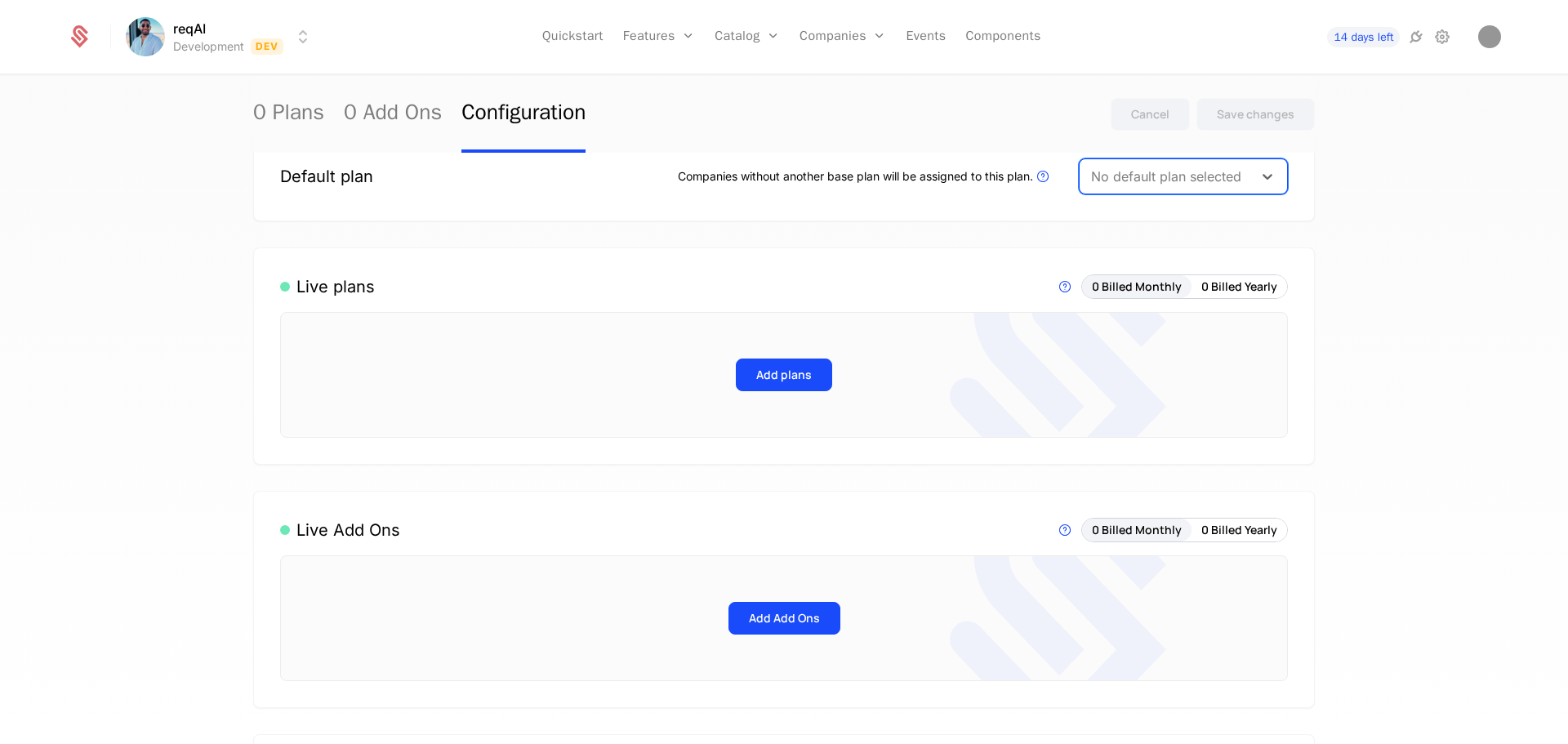 scroll, scrollTop: 0, scrollLeft: 0, axis: both 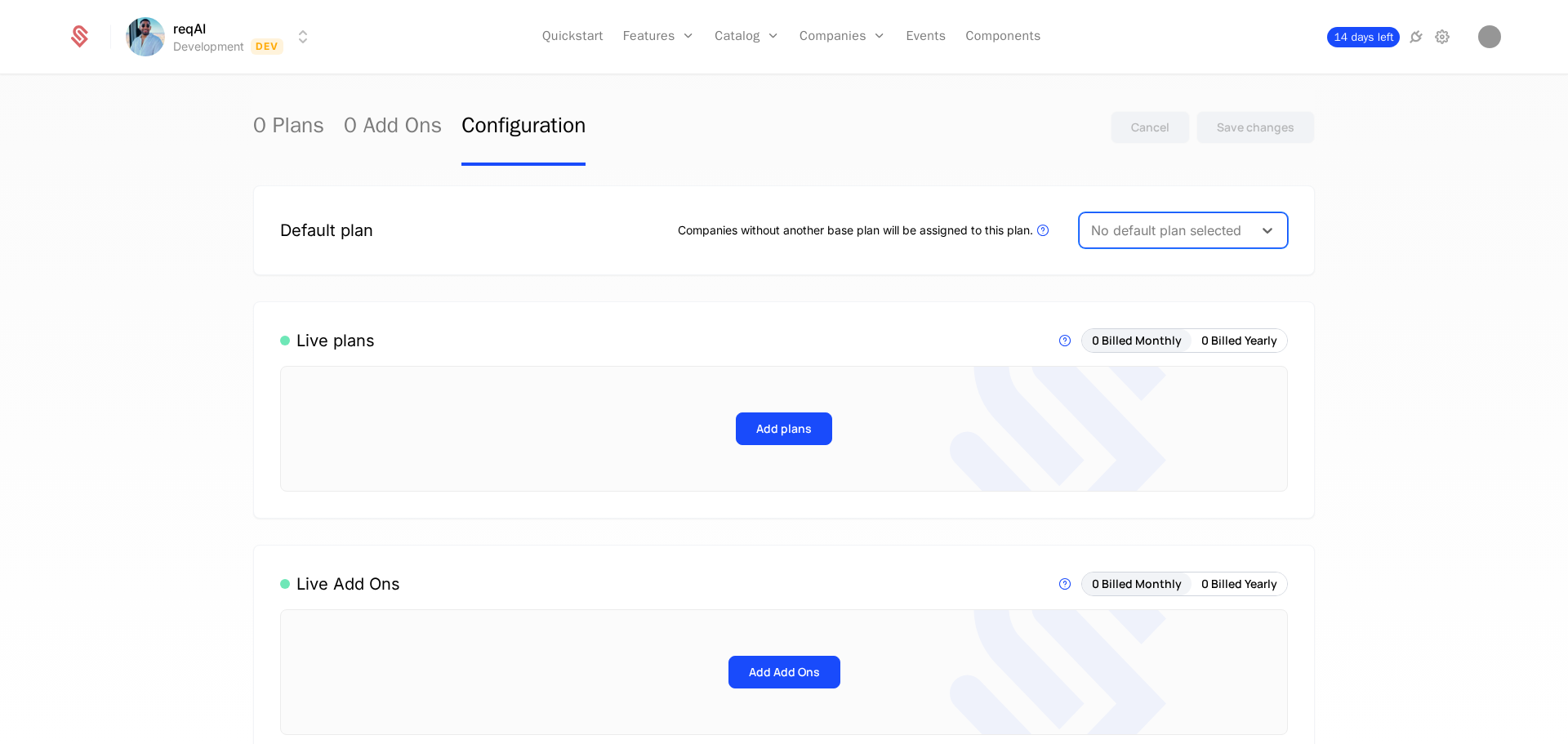click on "14 days left" at bounding box center (1363, 37) 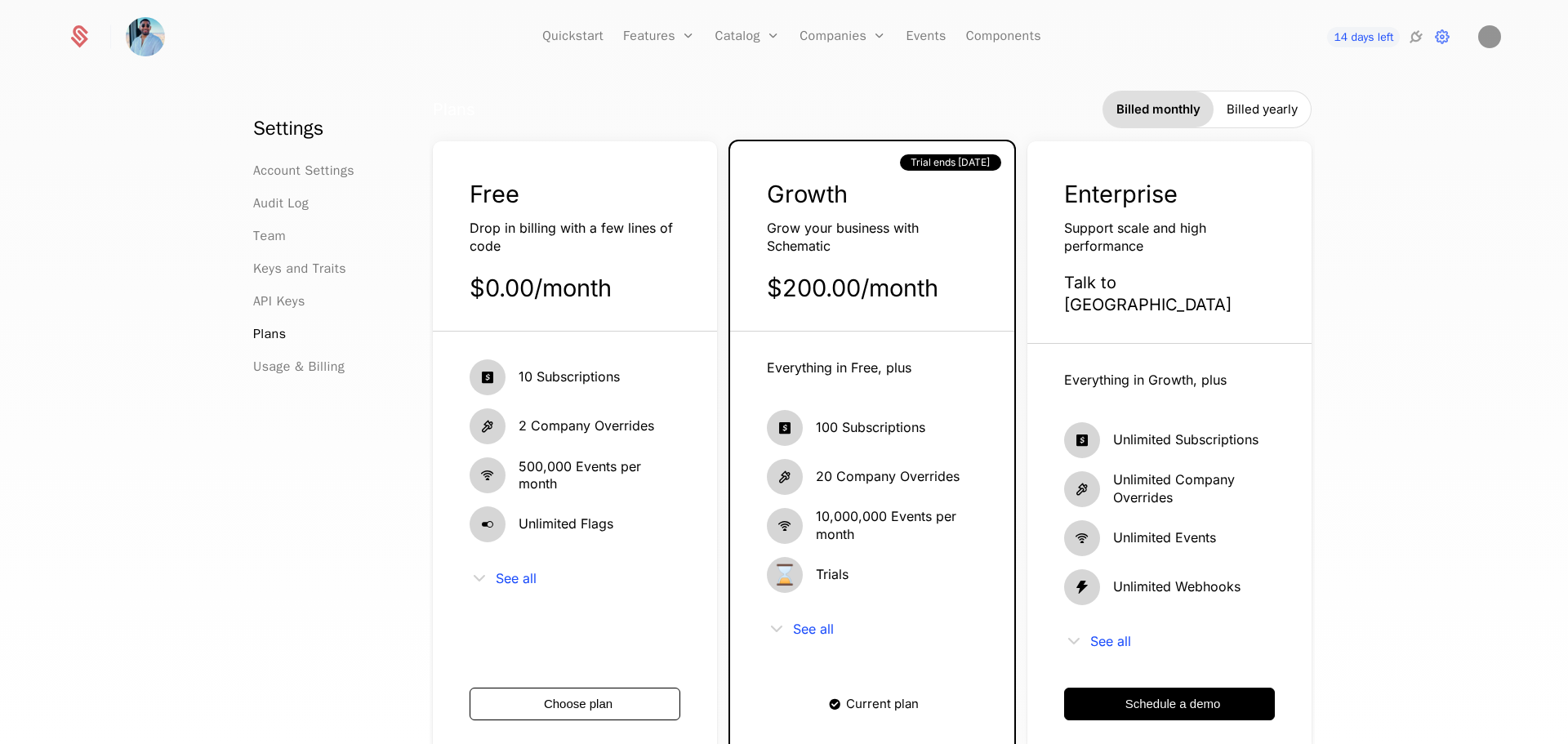 scroll, scrollTop: 0, scrollLeft: 0, axis: both 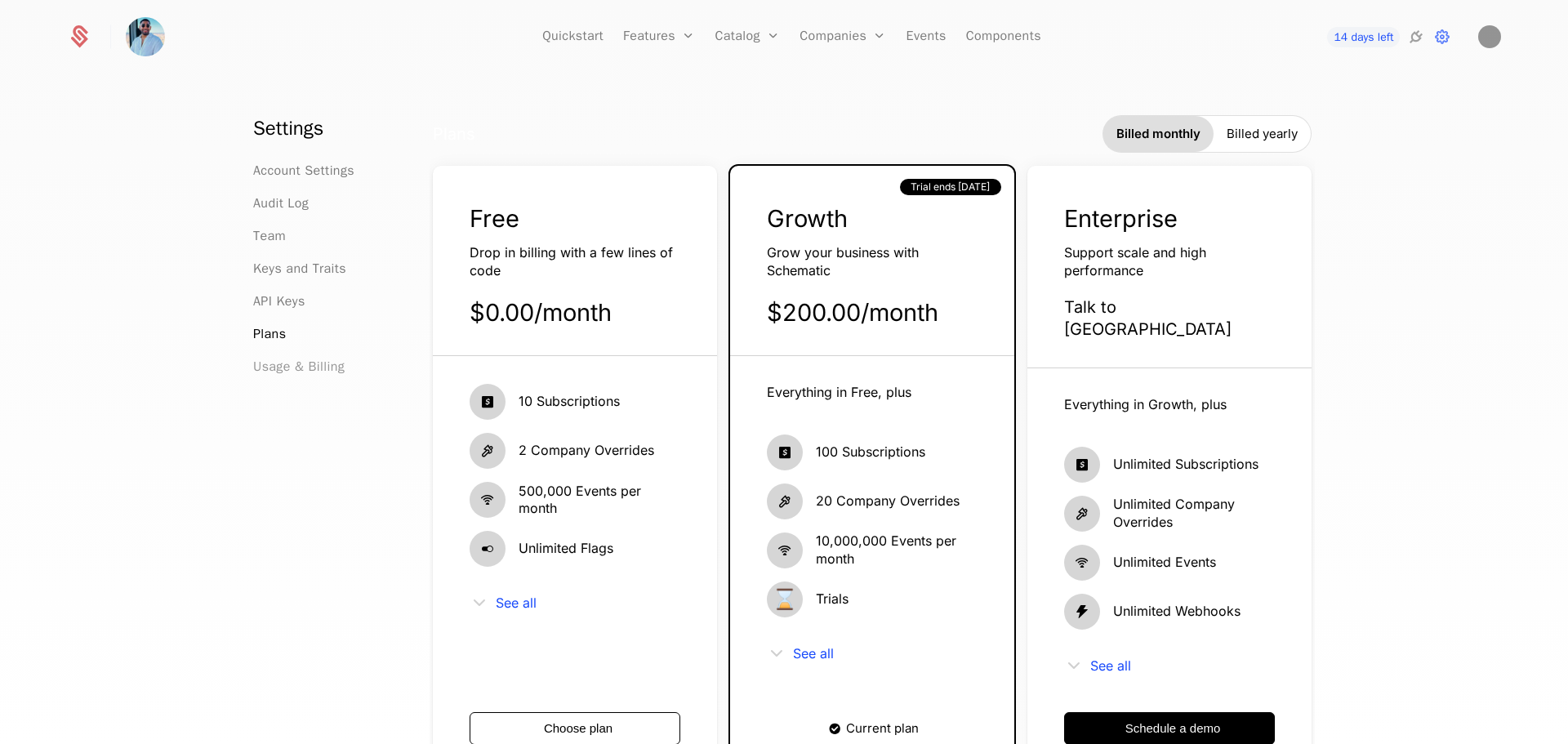 click on "Usage & Billing" at bounding box center (299, 367) 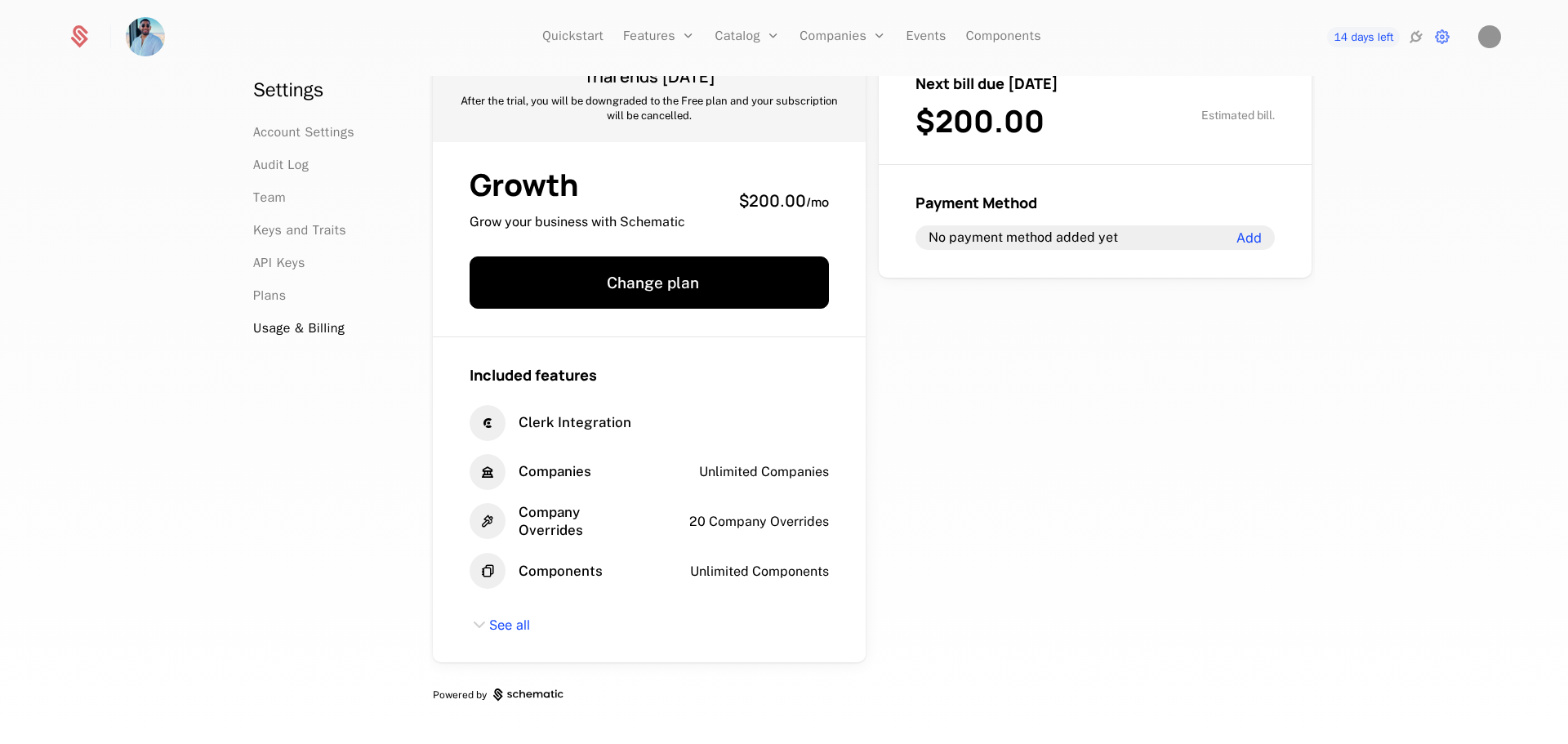 scroll, scrollTop: 0, scrollLeft: 0, axis: both 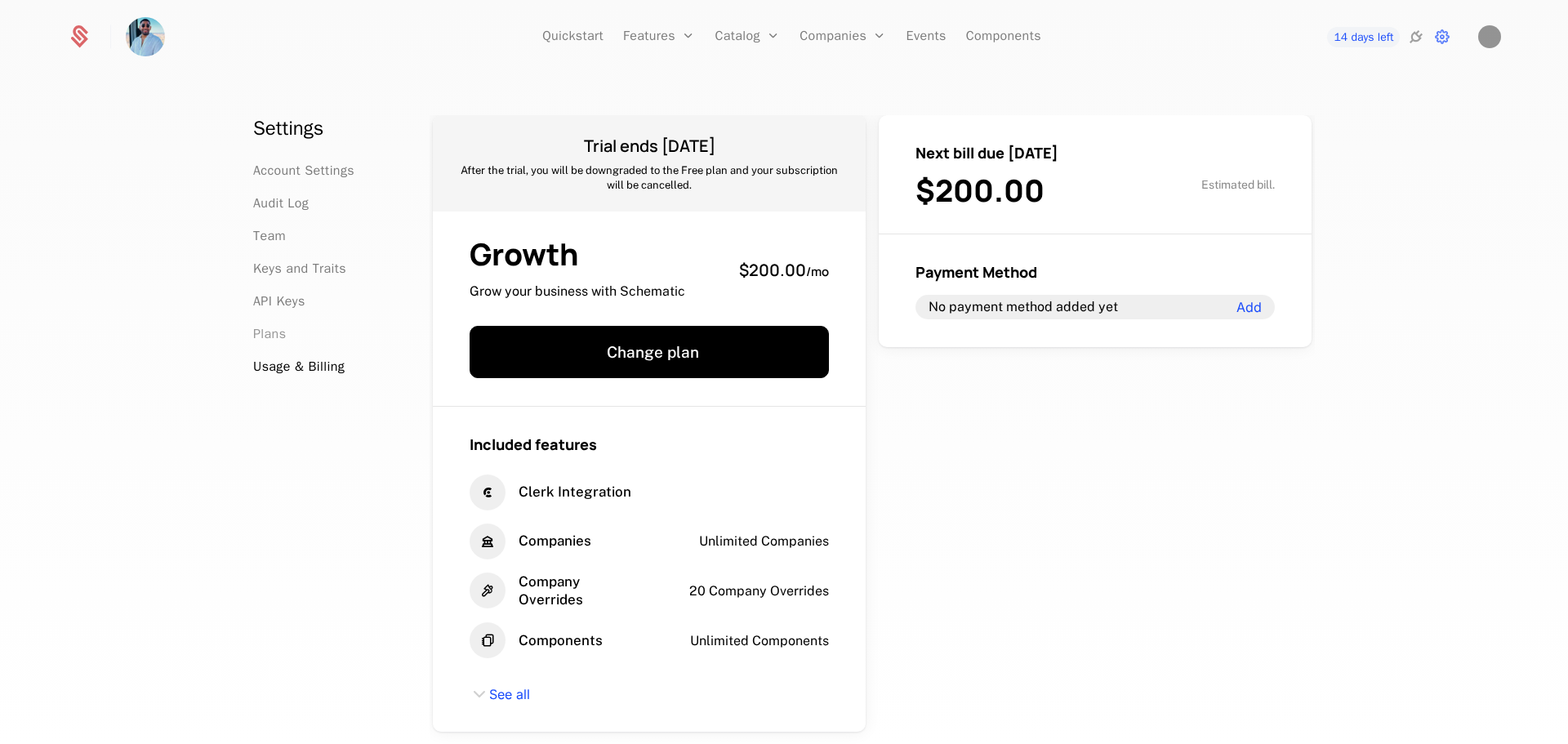 click on "Plans" at bounding box center (270, 334) 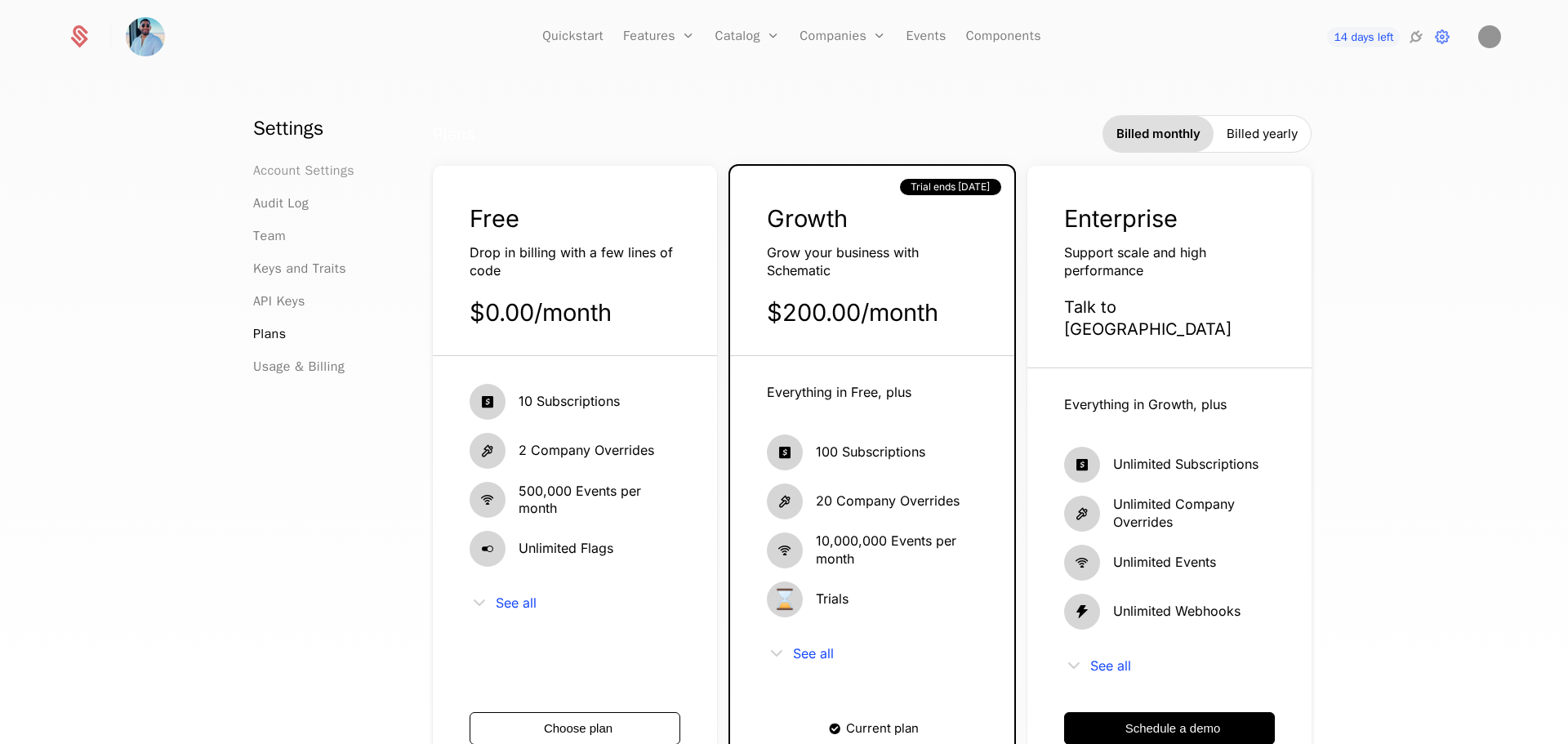 click on "Account Settings" at bounding box center (304, 171) 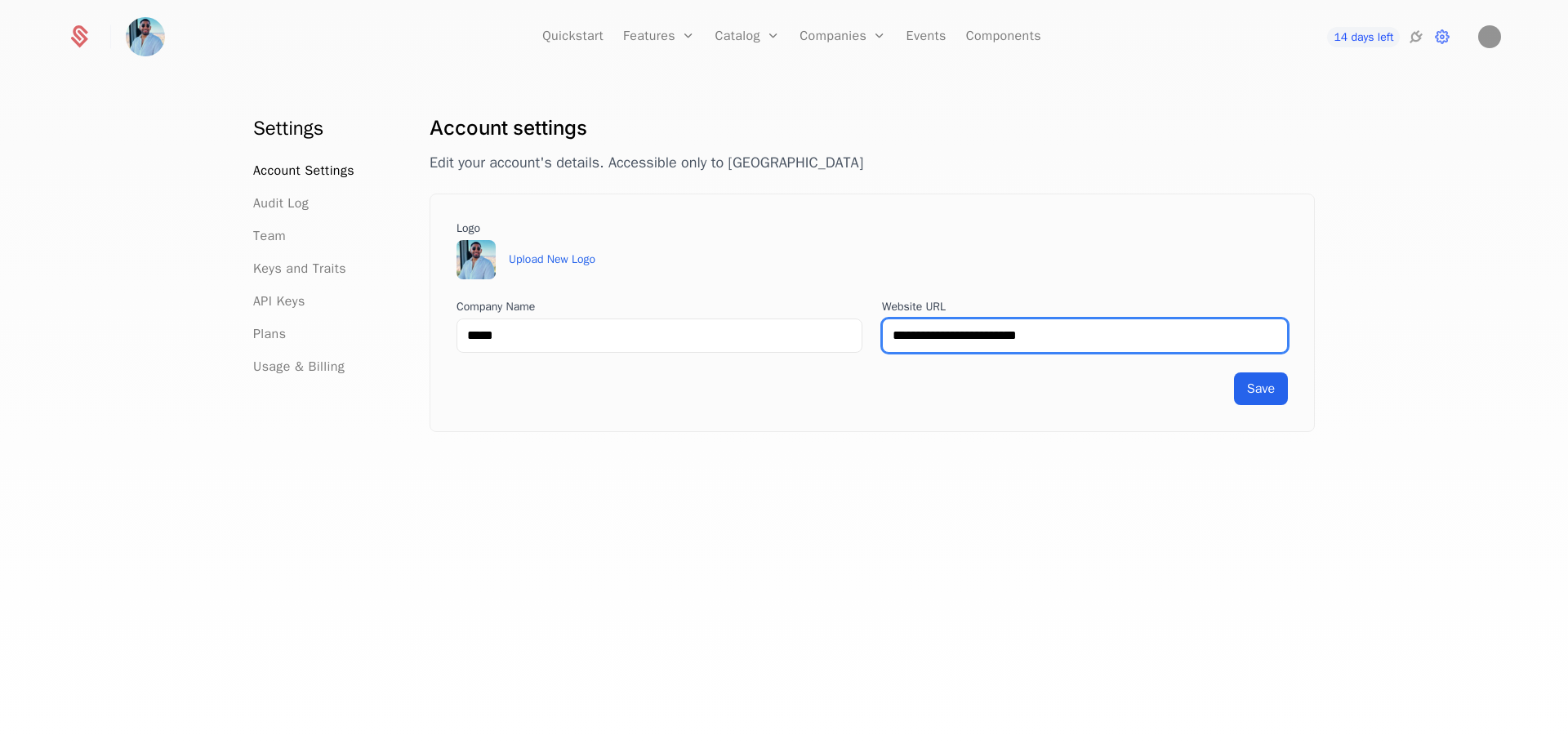 drag, startPoint x: 1062, startPoint y: 333, endPoint x: 929, endPoint y: 339, distance: 133.13527 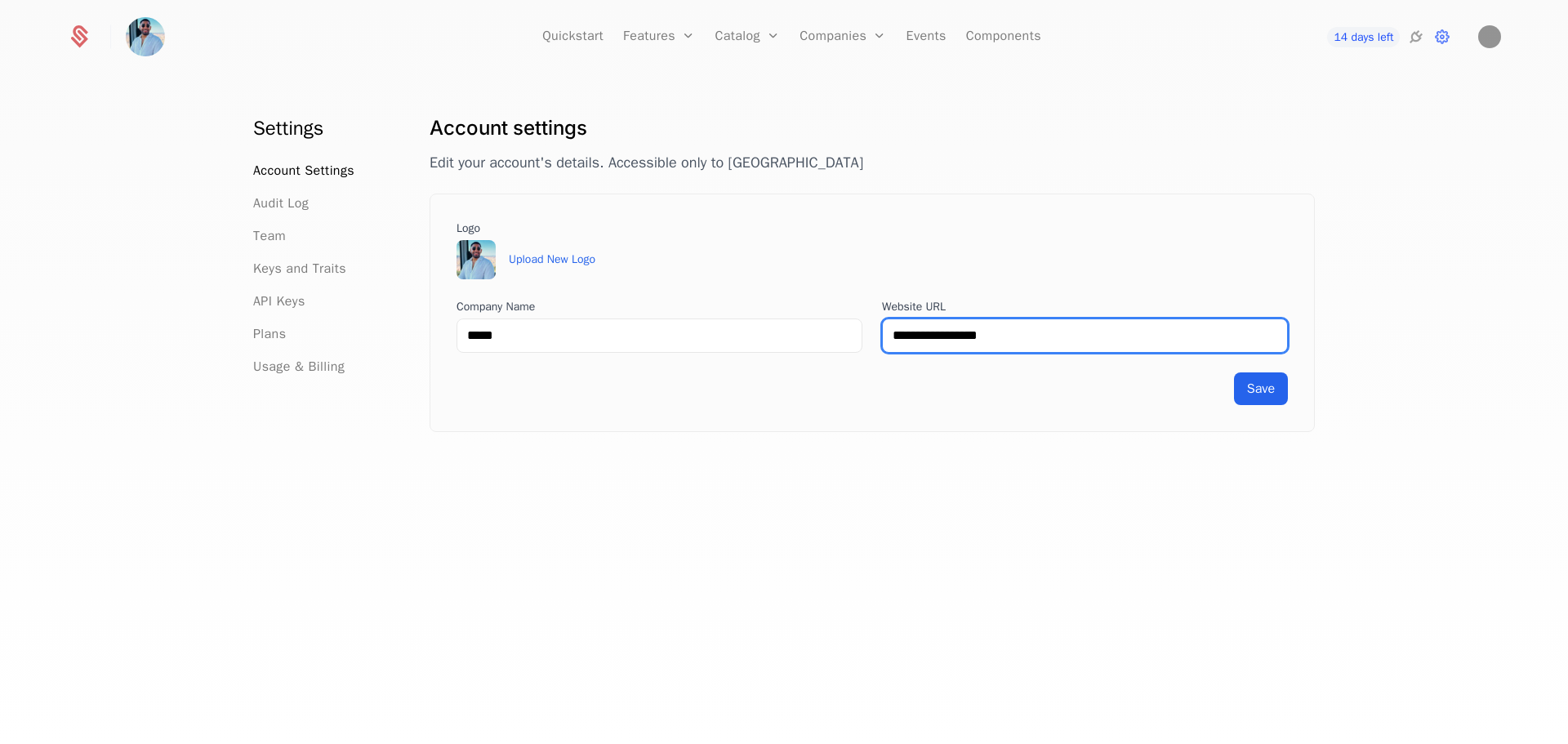type on "**********" 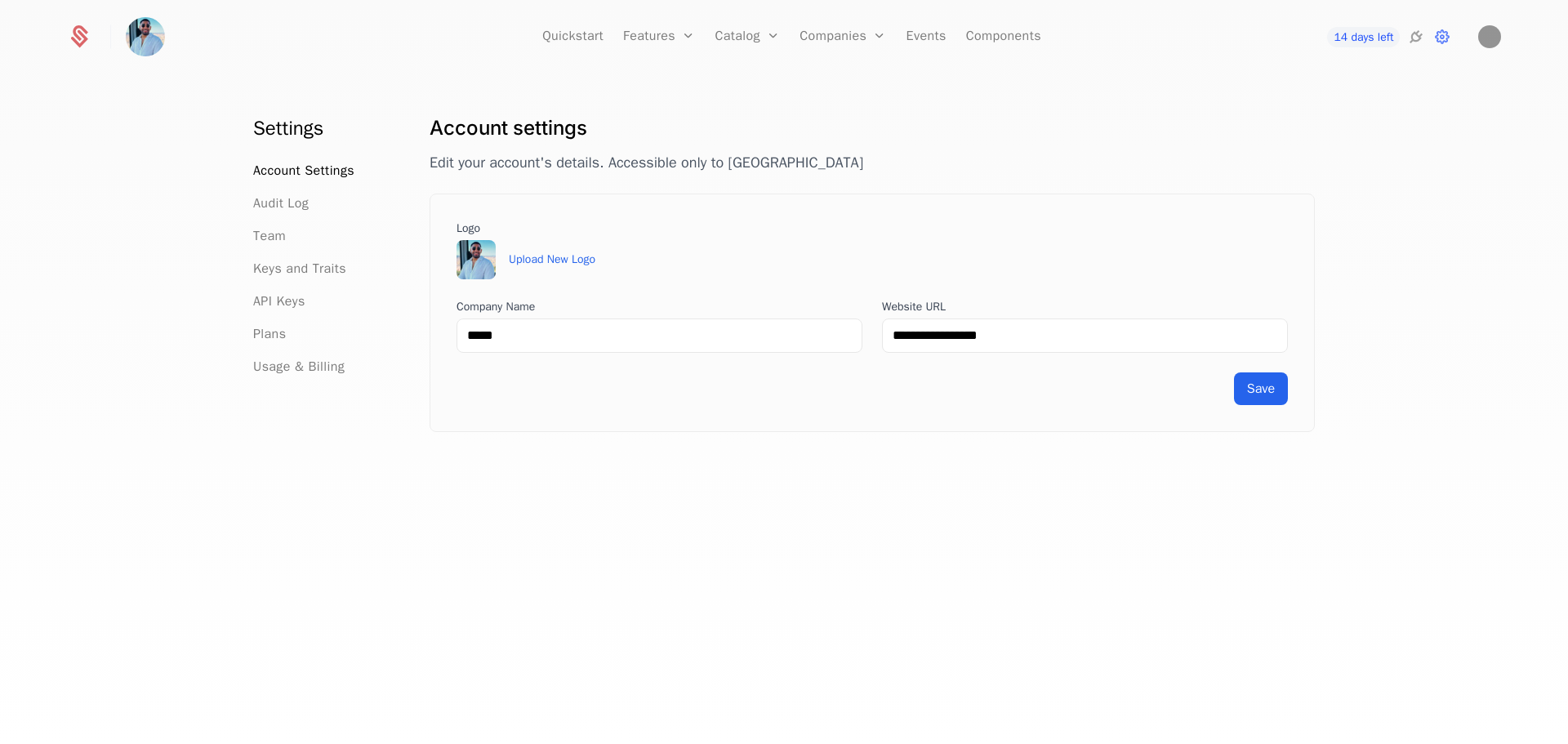 click on "Save" at bounding box center (872, 389) 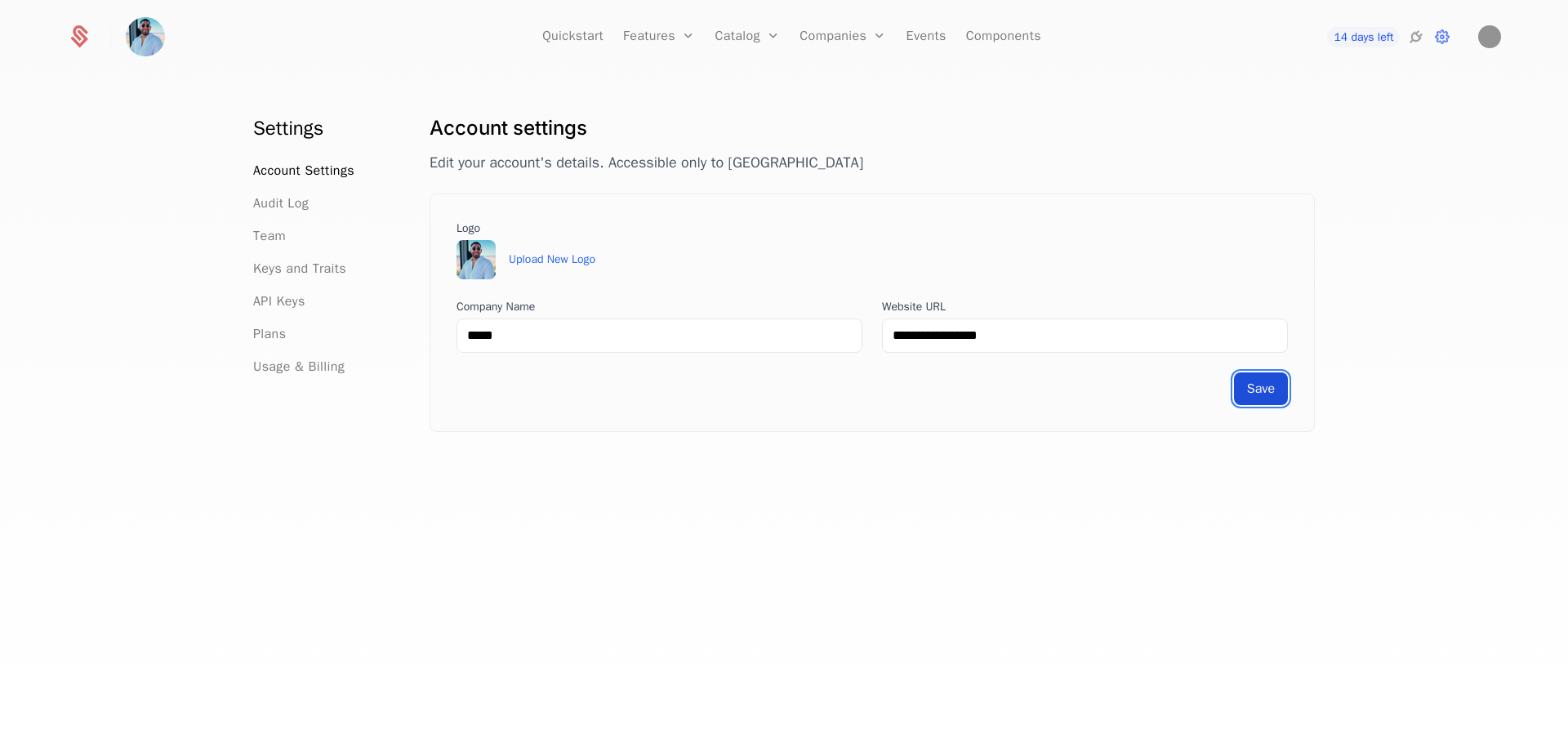 click on "Save" at bounding box center [1261, 389] 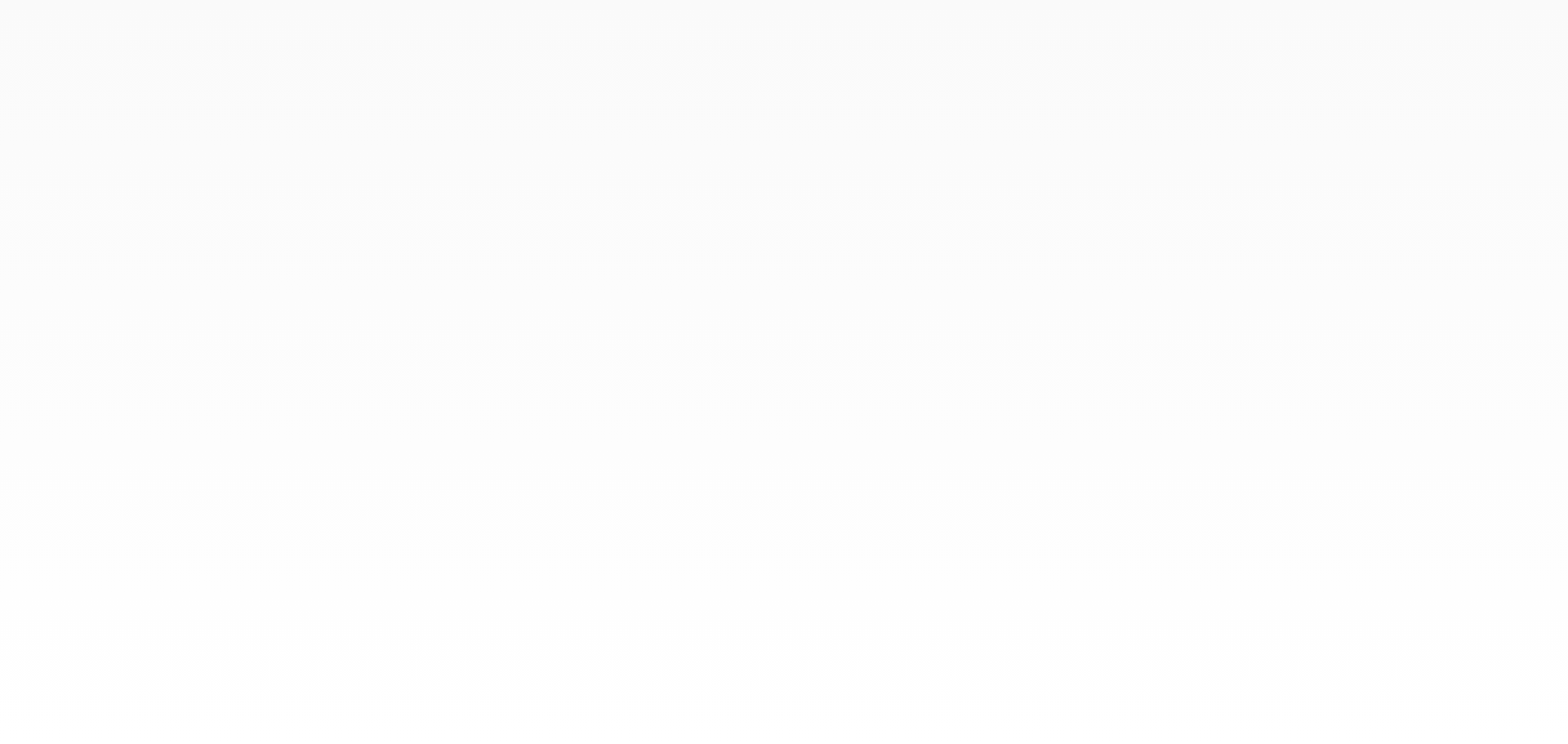 scroll, scrollTop: 0, scrollLeft: 0, axis: both 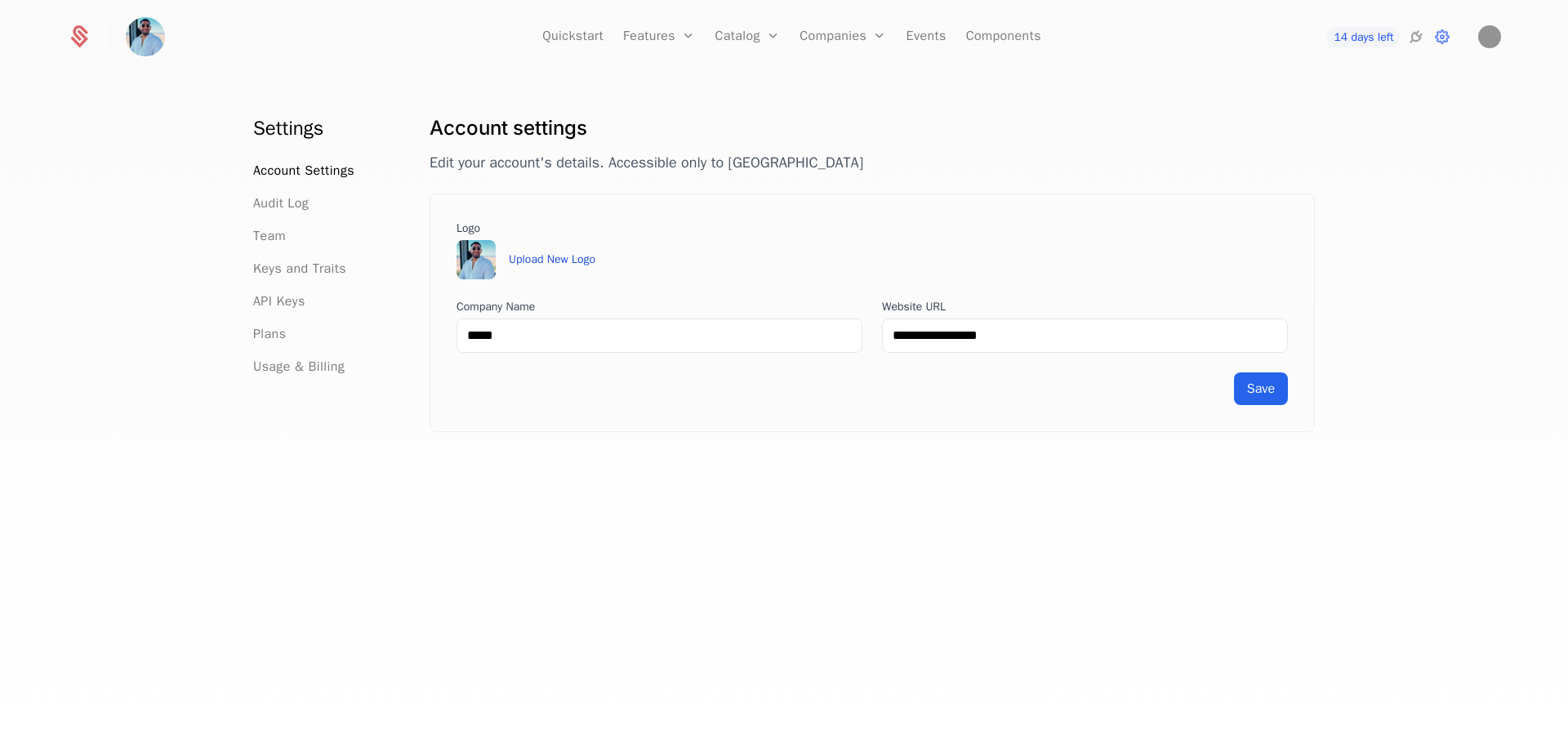 click on "Upload New Logo" at bounding box center (552, 260) 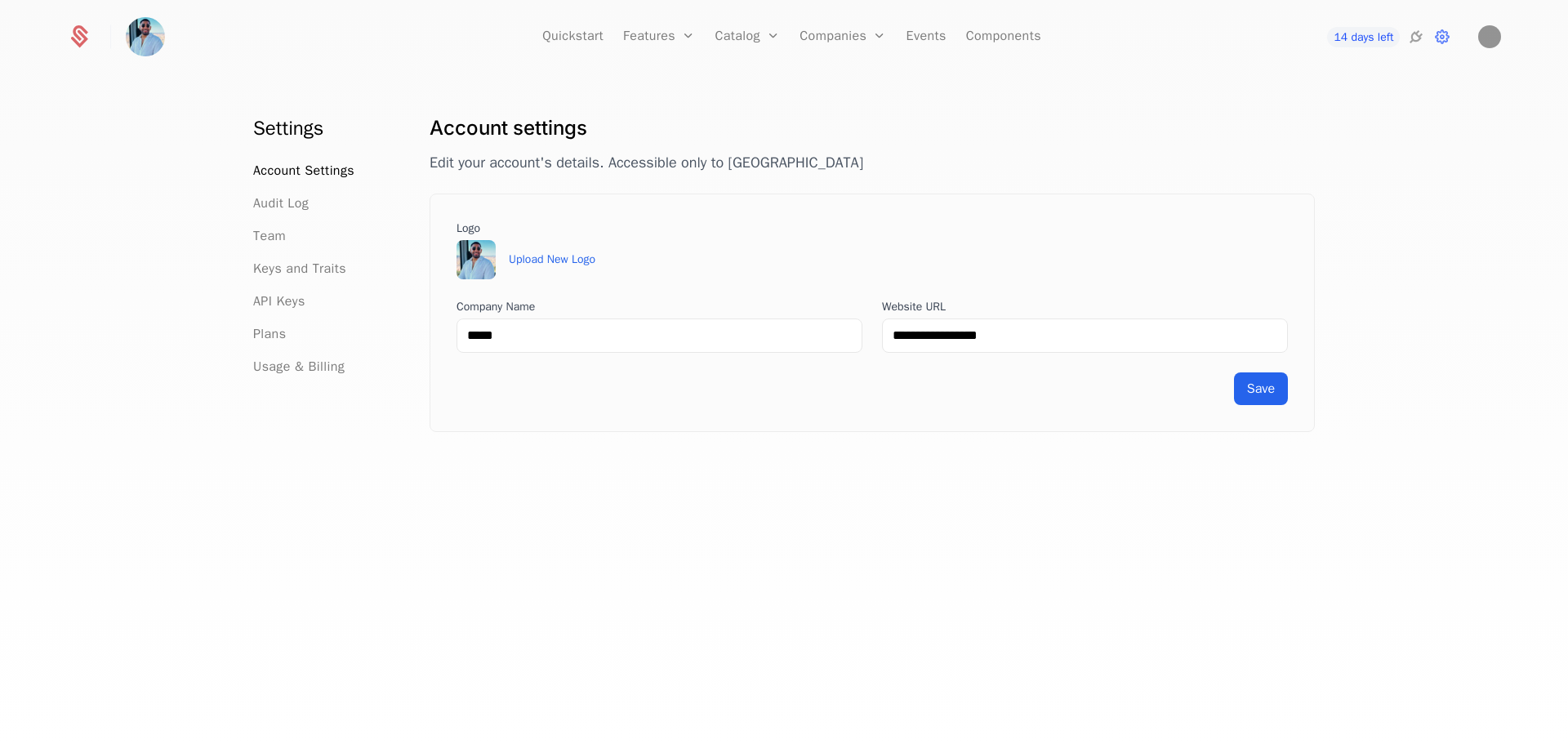 click at bounding box center [476, 260] 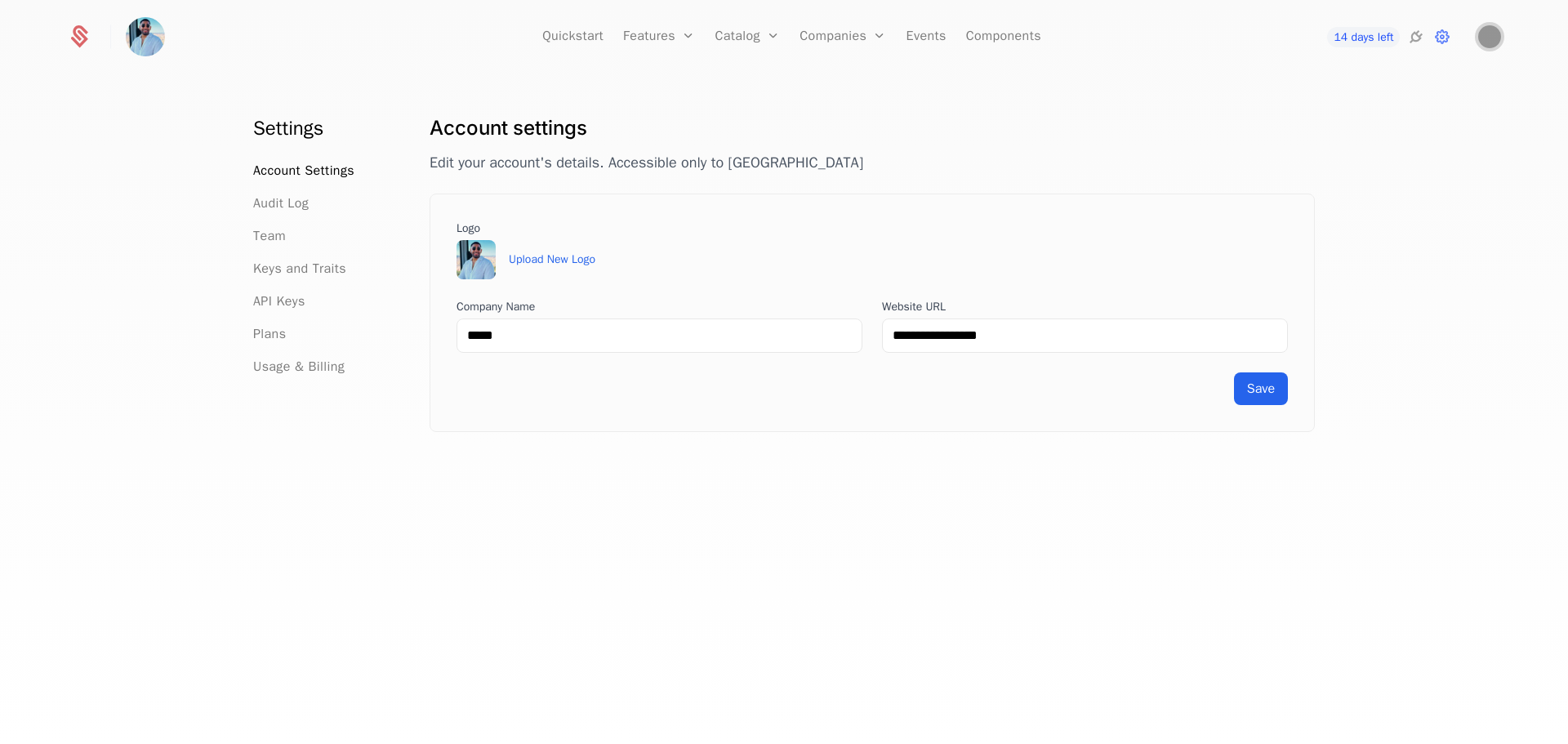 click at bounding box center [1490, 37] 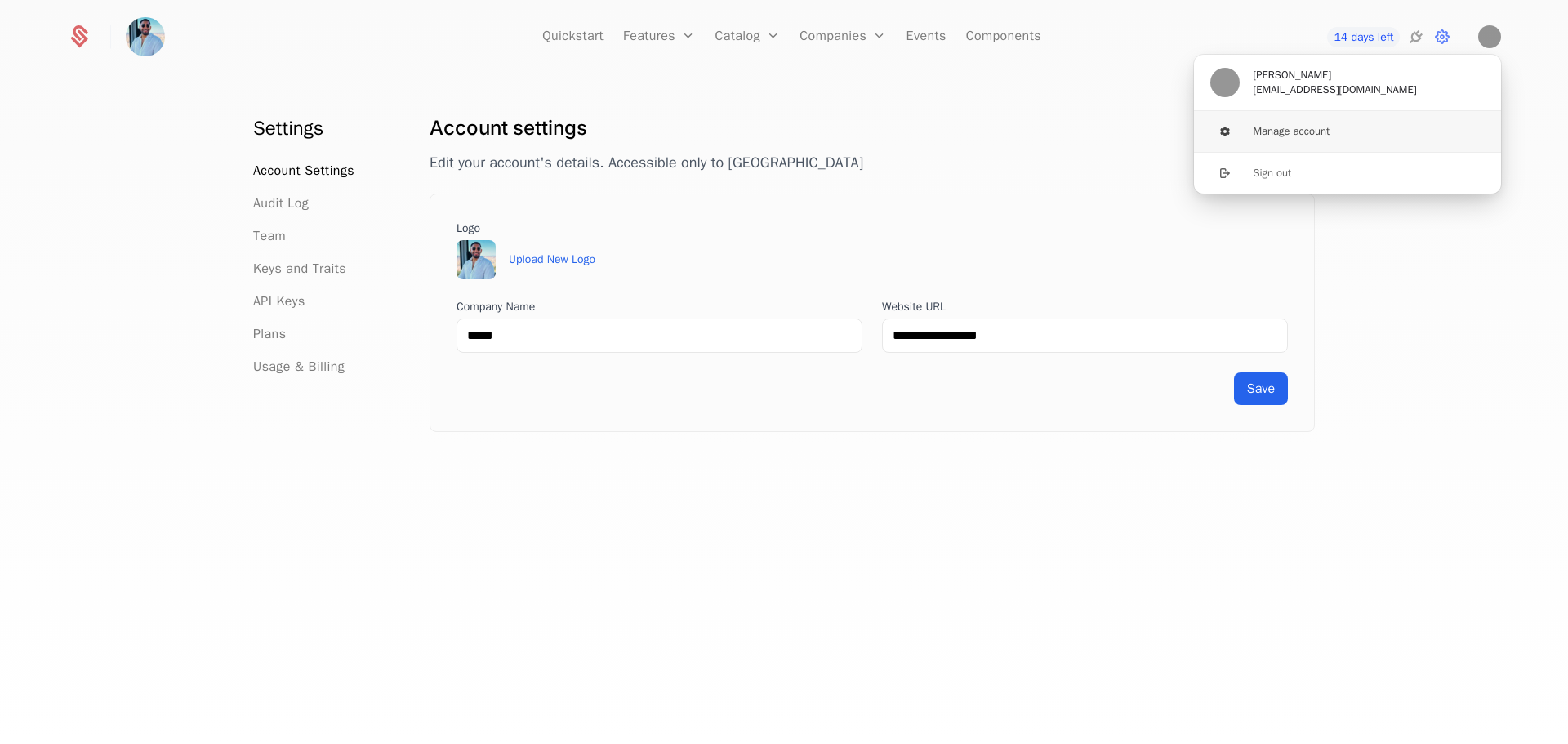 click on "Manage account" at bounding box center (1348, 131) 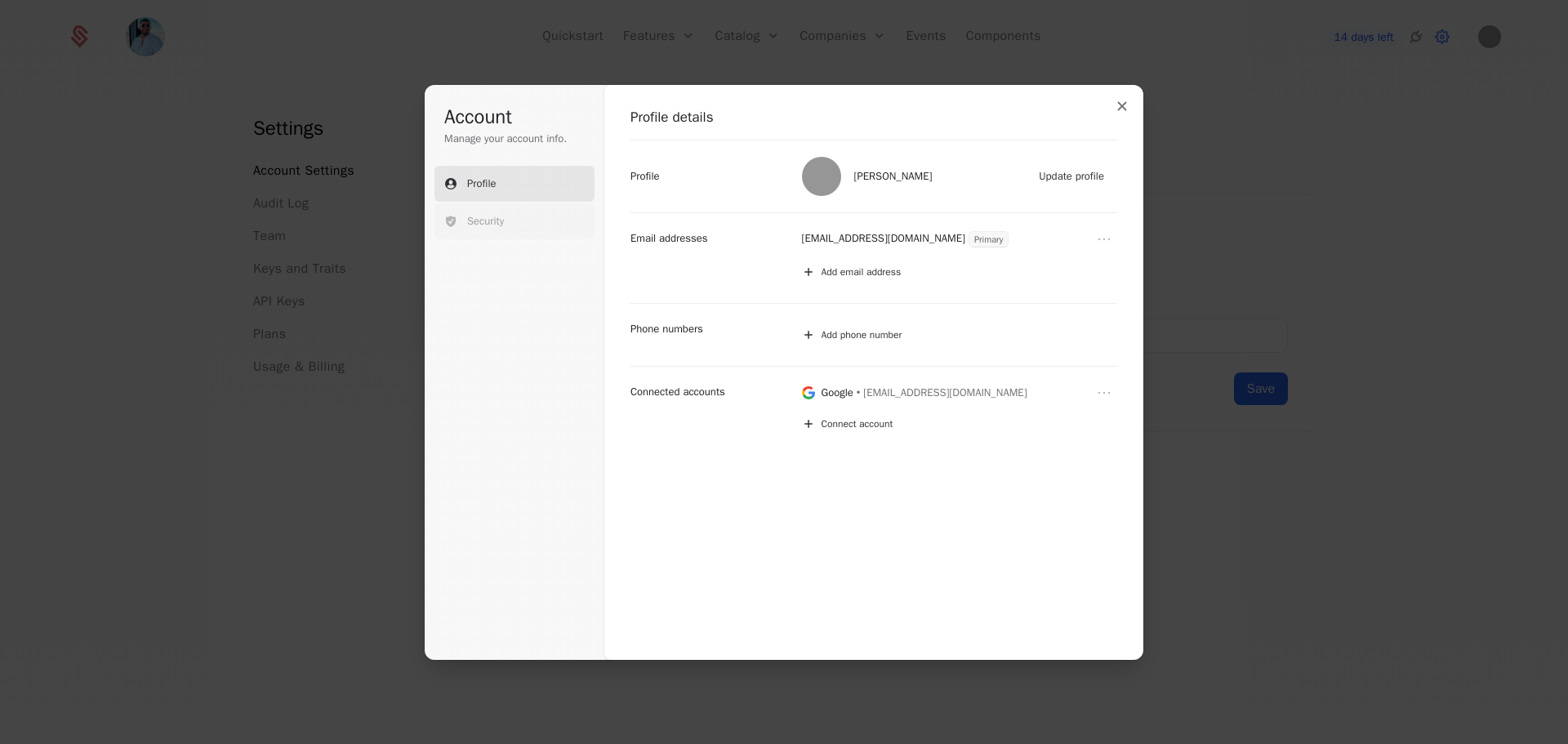 click on "Security" at bounding box center [514, 221] 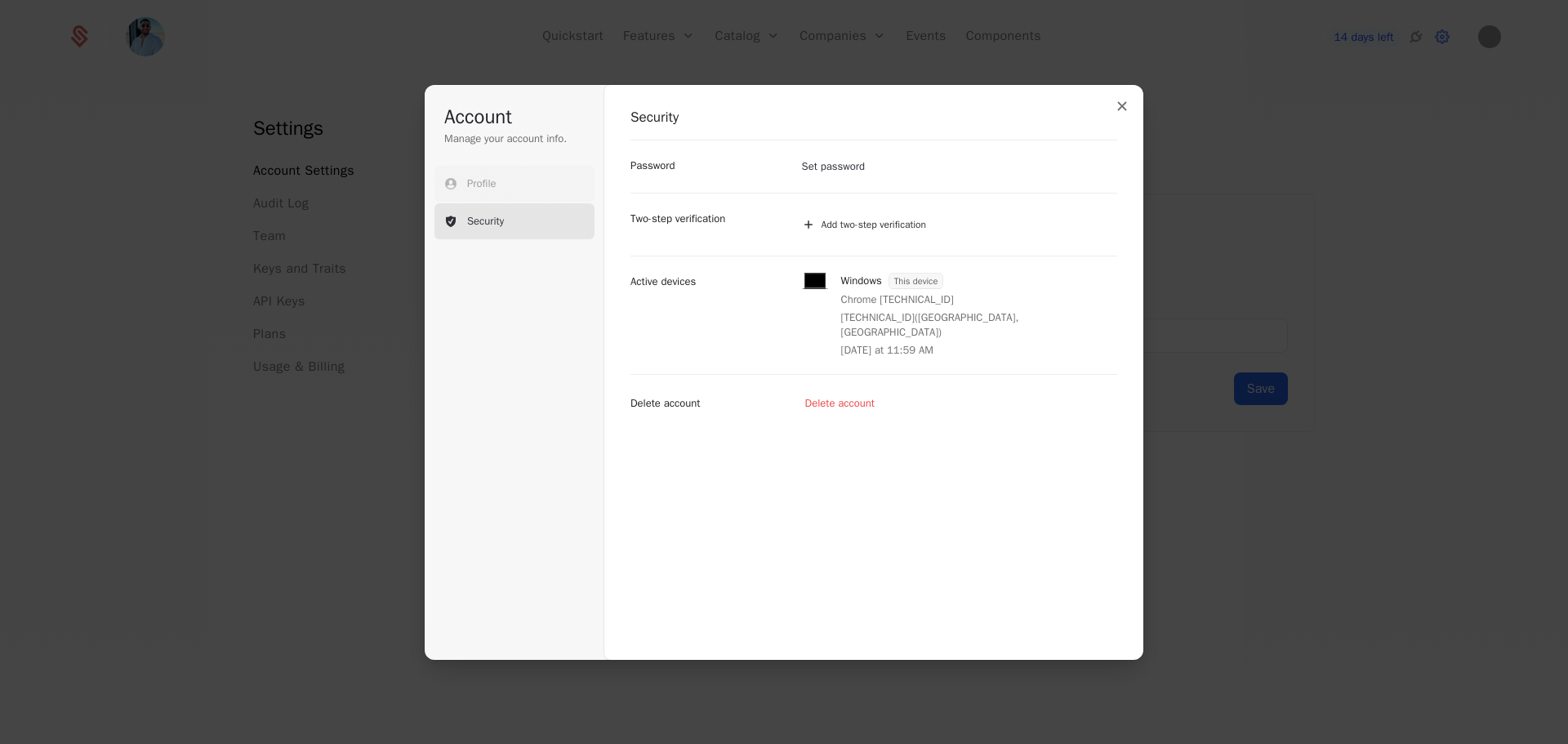 click on "Profile" at bounding box center [514, 184] 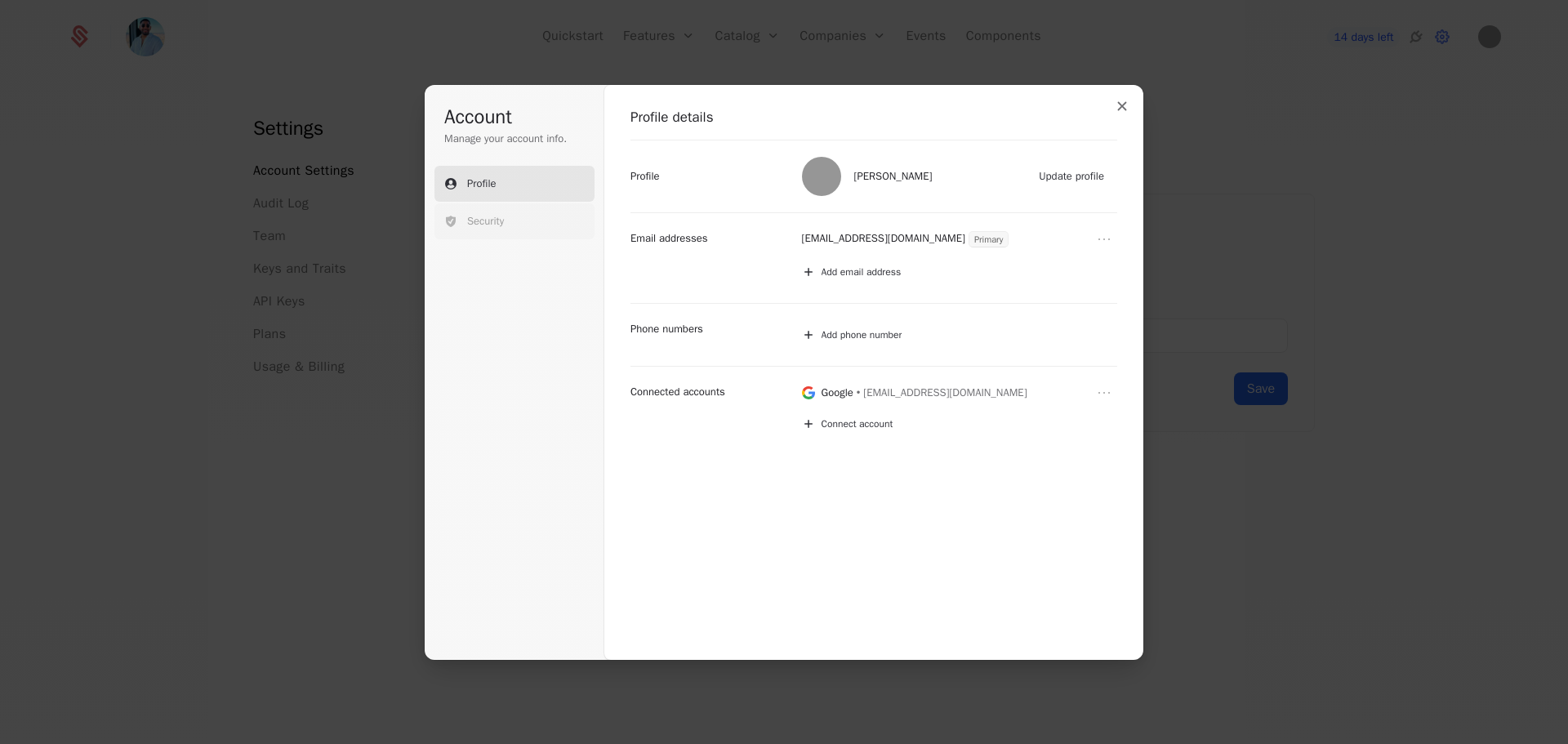 click on "Security" at bounding box center [514, 221] 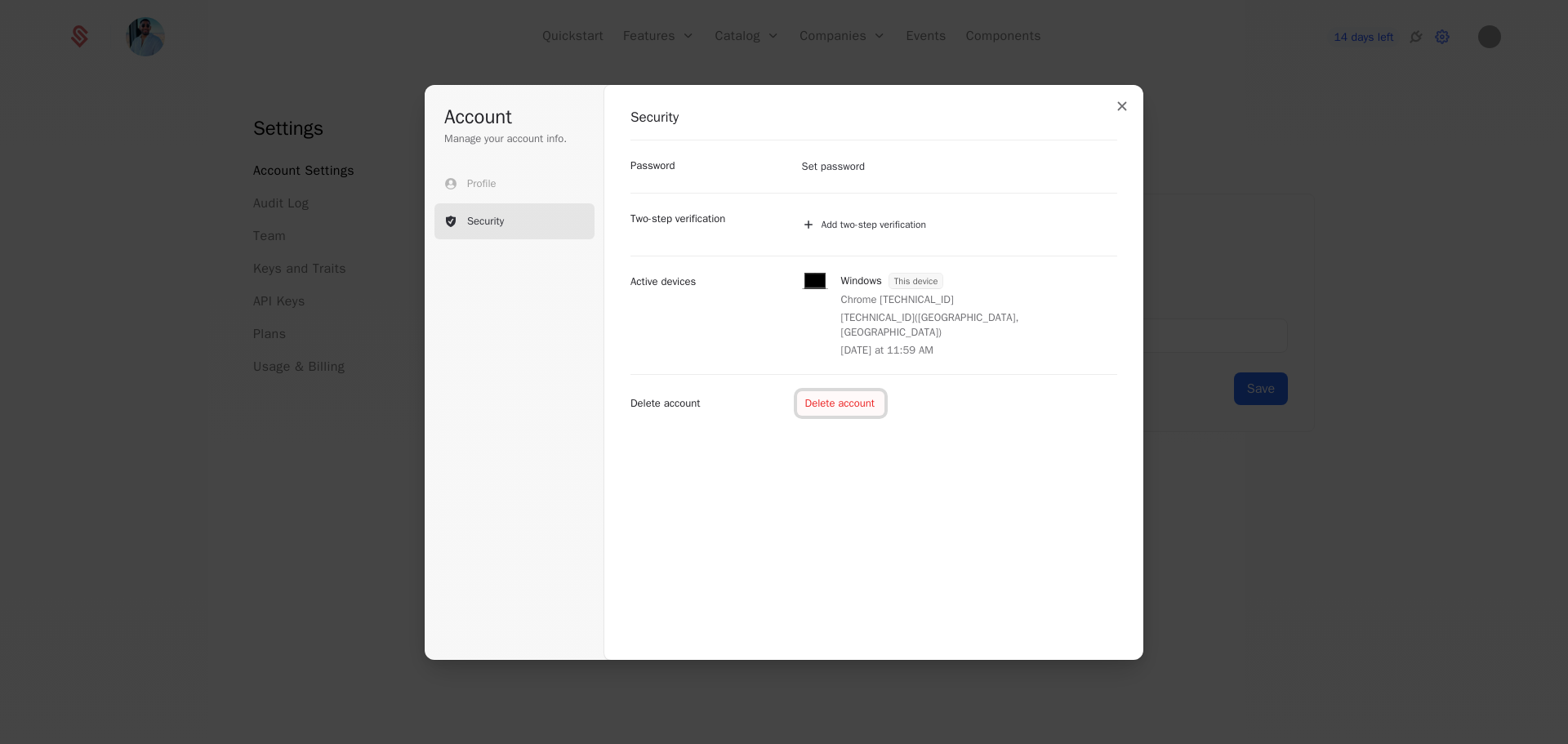 click on "Delete account" at bounding box center [840, 403] 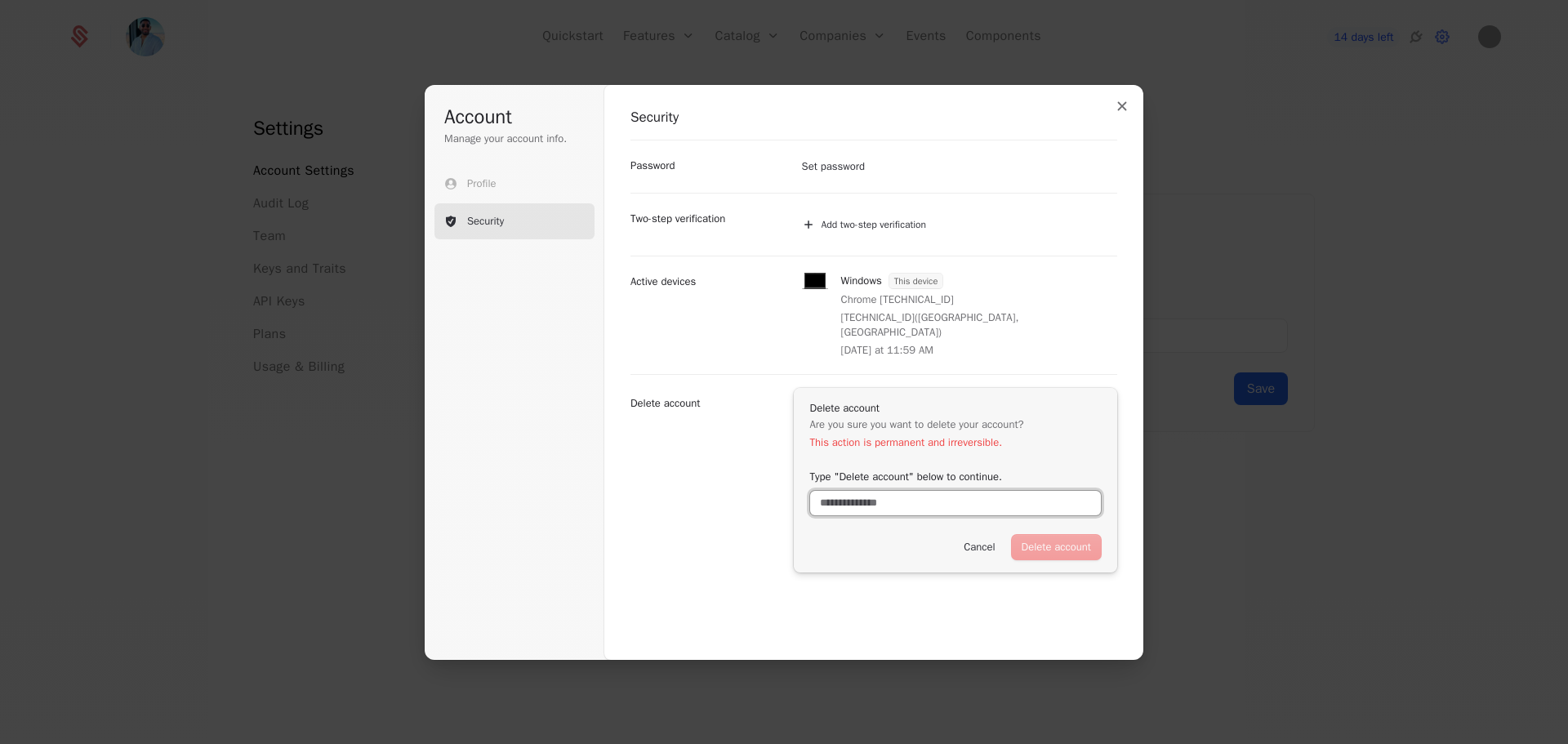 click on "Type "Delete account" below to continue." at bounding box center (956, 503) 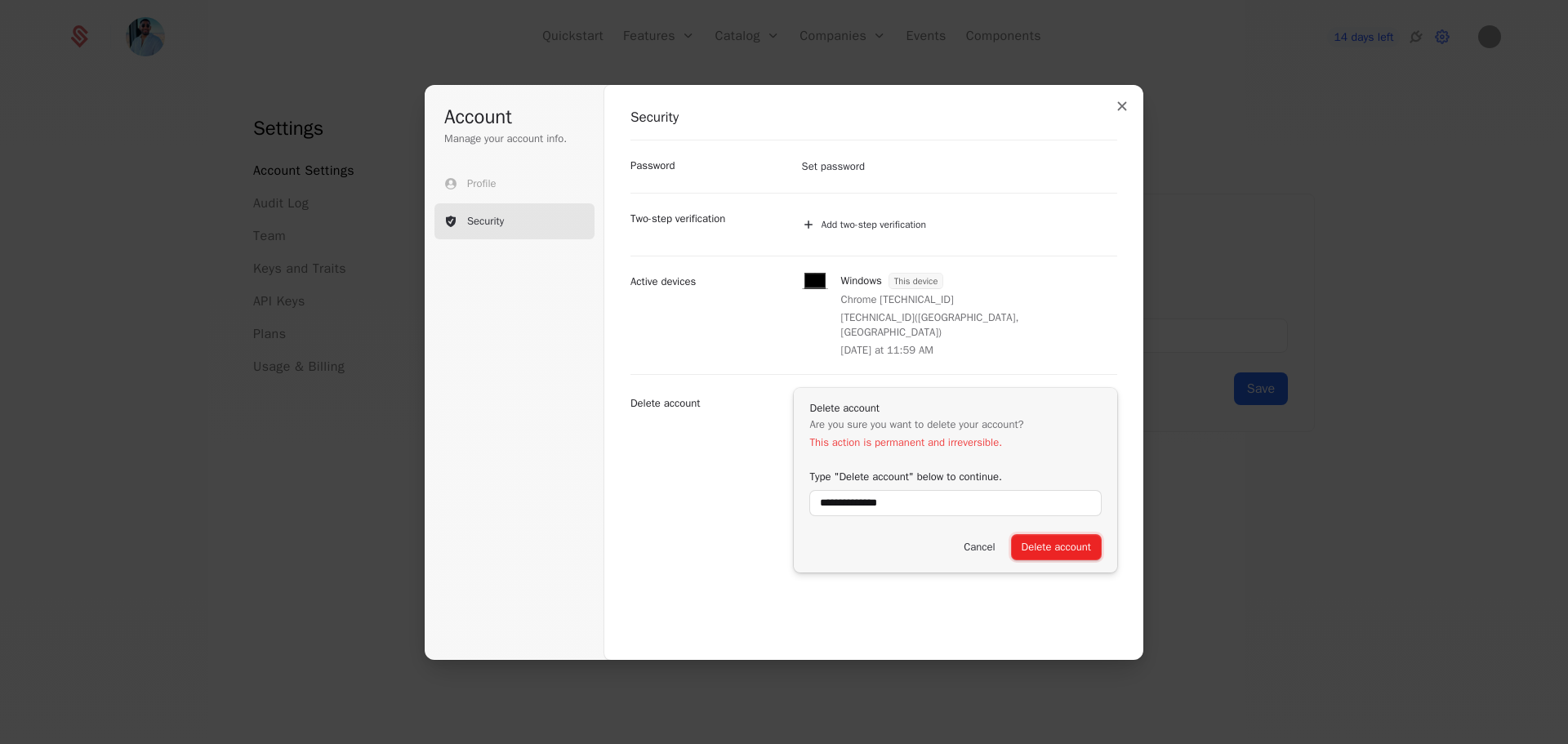 click on "Delete account" at bounding box center [1056, 547] 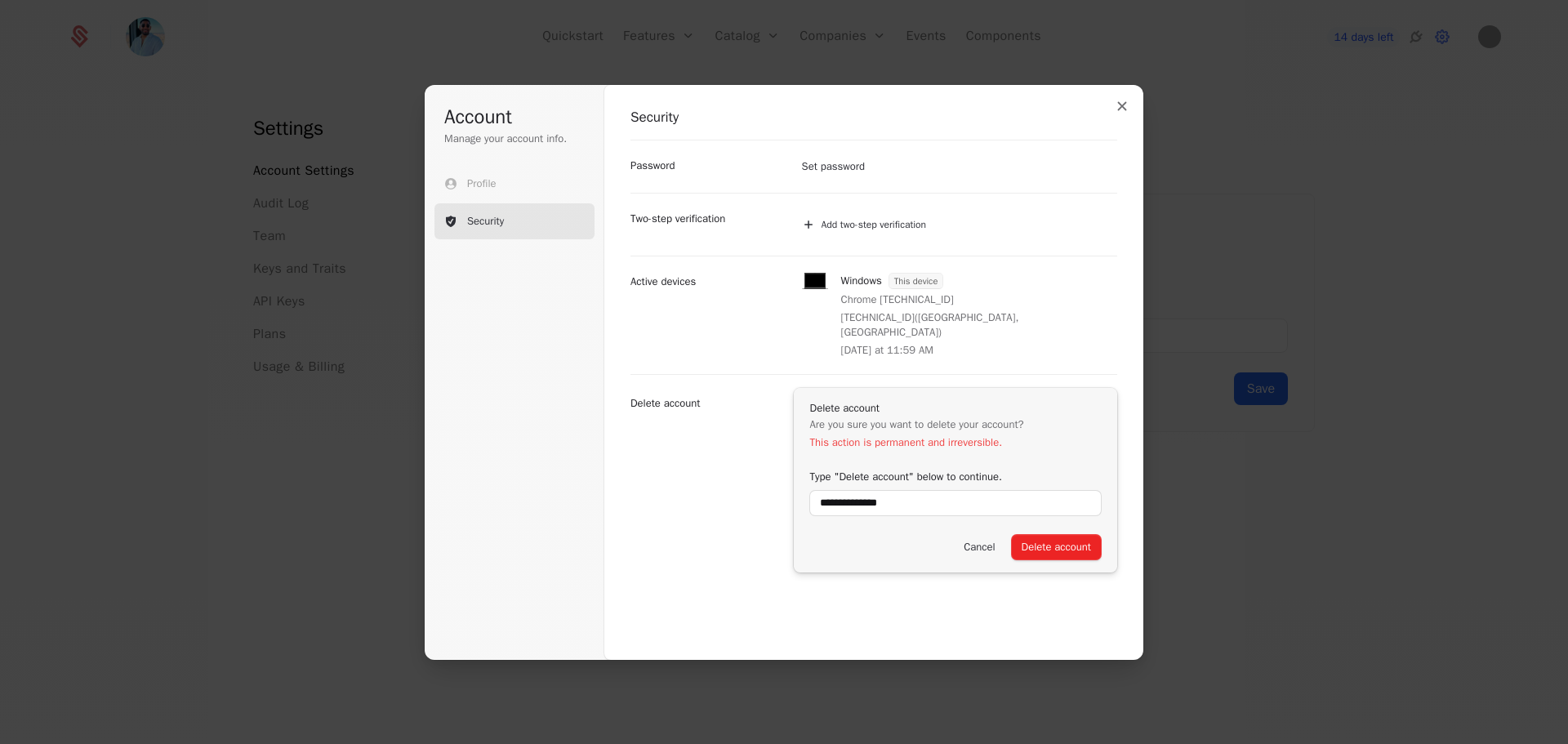 type on "**********" 